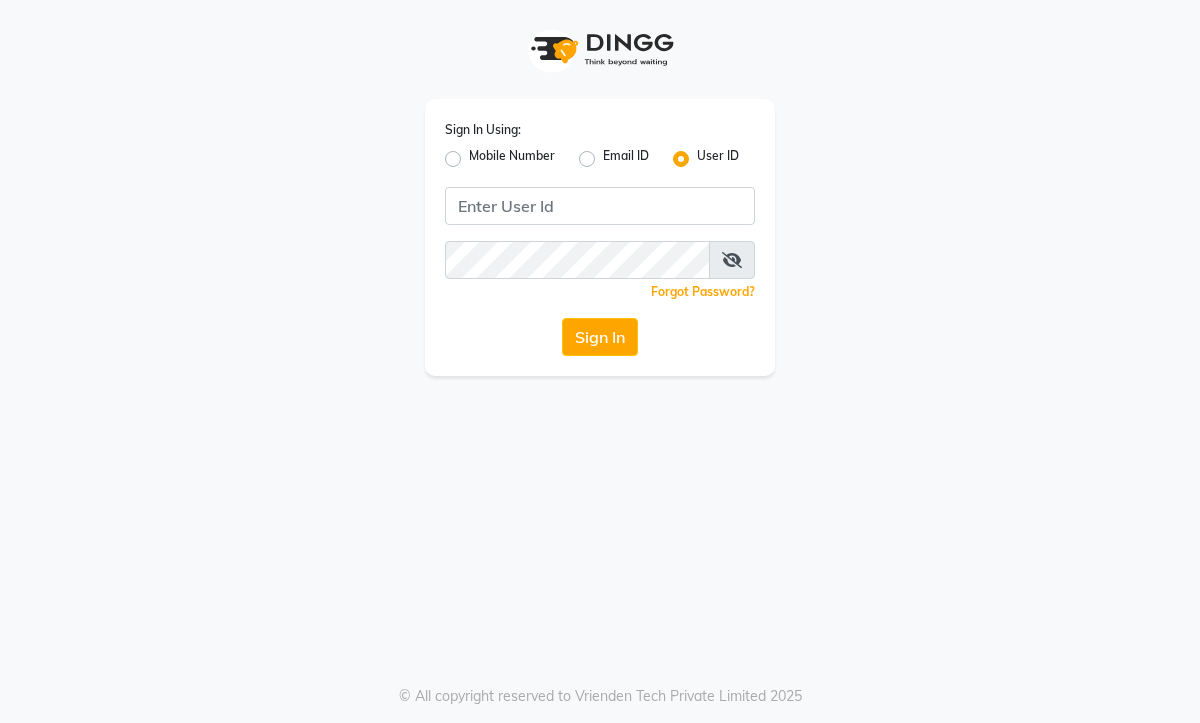 scroll, scrollTop: 0, scrollLeft: 0, axis: both 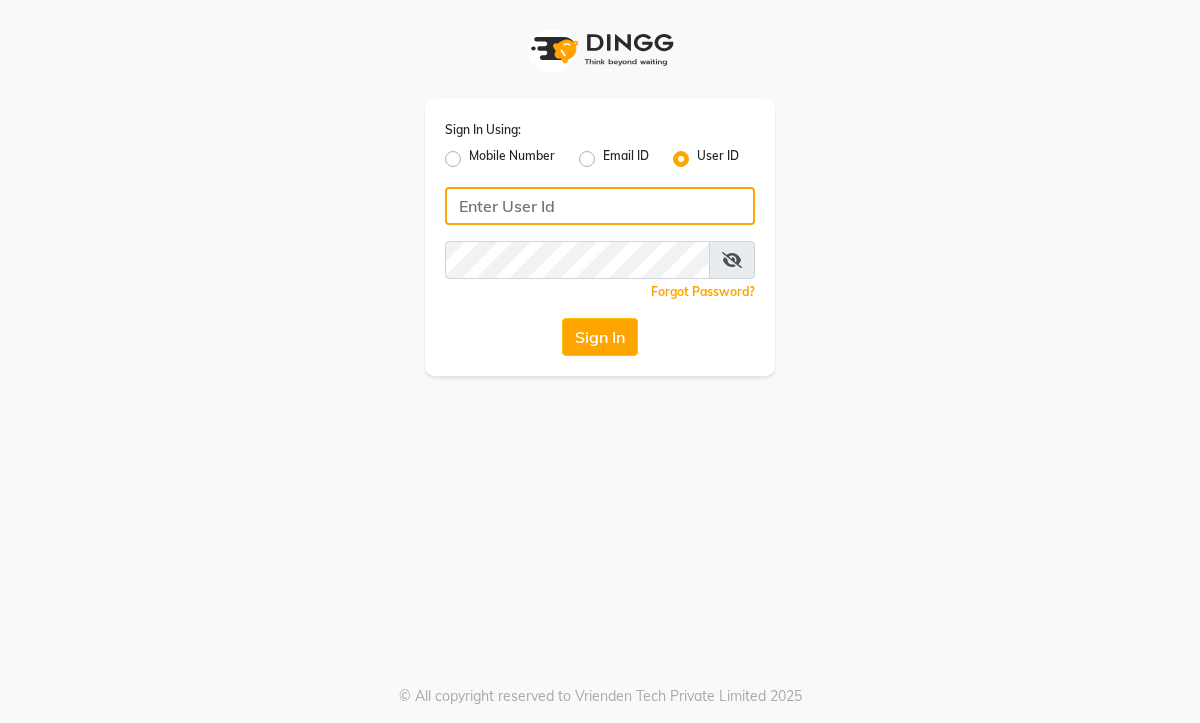 click 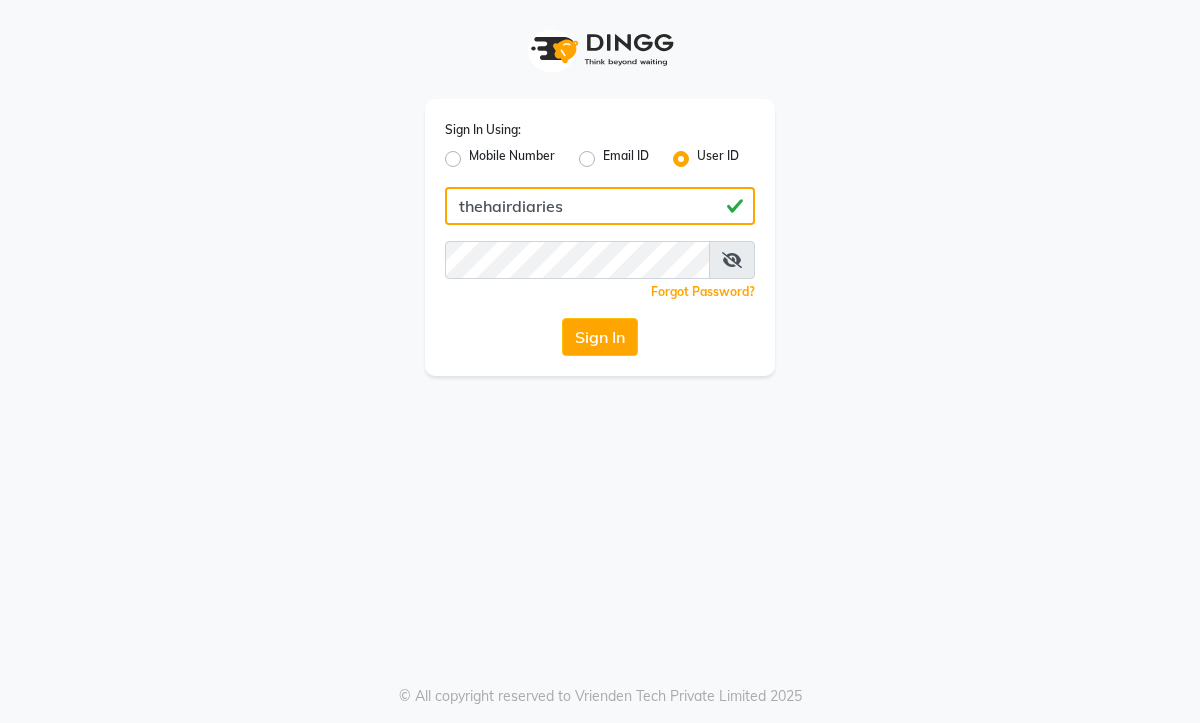 type on "thehairdiaries" 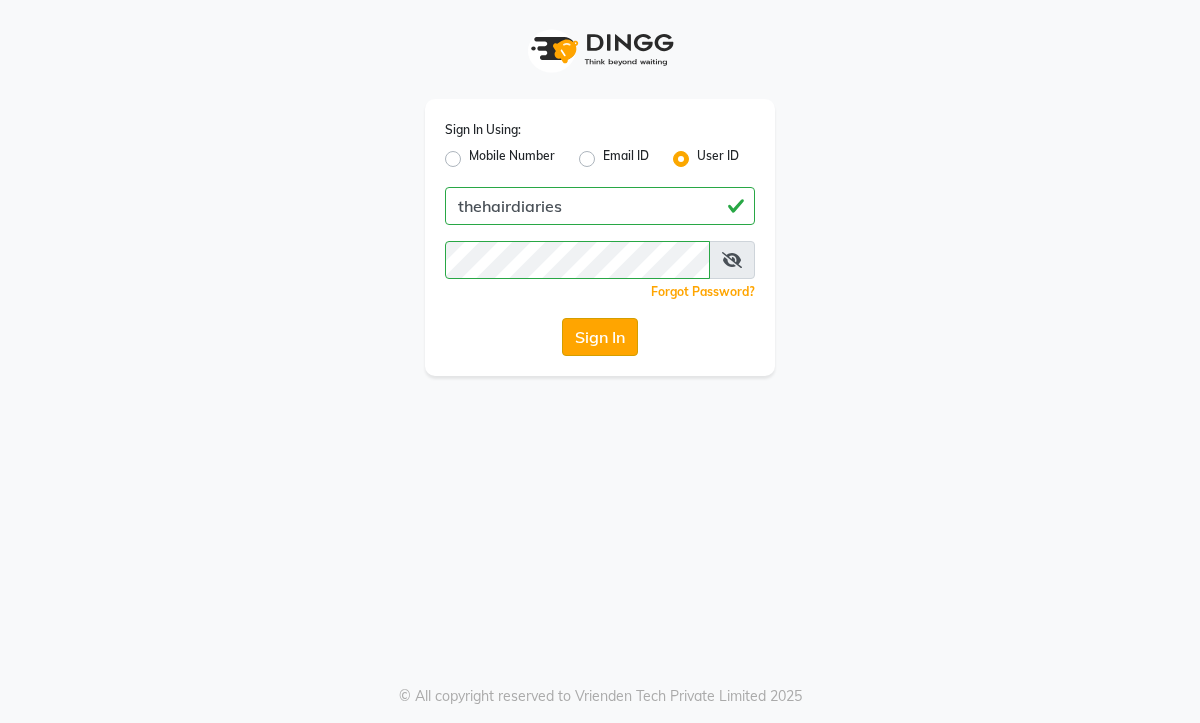 click on "Sign In" 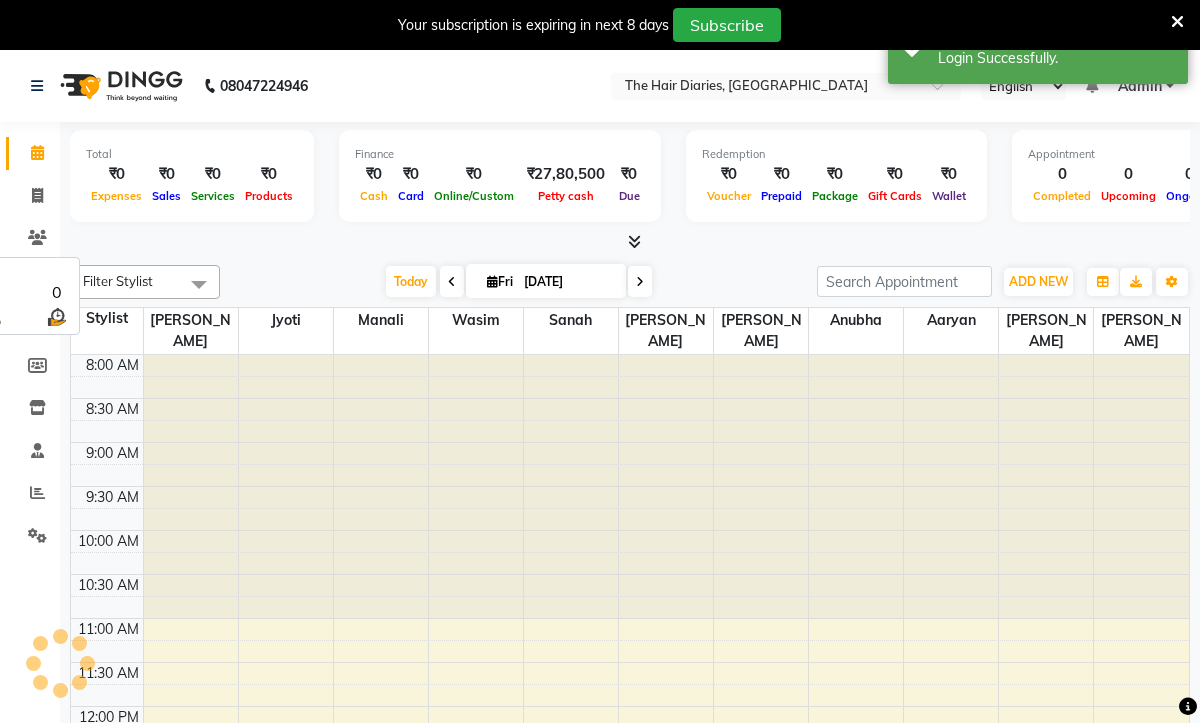 select on "en" 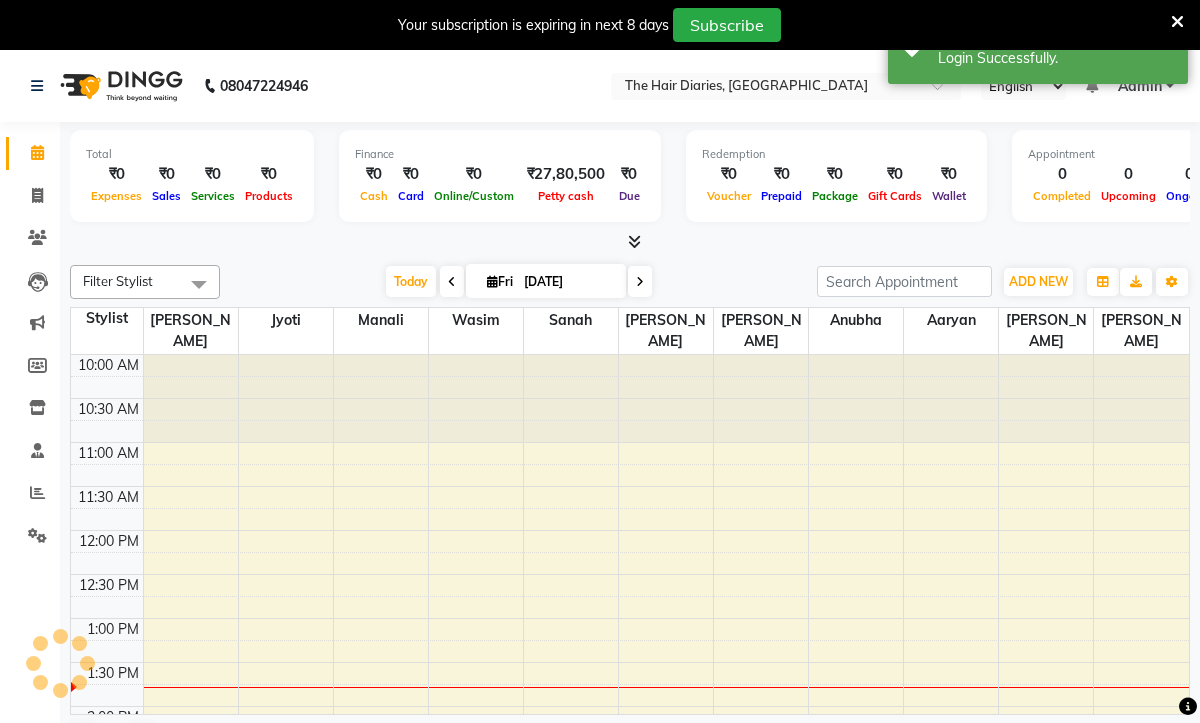 scroll, scrollTop: 0, scrollLeft: 0, axis: both 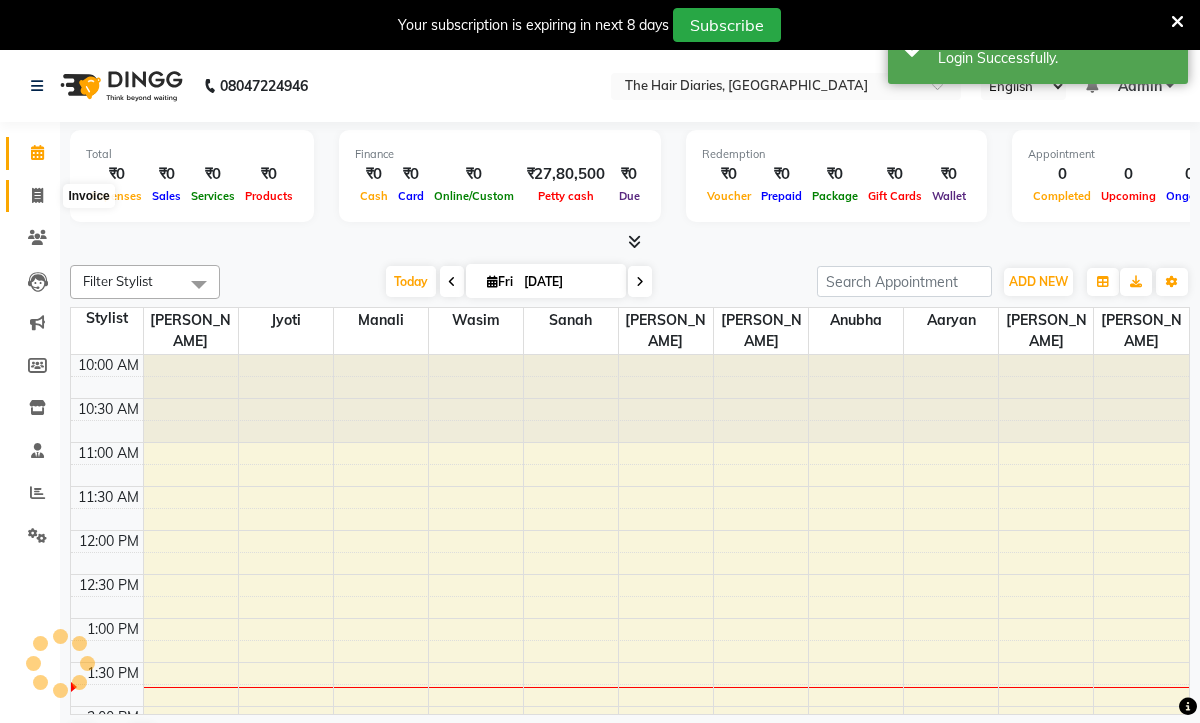 click 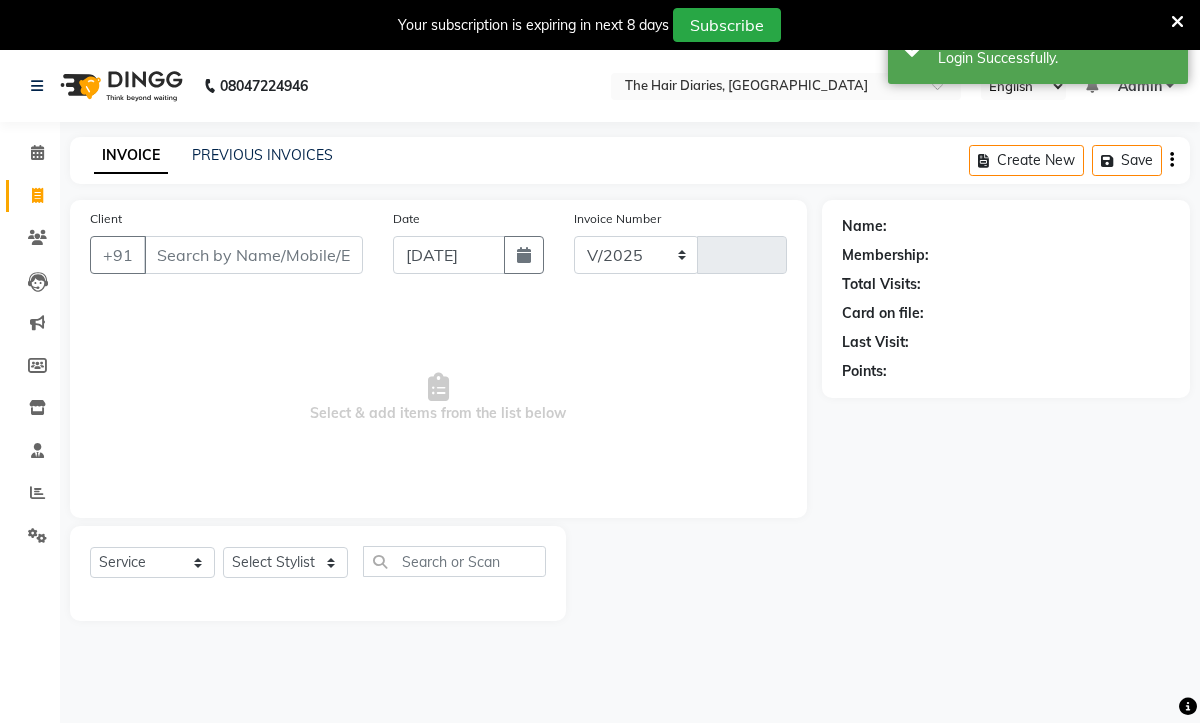 select on "782" 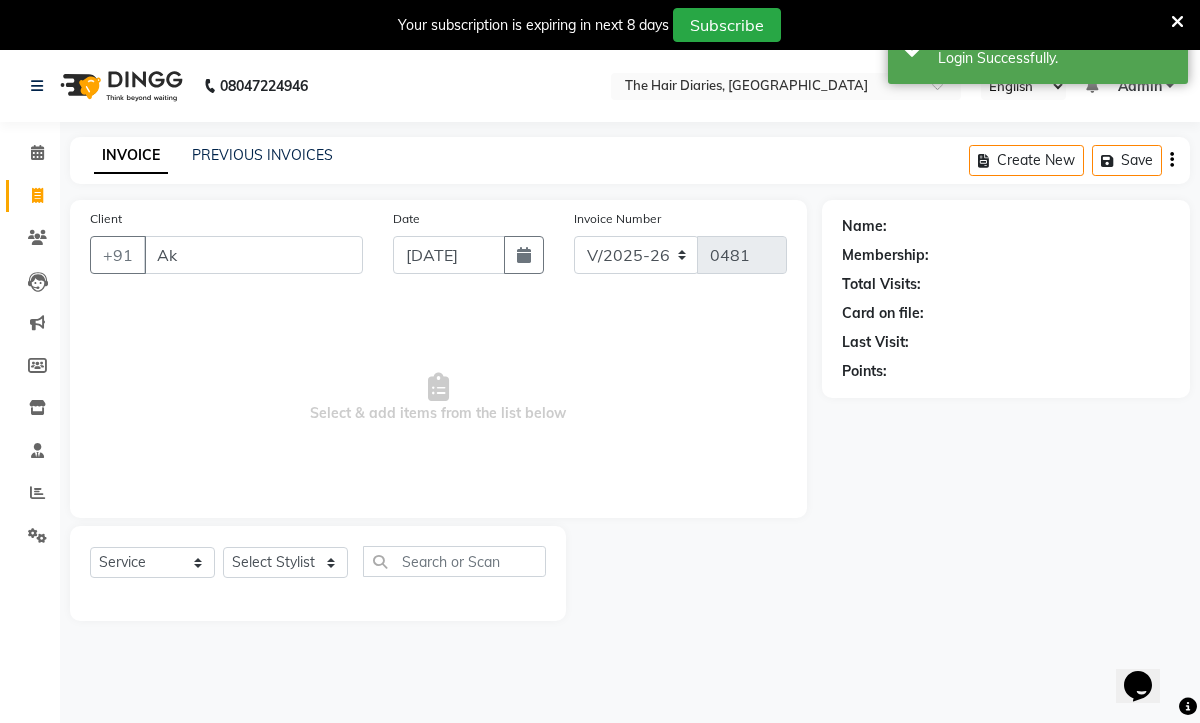scroll, scrollTop: 0, scrollLeft: 0, axis: both 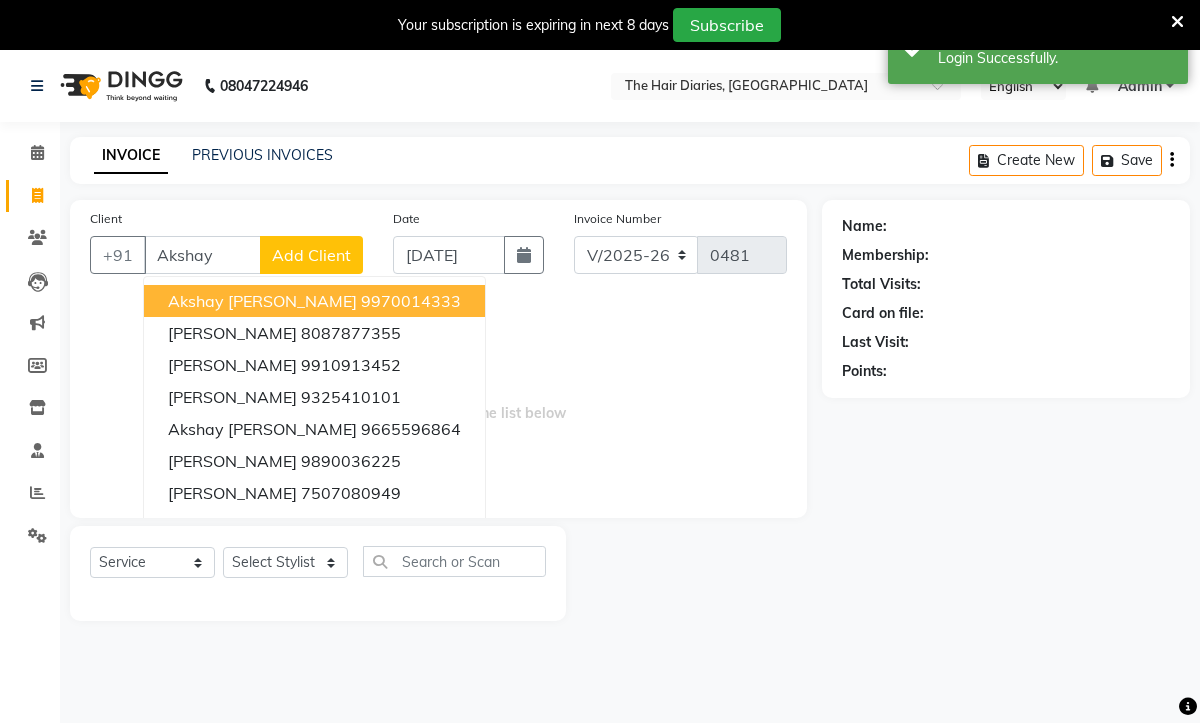 click on "Akshay [PERSON_NAME]" at bounding box center [262, 301] 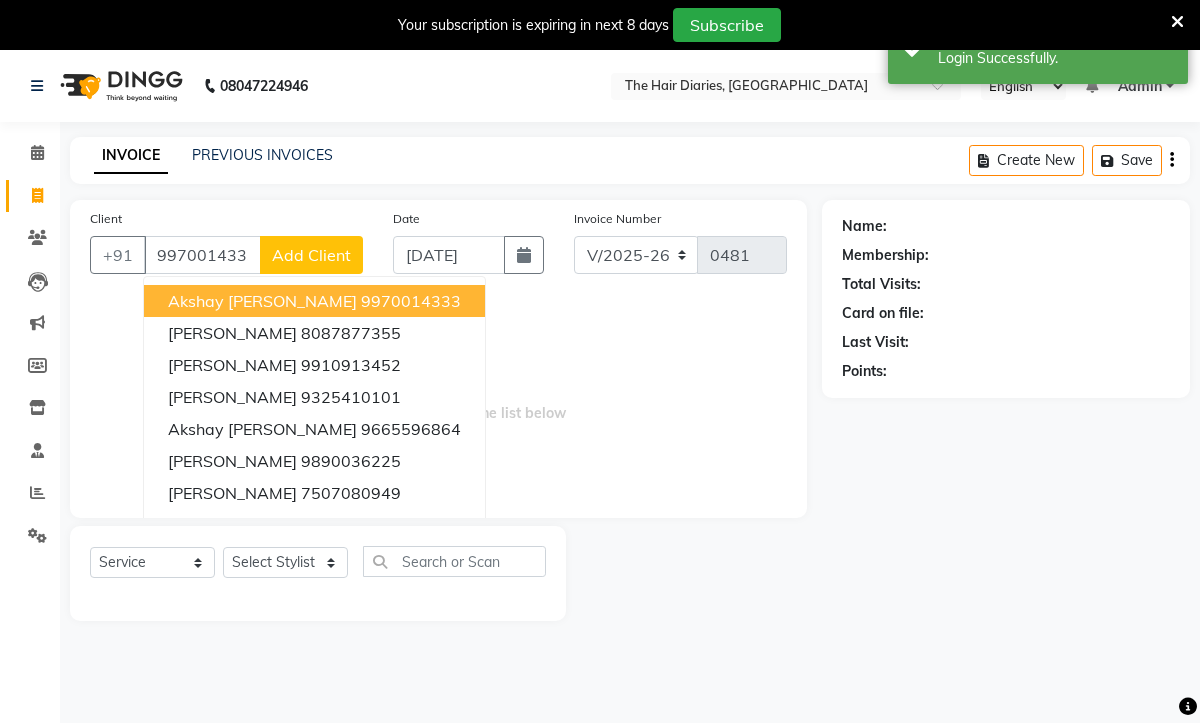 type on "9970014333" 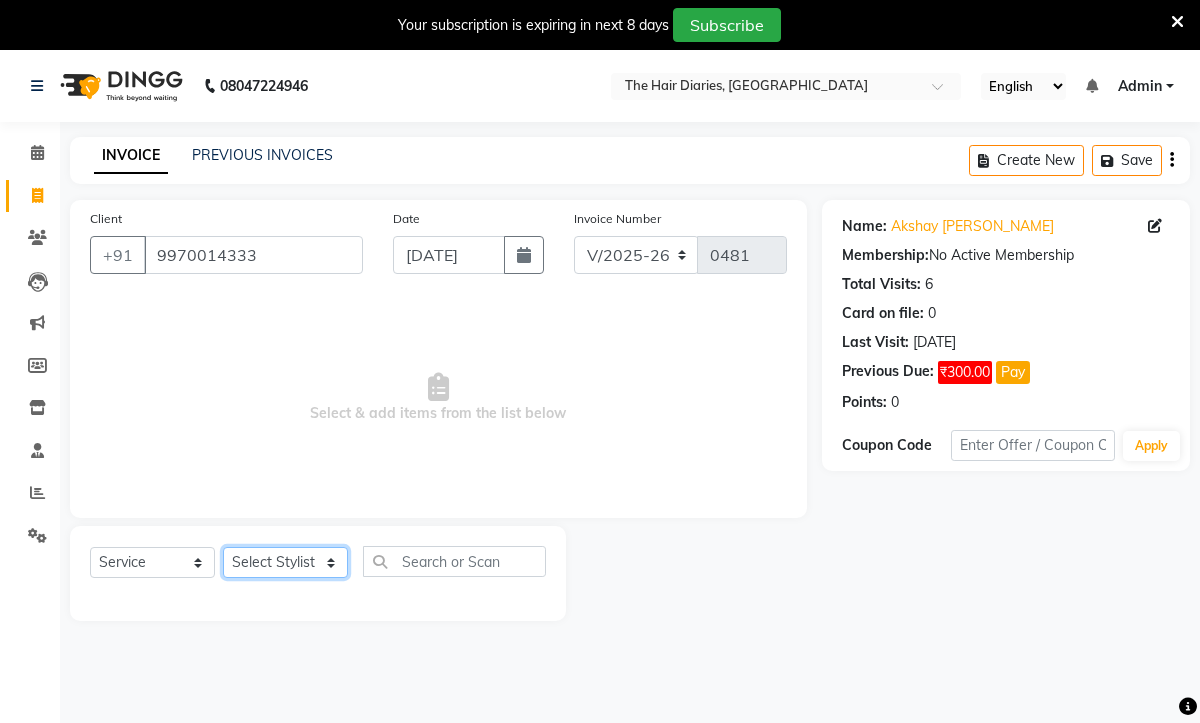 click on "Select Stylist Aaryan [PERSON_NAME] [PERSON_NAME] [PERSON_NAME] Jyoti  [PERSON_NAME] Manali  Maneger [PERSON_NAME] [PERSON_NAME]  [PERSON_NAME] [PERSON_NAME]" 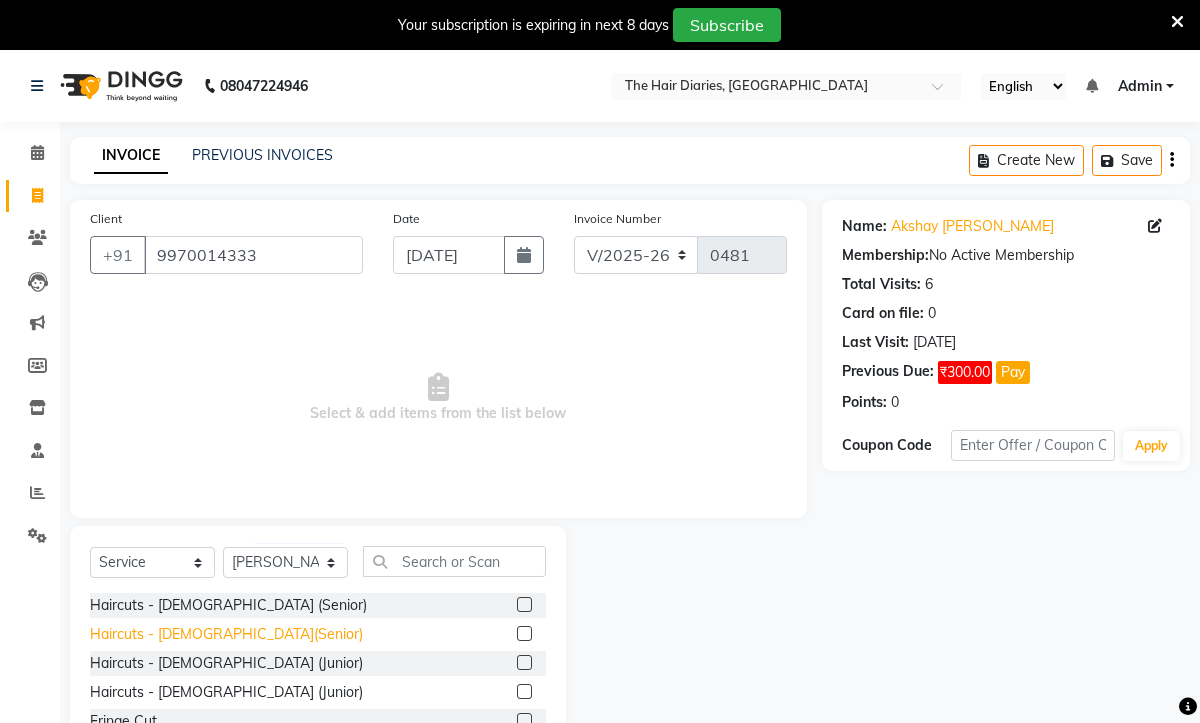 click on "Haircuts - [DEMOGRAPHIC_DATA](Senior)" 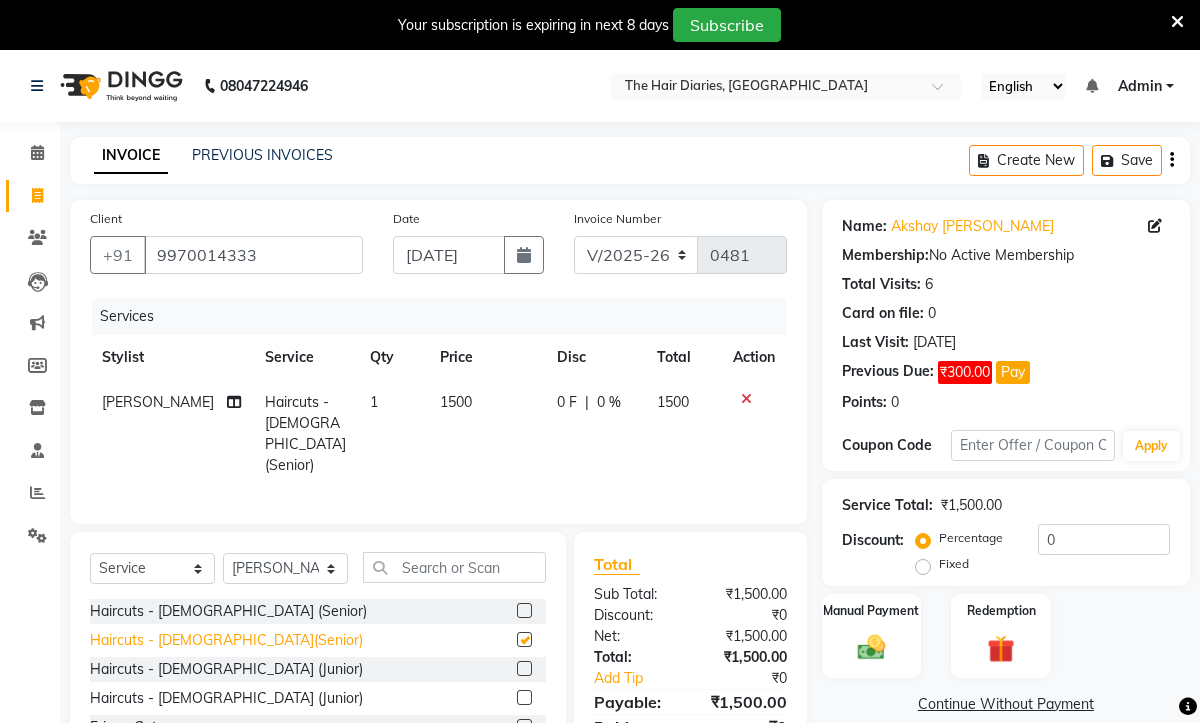 checkbox on "false" 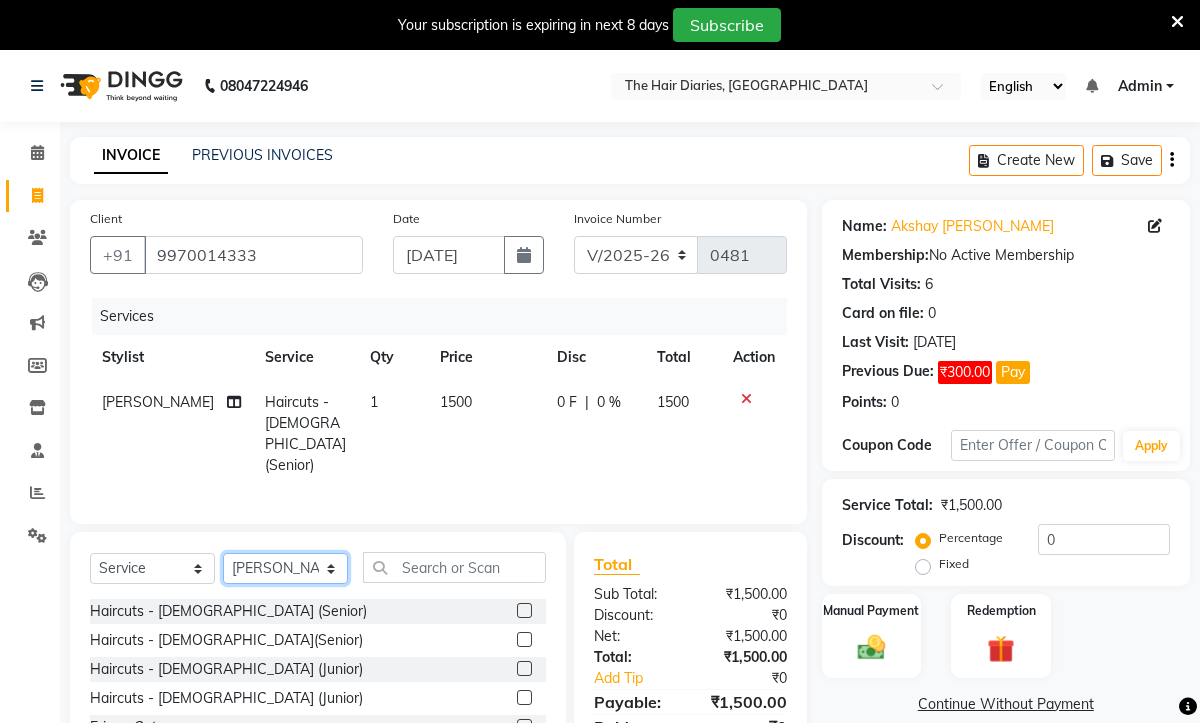 click on "Select Stylist Aaryan [PERSON_NAME] [PERSON_NAME] [PERSON_NAME] Jyoti  [PERSON_NAME] Manali  Maneger [PERSON_NAME] [PERSON_NAME]  [PERSON_NAME] [PERSON_NAME]" 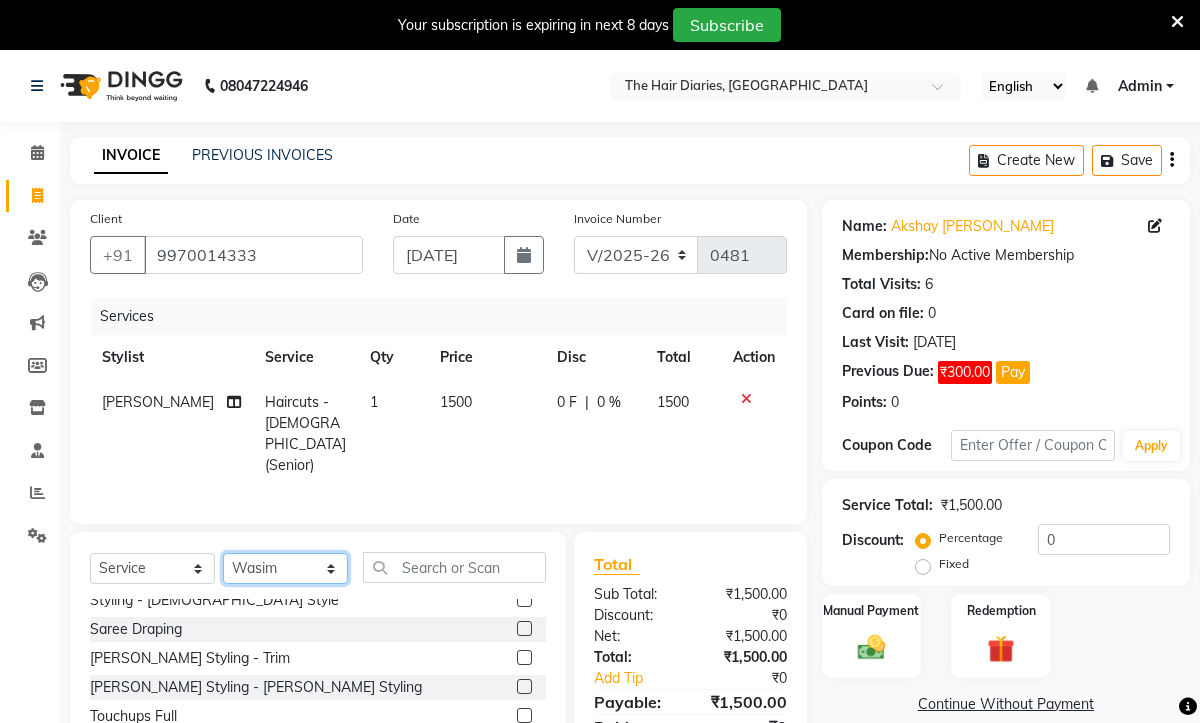 scroll, scrollTop: 456, scrollLeft: 0, axis: vertical 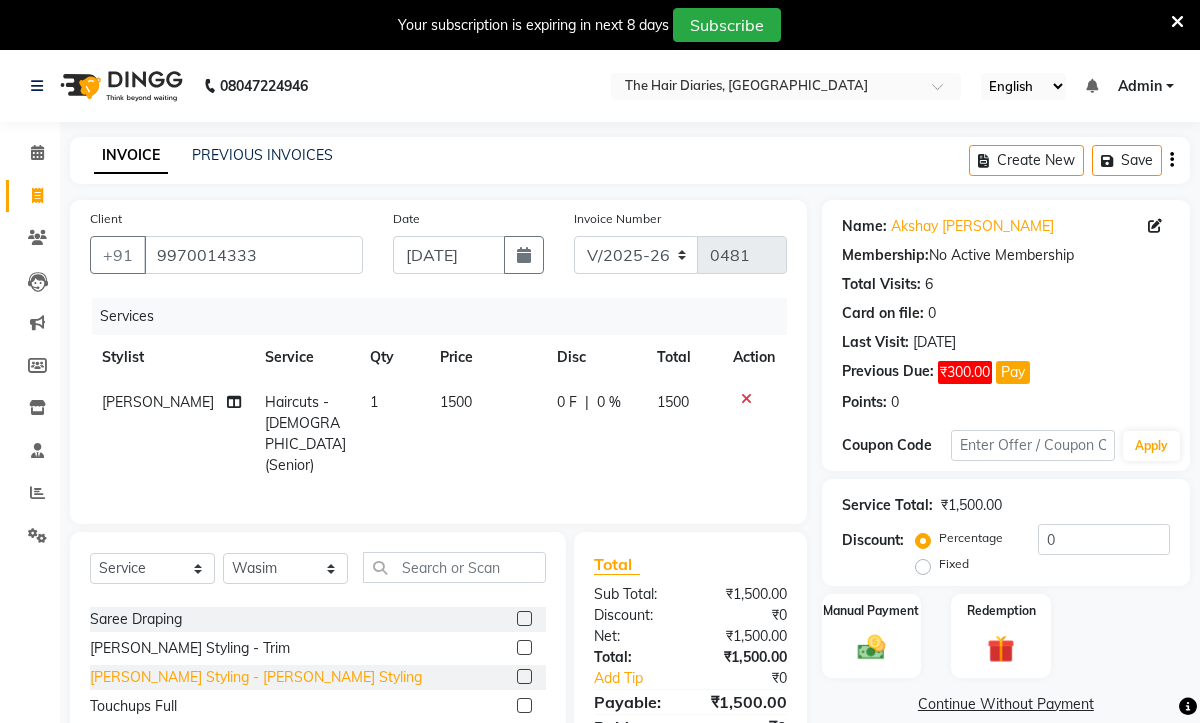 click on "[PERSON_NAME] Styling - [PERSON_NAME] Styling" 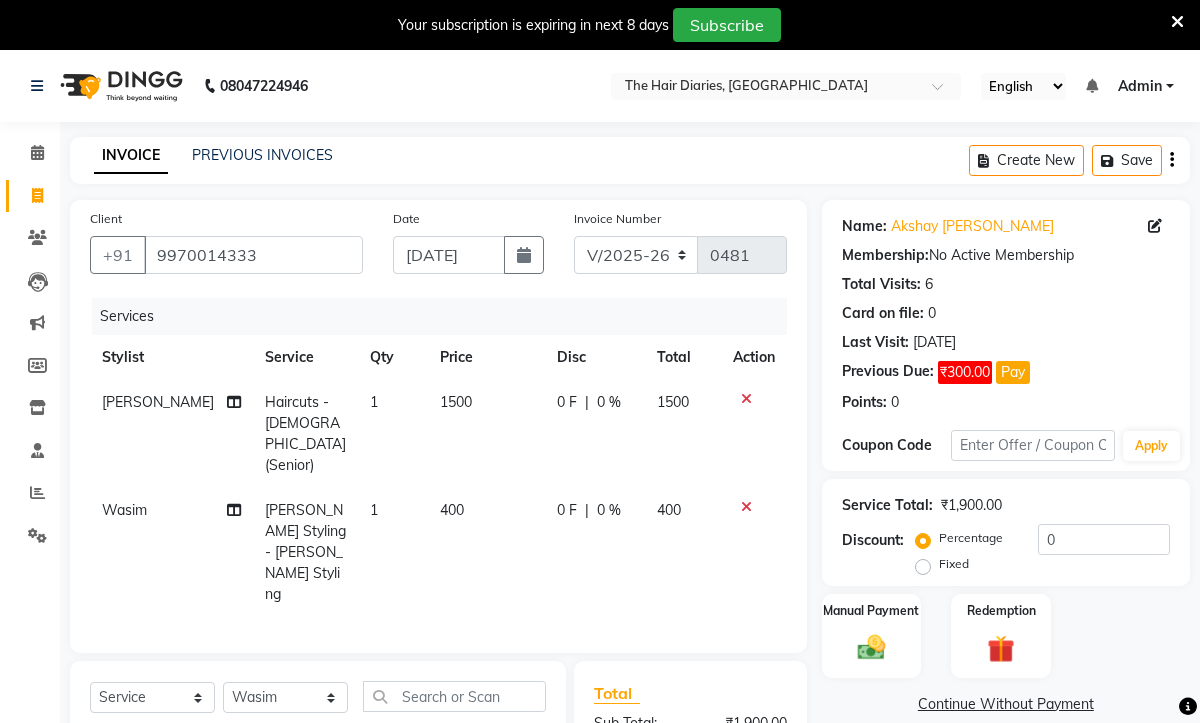 checkbox on "false" 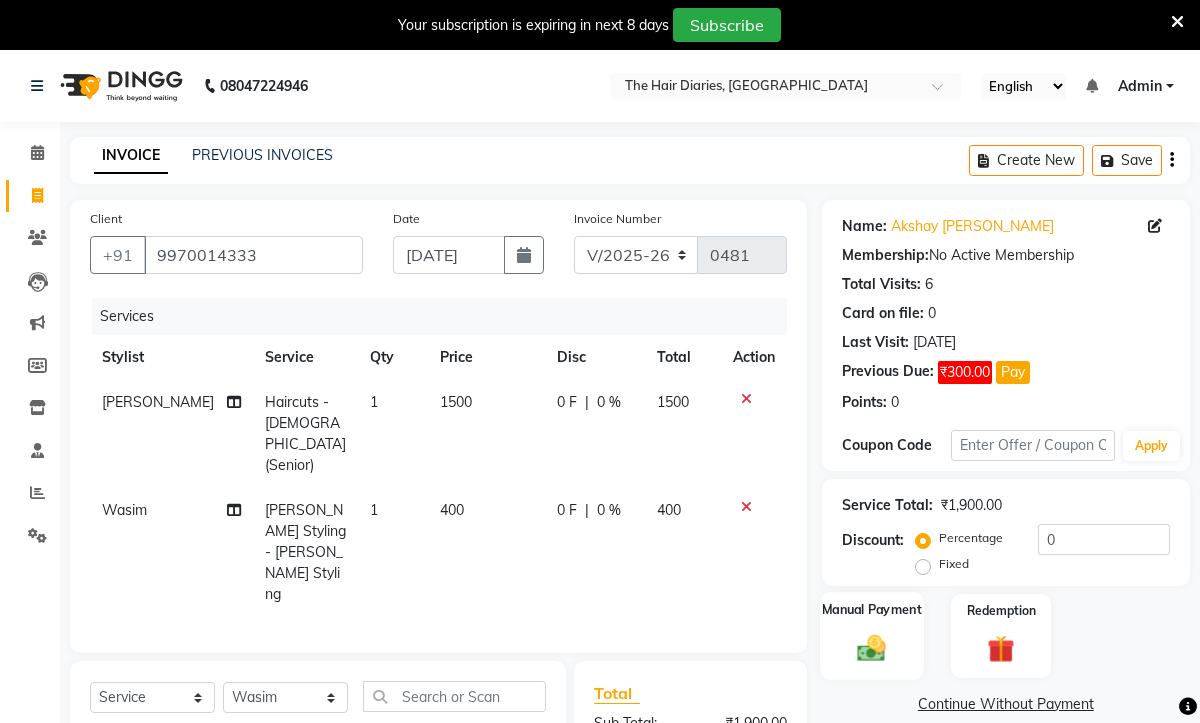 click on "Manual Payment" 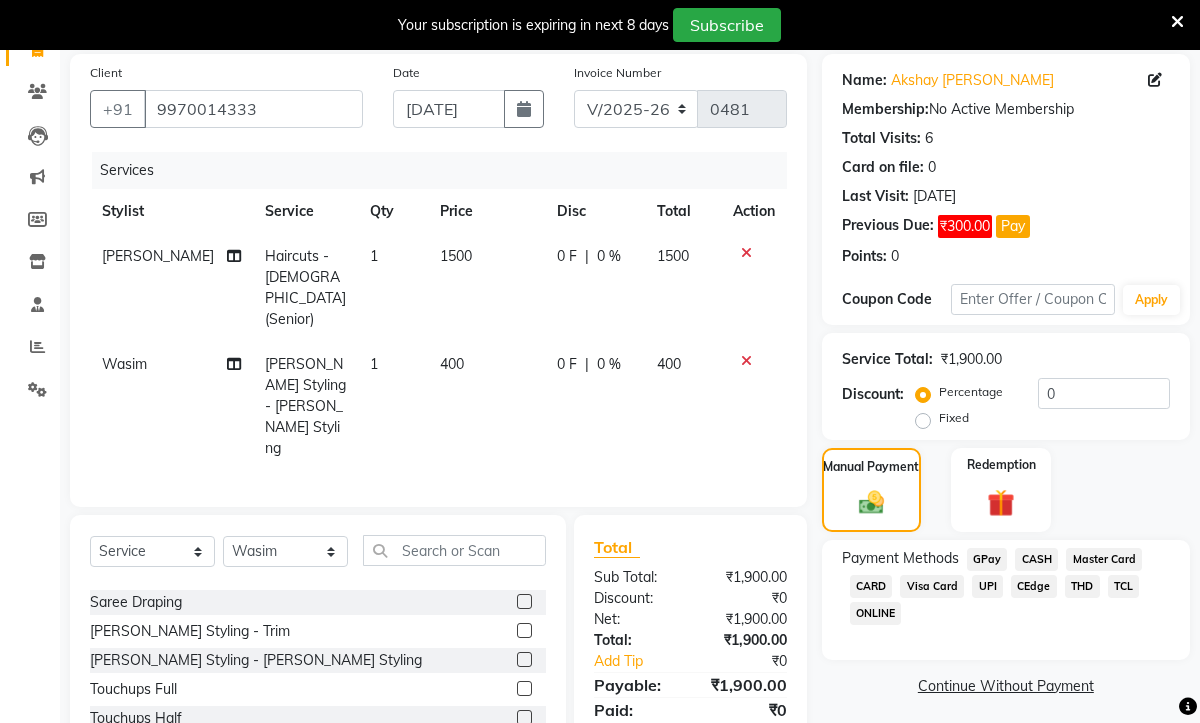 scroll, scrollTop: 179, scrollLeft: 0, axis: vertical 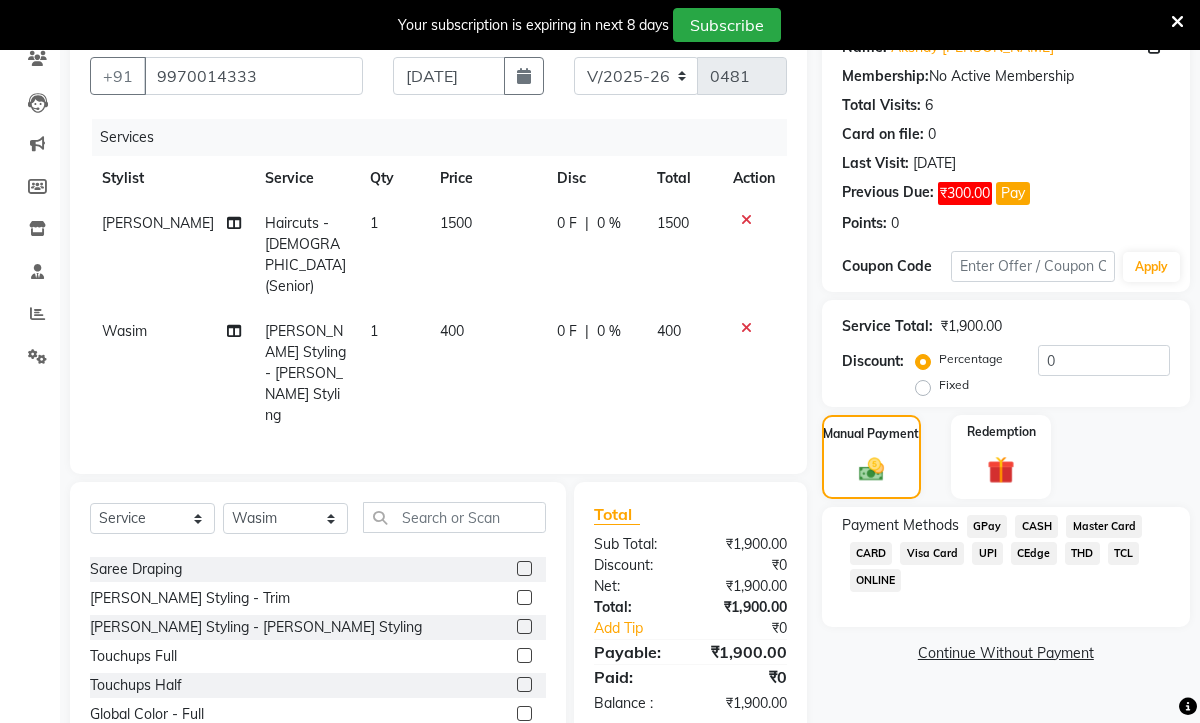 click on "CEdge" 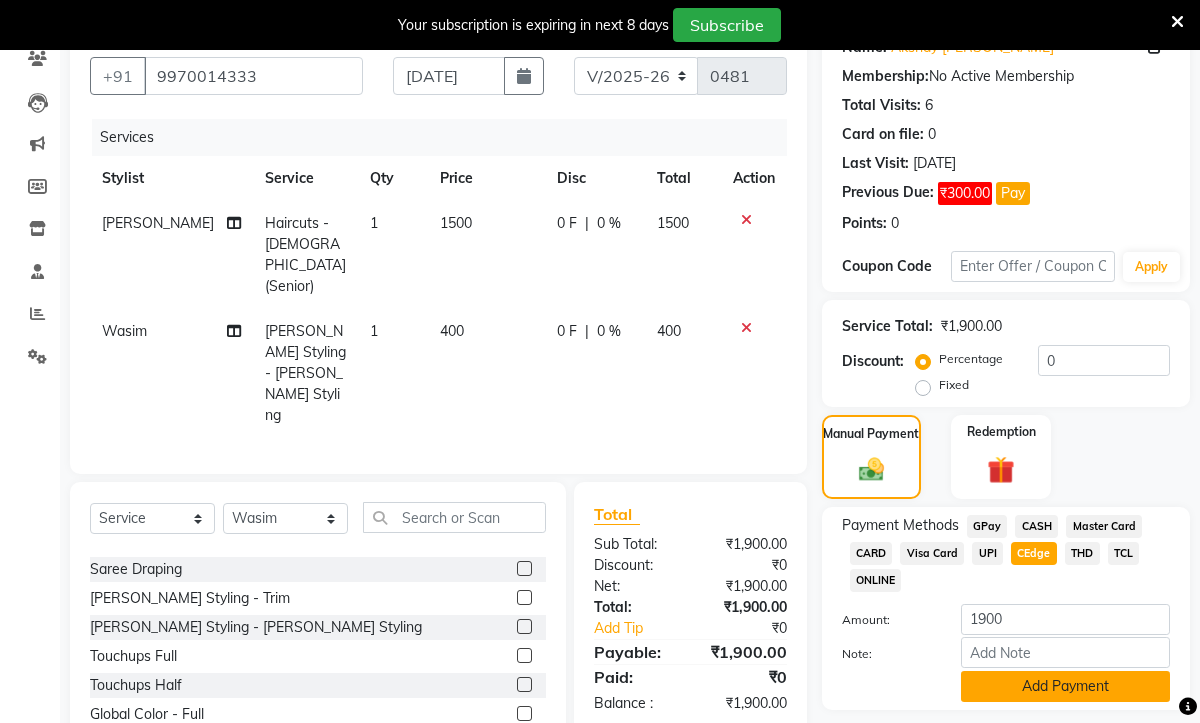 click on "Add Payment" 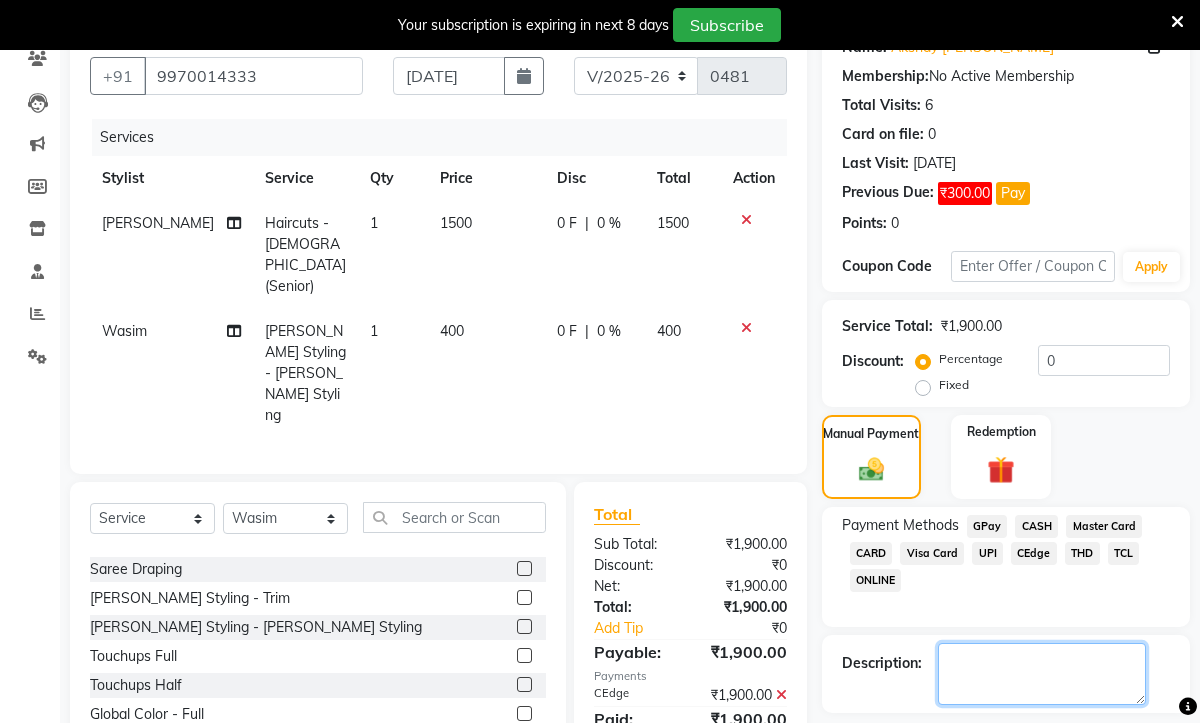 click 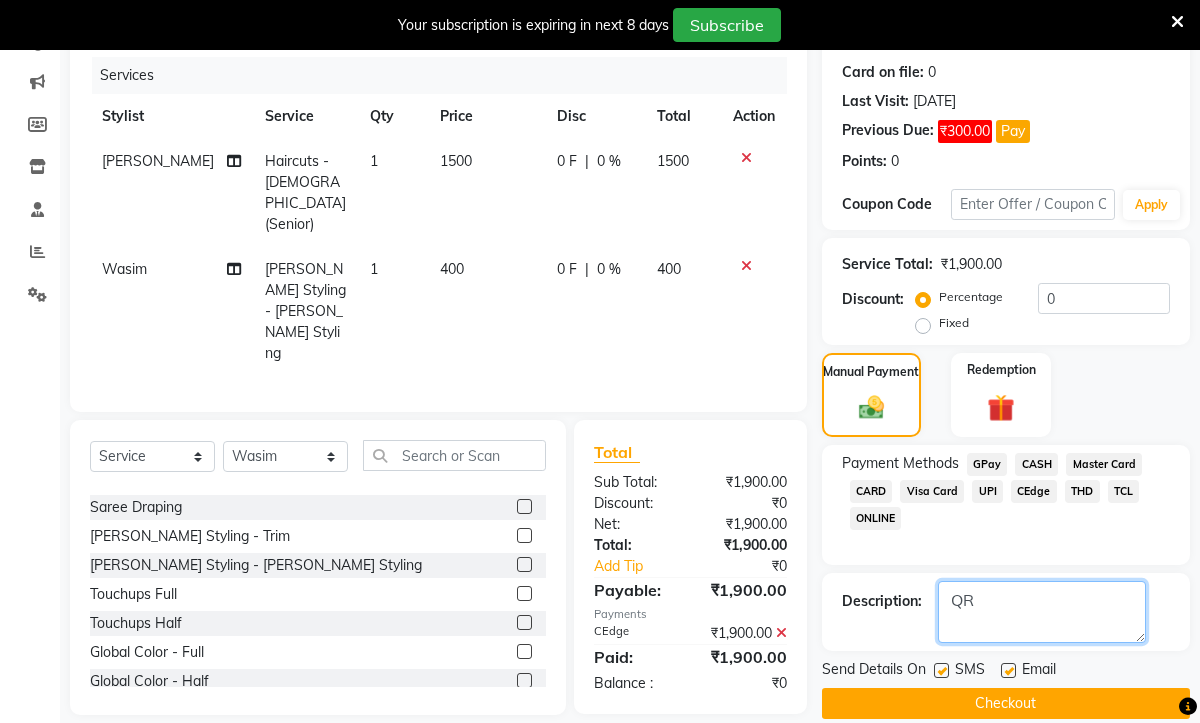 scroll, scrollTop: 267, scrollLeft: 0, axis: vertical 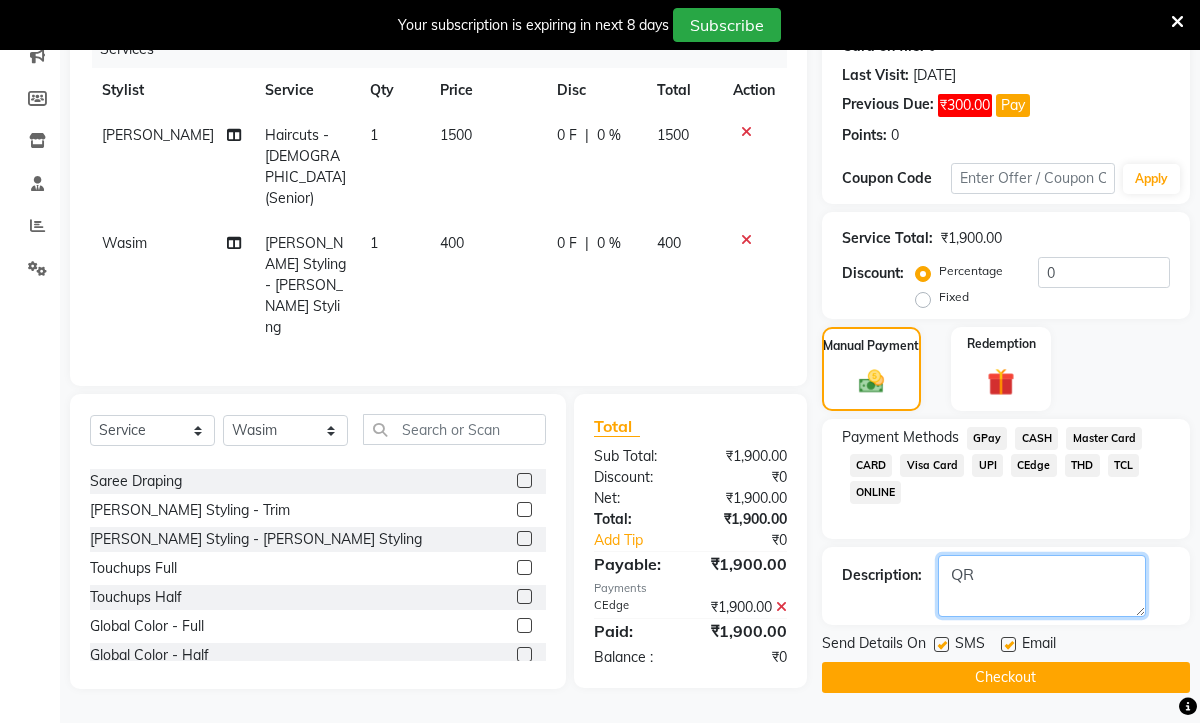 type on "QR" 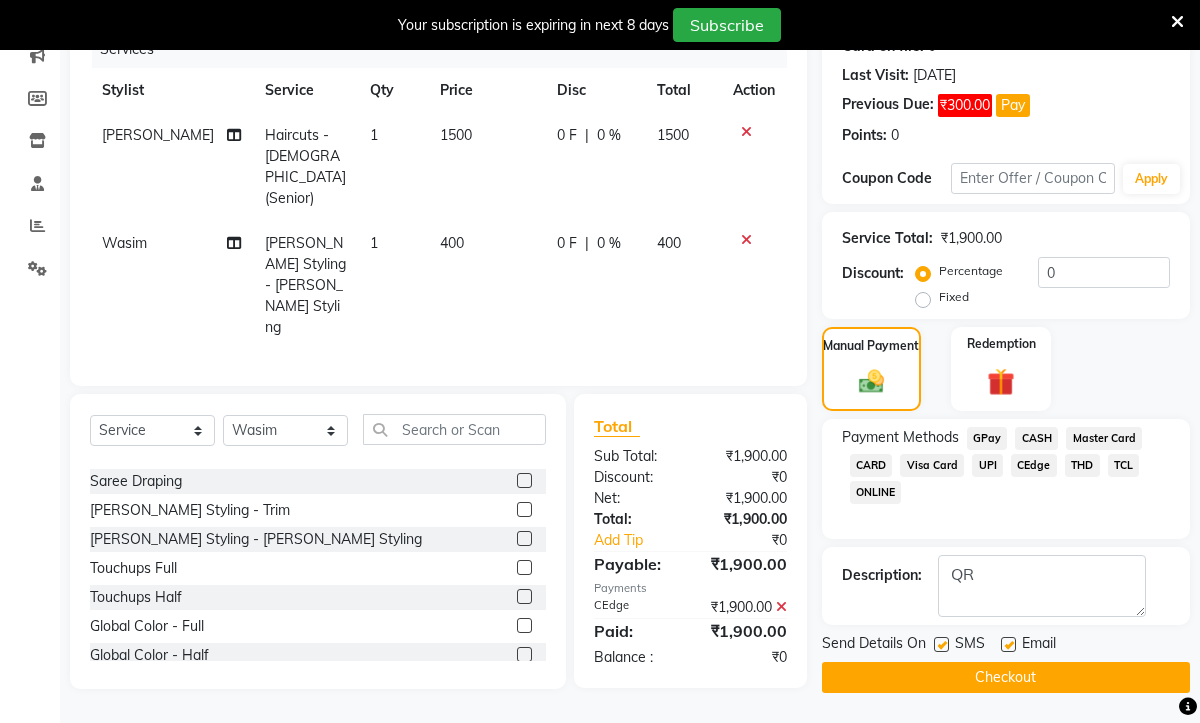 click 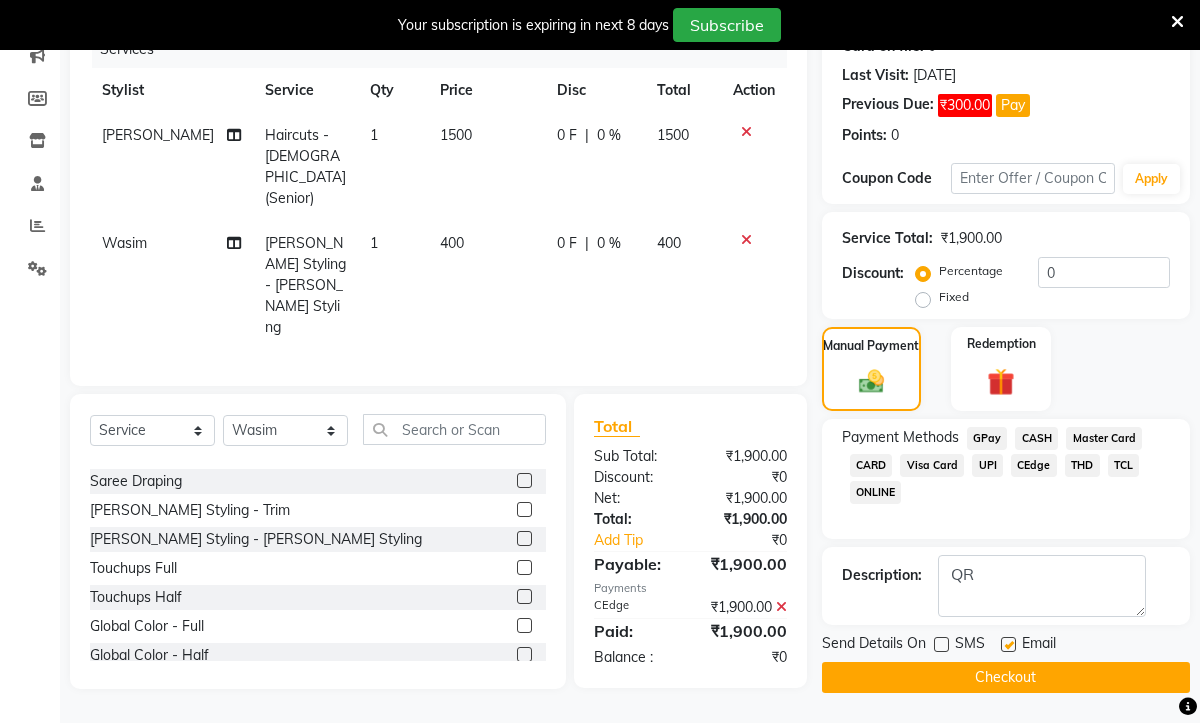 click 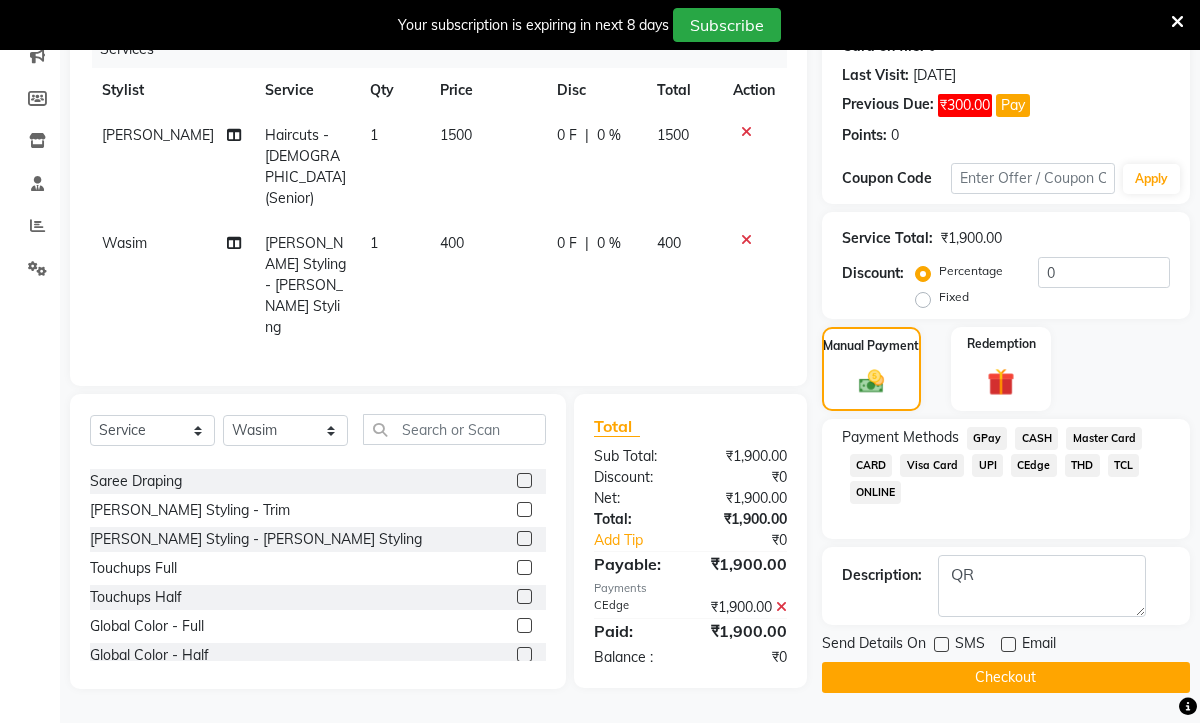 click on "Checkout" 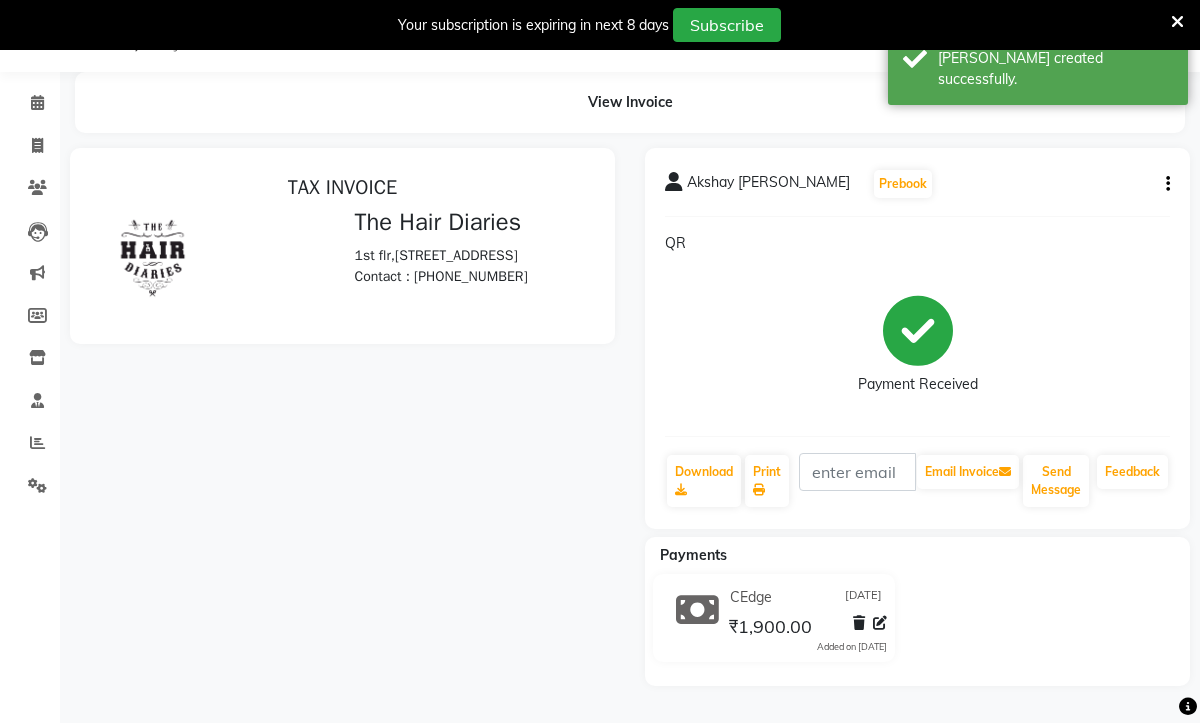 scroll, scrollTop: 0, scrollLeft: 0, axis: both 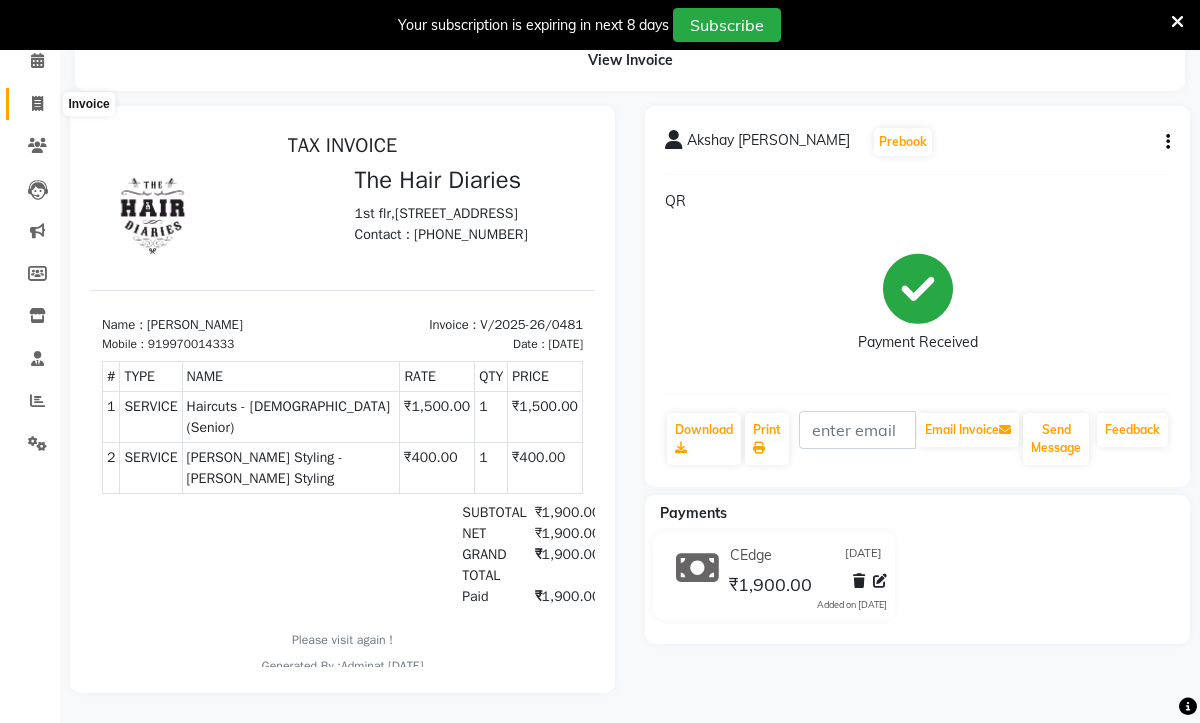 click 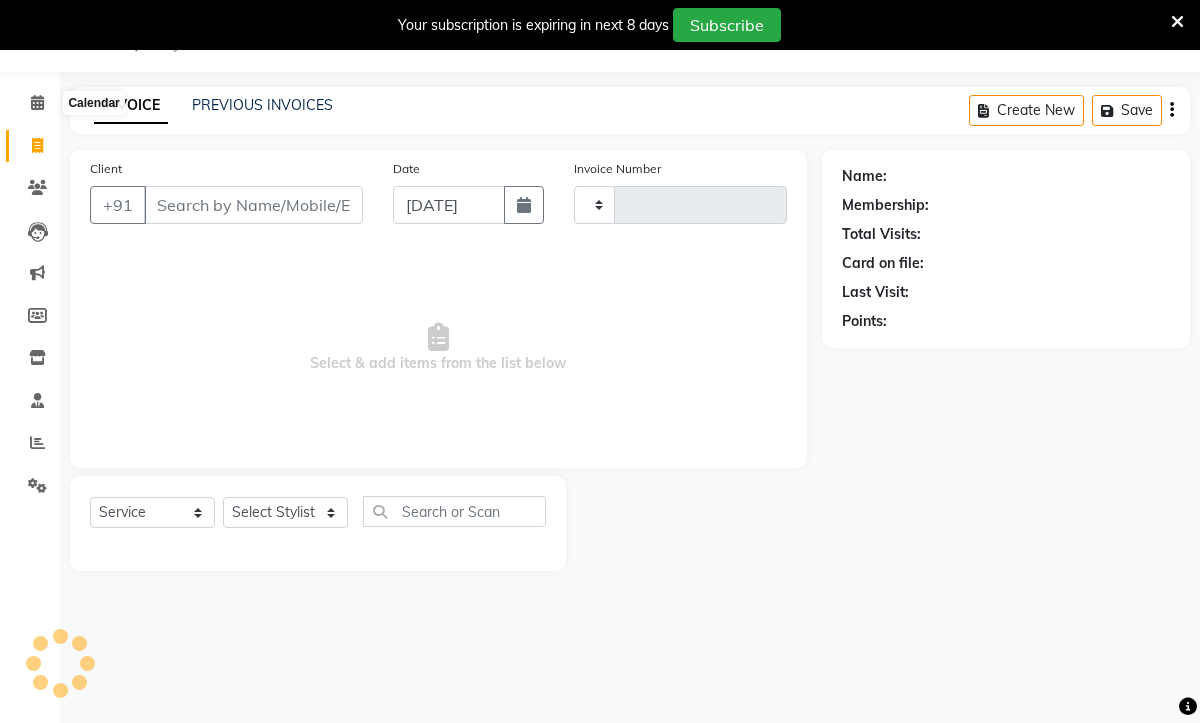type on "0482" 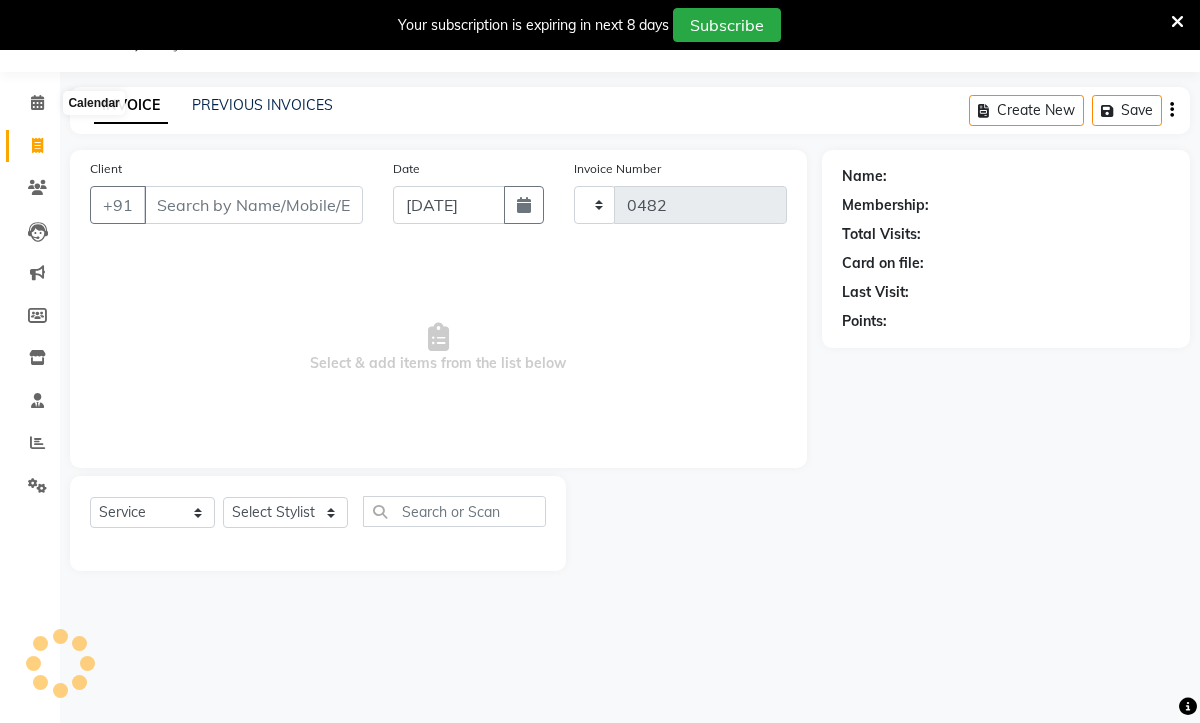scroll, scrollTop: 50, scrollLeft: 0, axis: vertical 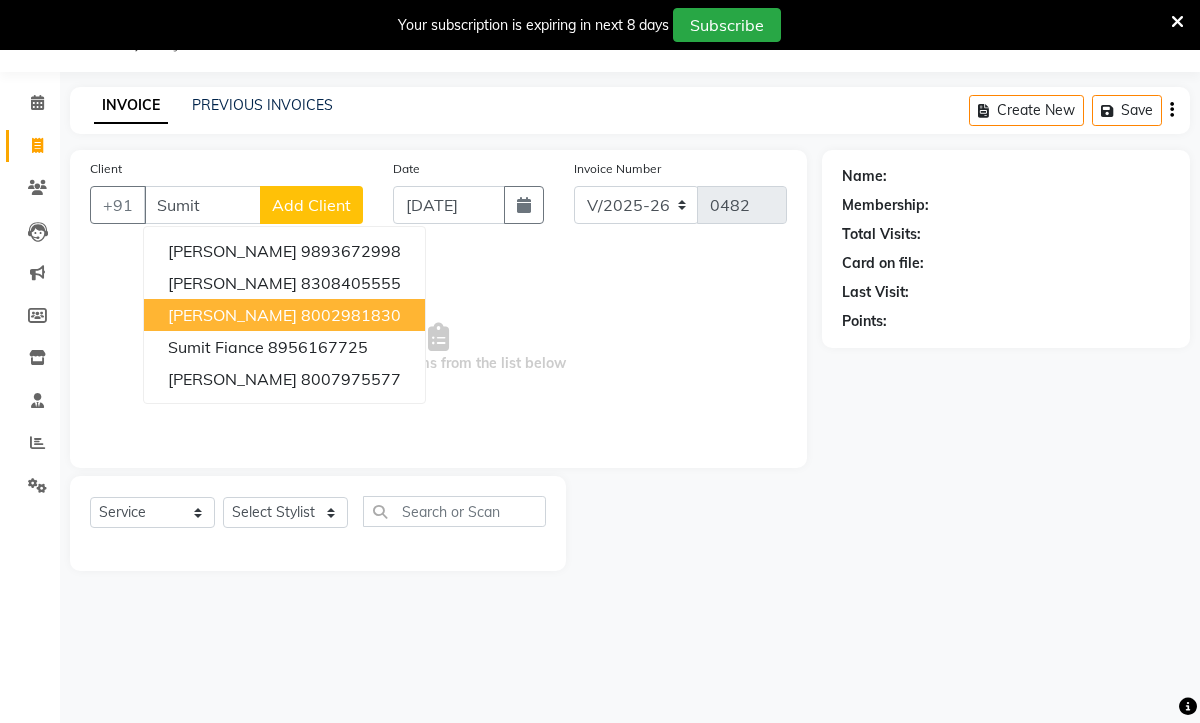 click on "[PERSON_NAME]" at bounding box center [232, 315] 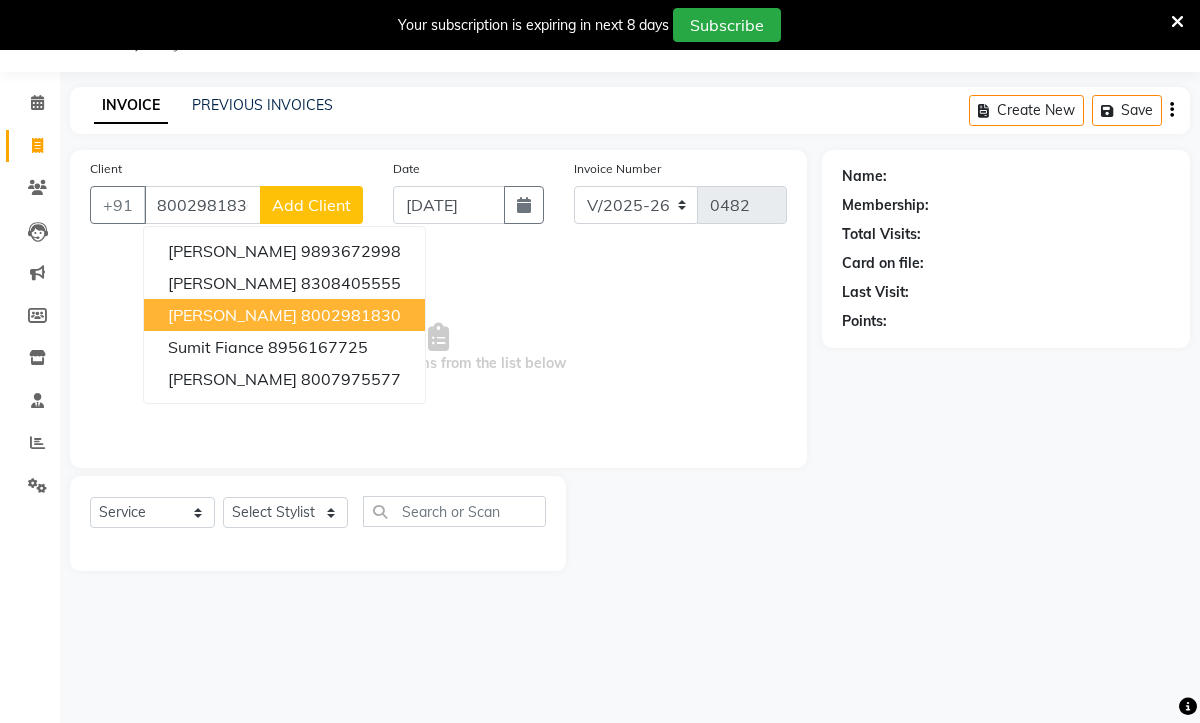 type on "8002981830" 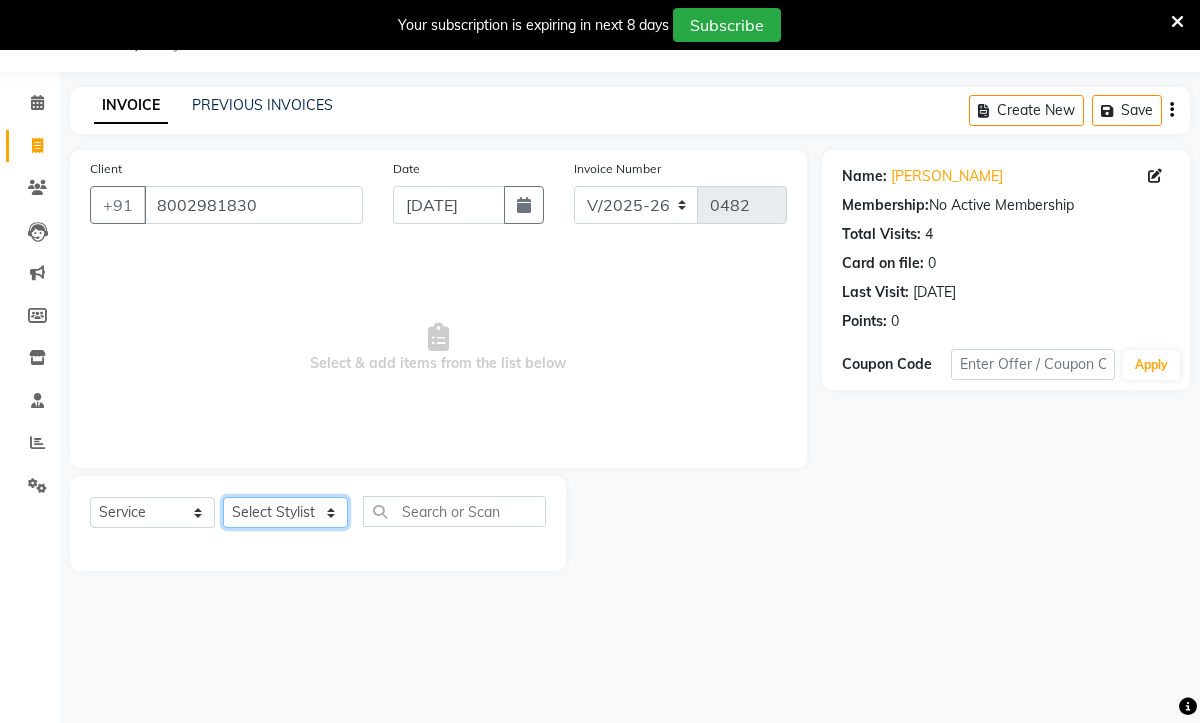 click on "Select Stylist Aaryan [PERSON_NAME] [PERSON_NAME] [PERSON_NAME] Jyoti  [PERSON_NAME] Manali  Maneger [PERSON_NAME] [PERSON_NAME]  [PERSON_NAME] [PERSON_NAME]" 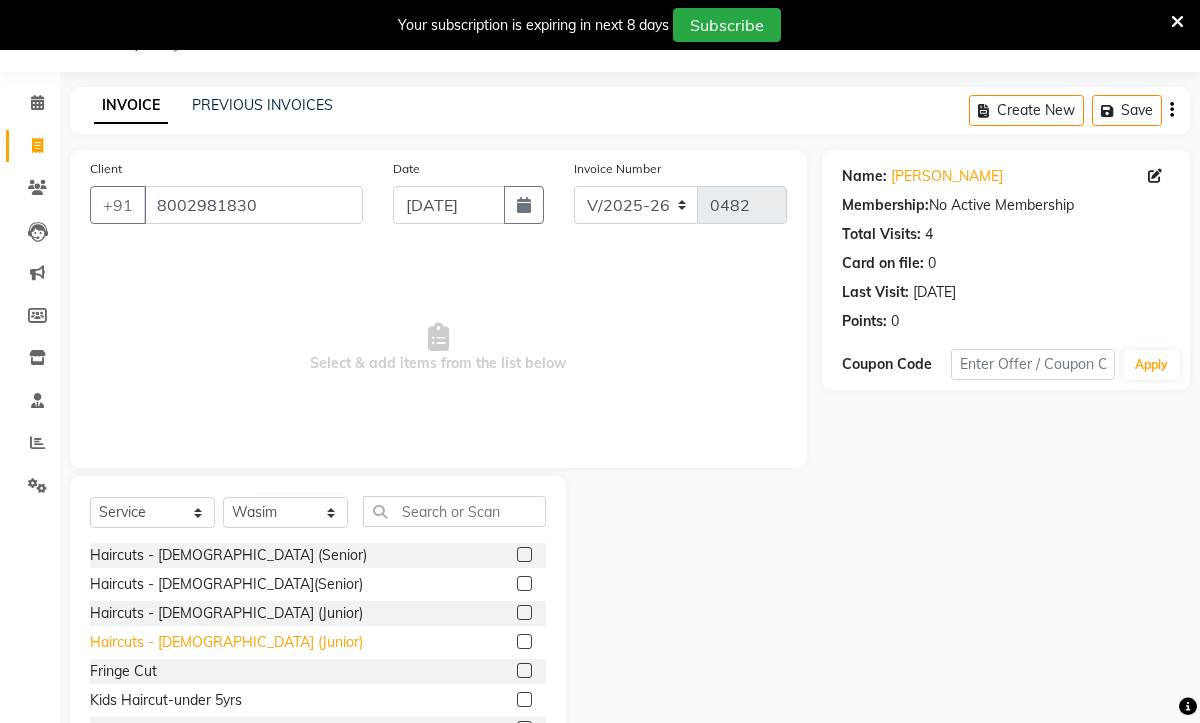 click on "Haircuts - [DEMOGRAPHIC_DATA] (Junior)" 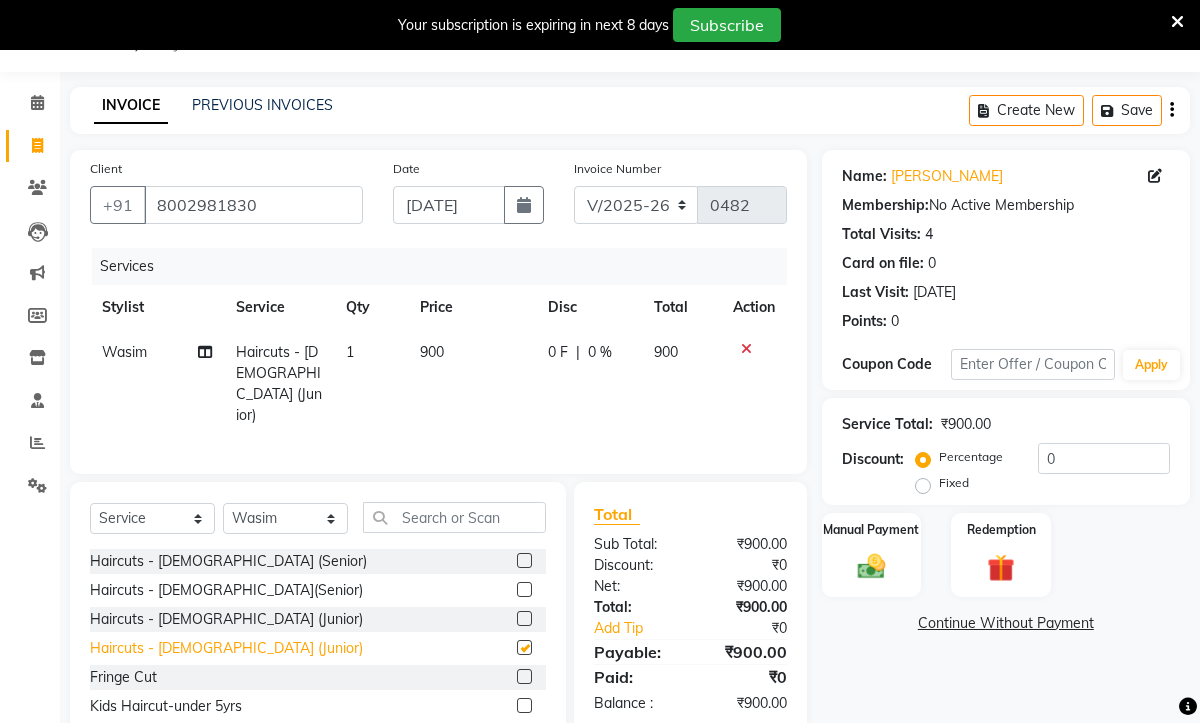 checkbox on "false" 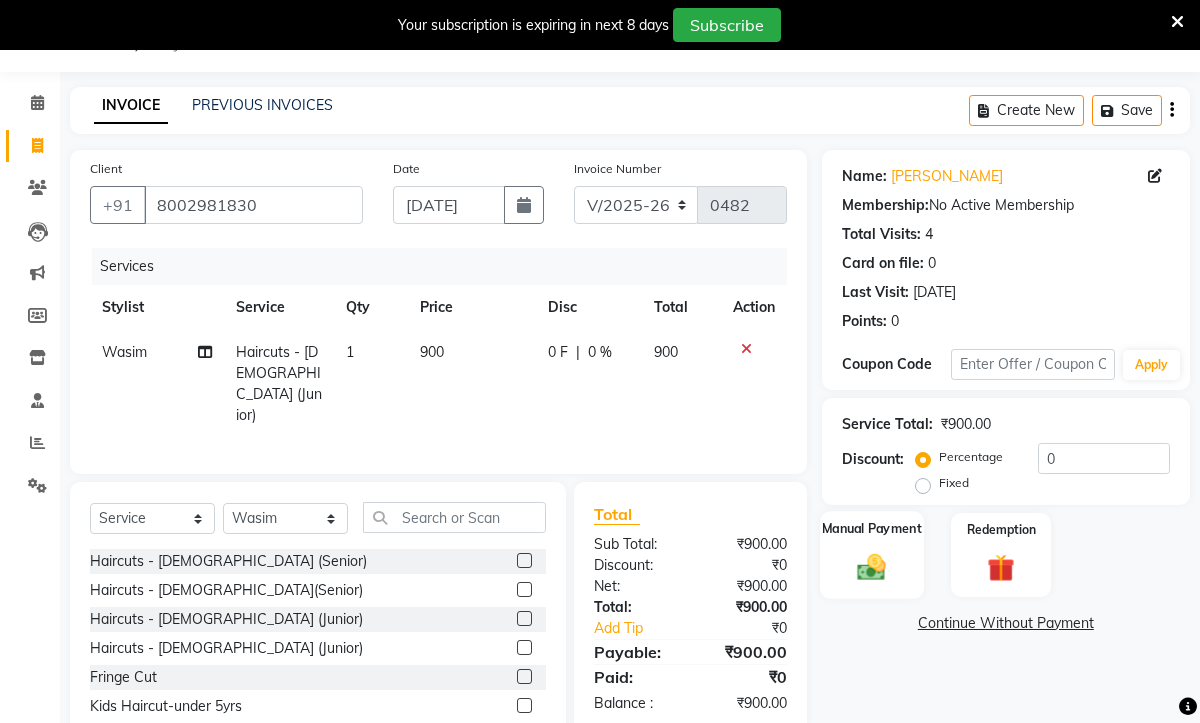 click 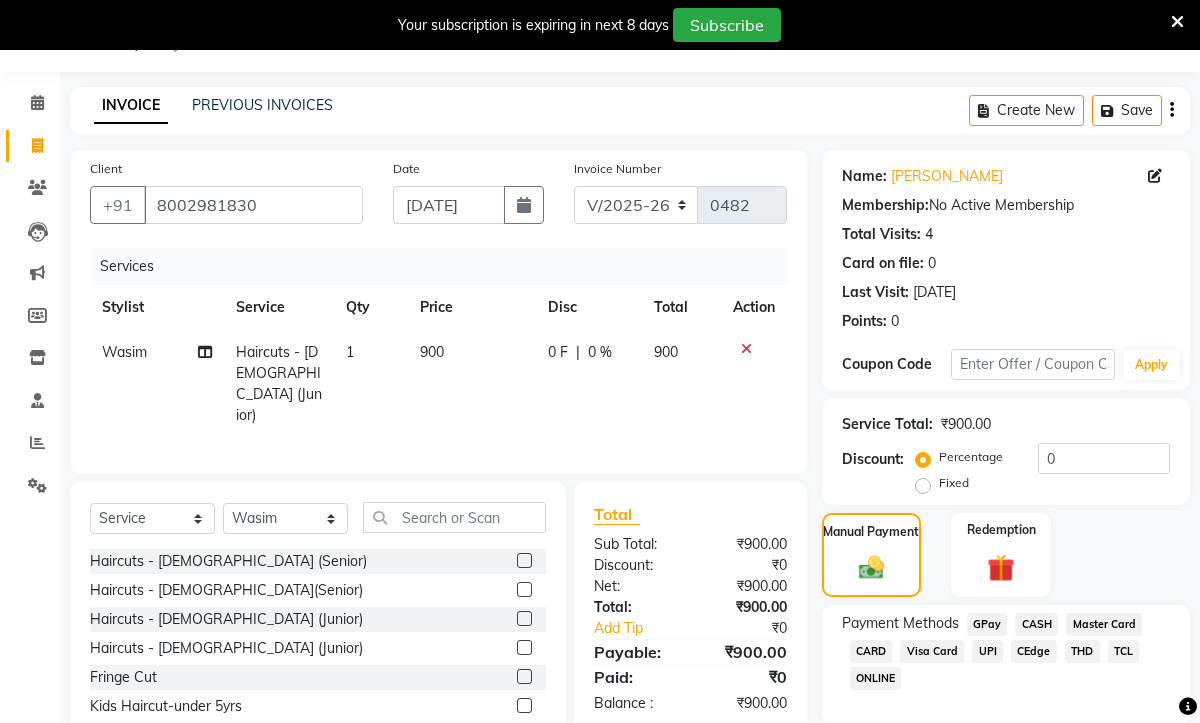 click on "CASH" 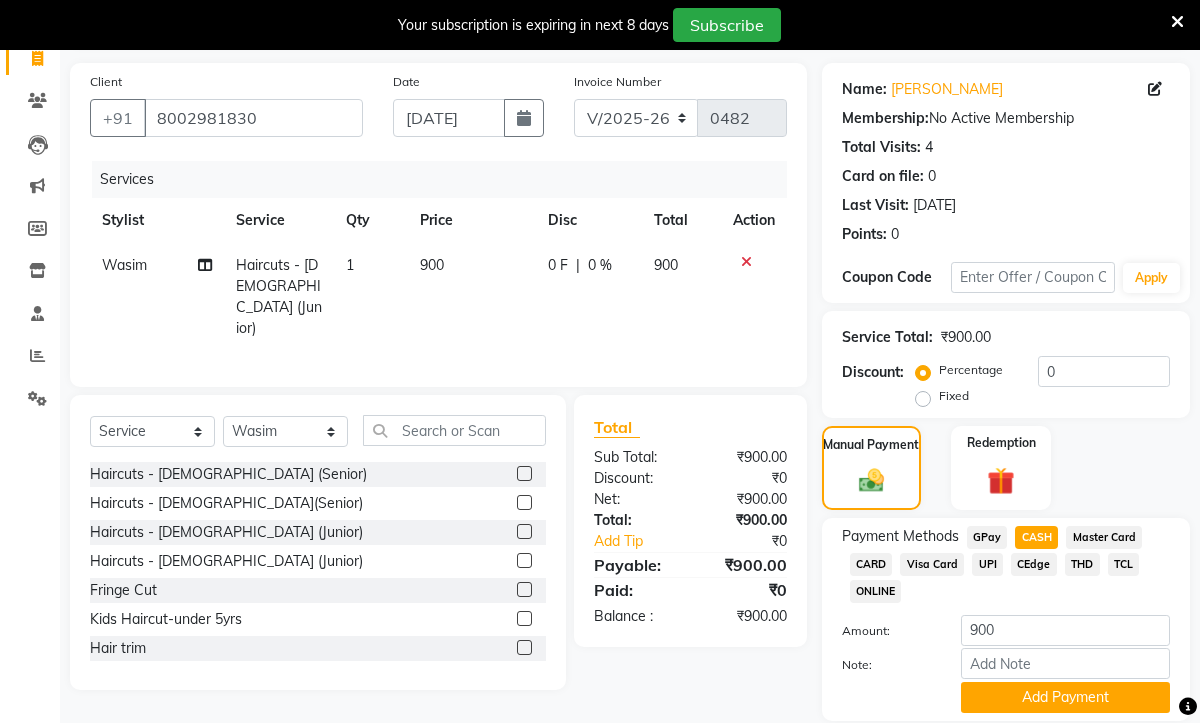 scroll, scrollTop: 160, scrollLeft: 0, axis: vertical 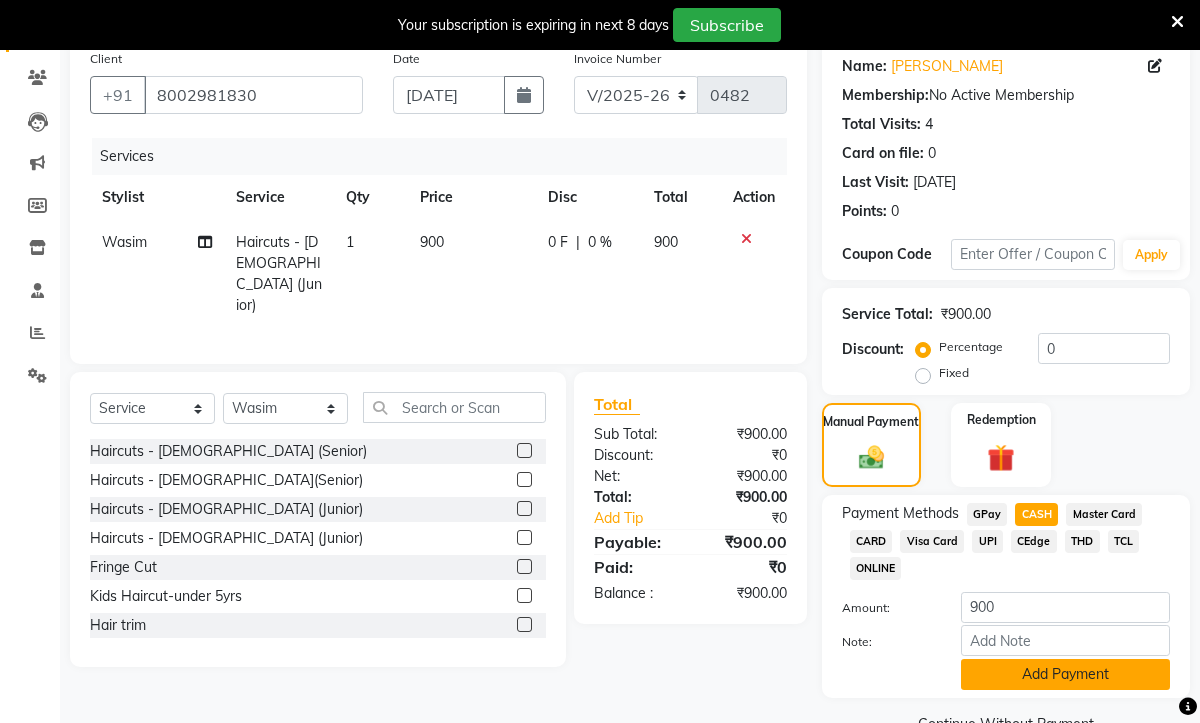 click on "Add Payment" 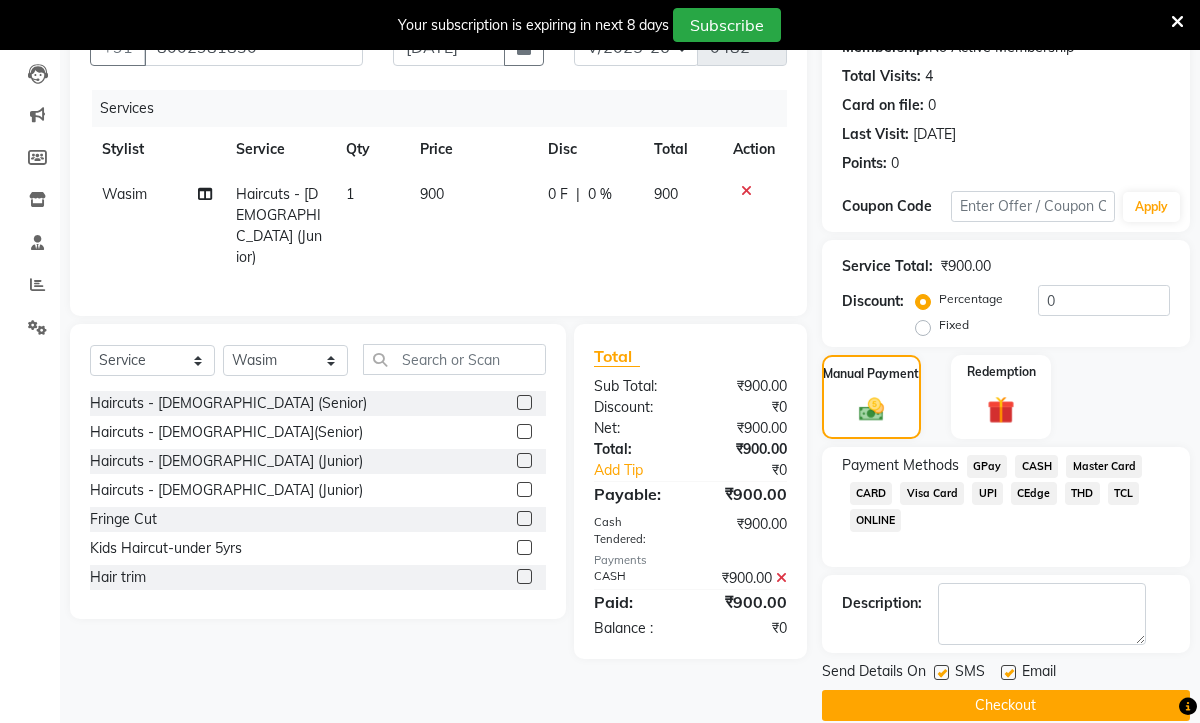scroll, scrollTop: 236, scrollLeft: 0, axis: vertical 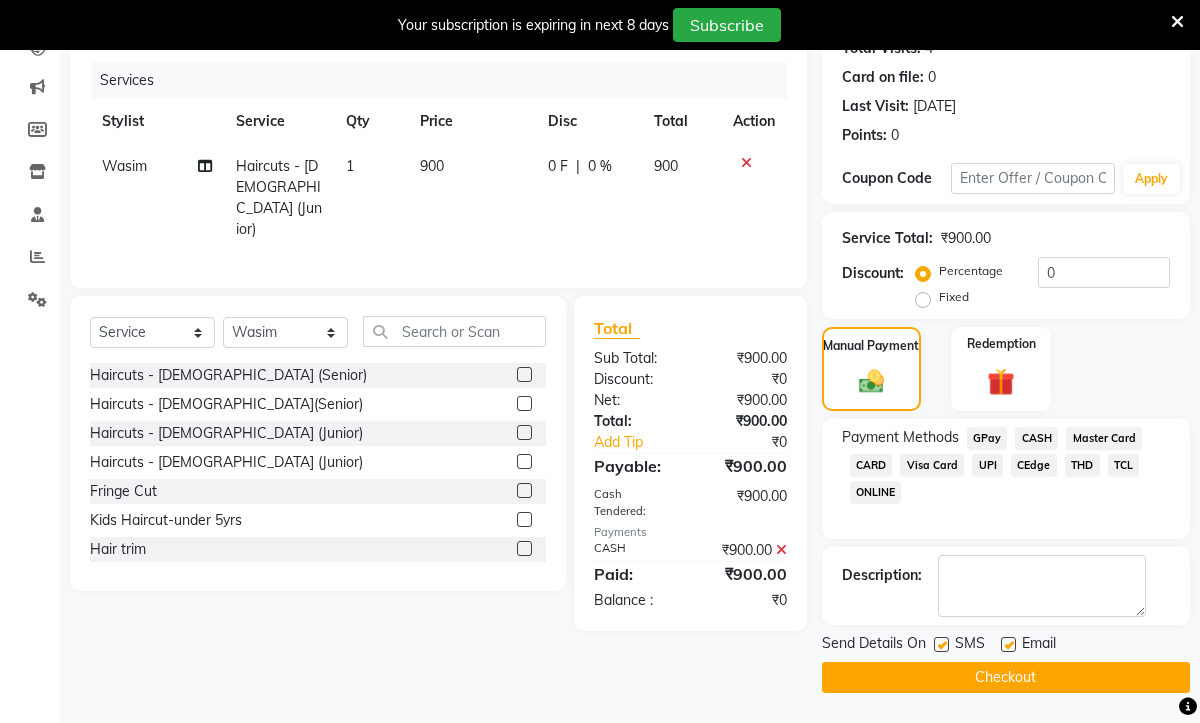 click 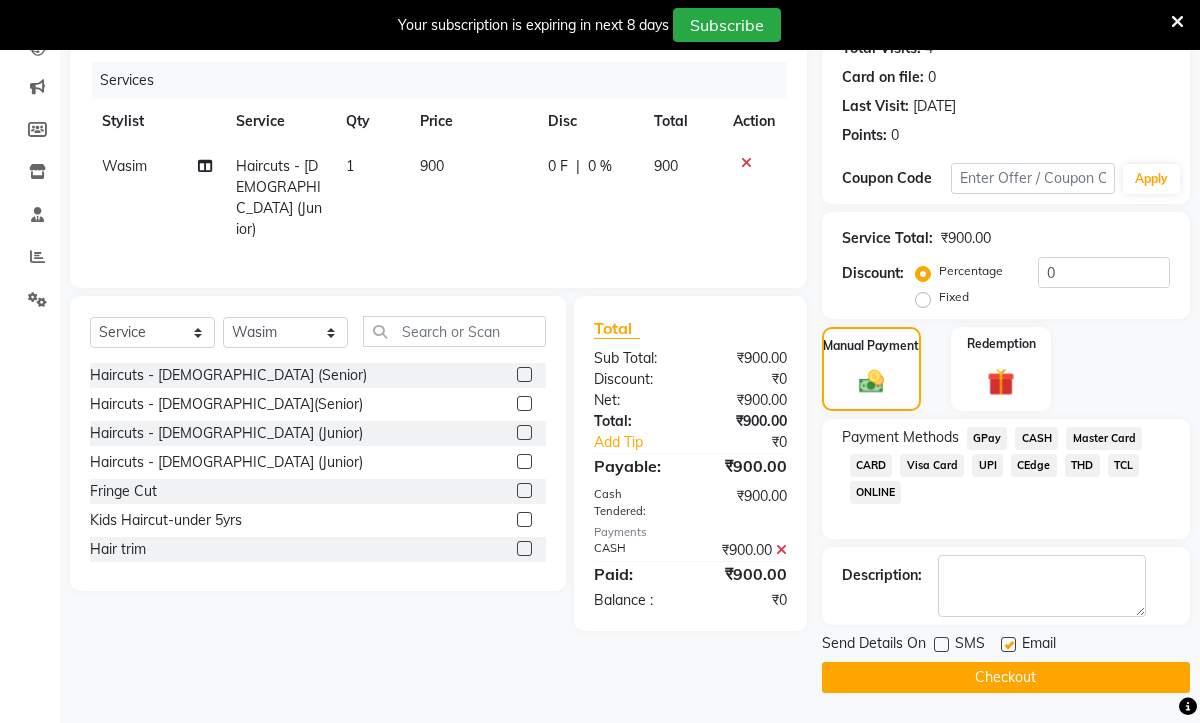 click 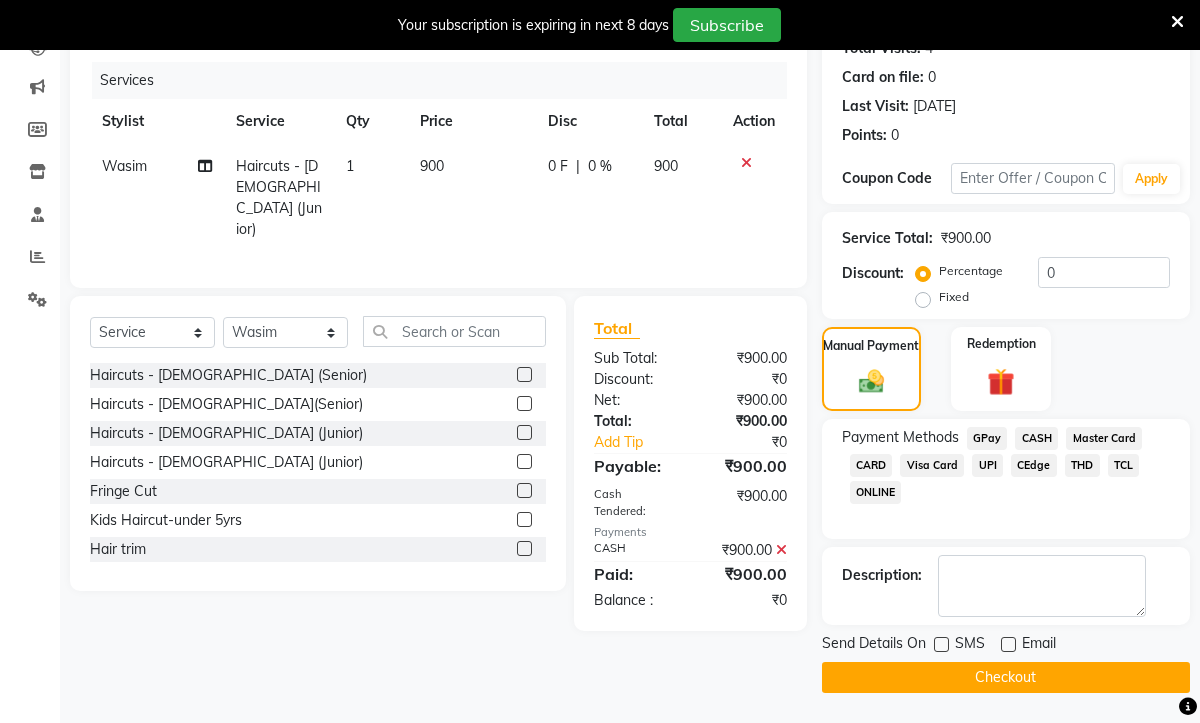 click on "Checkout" 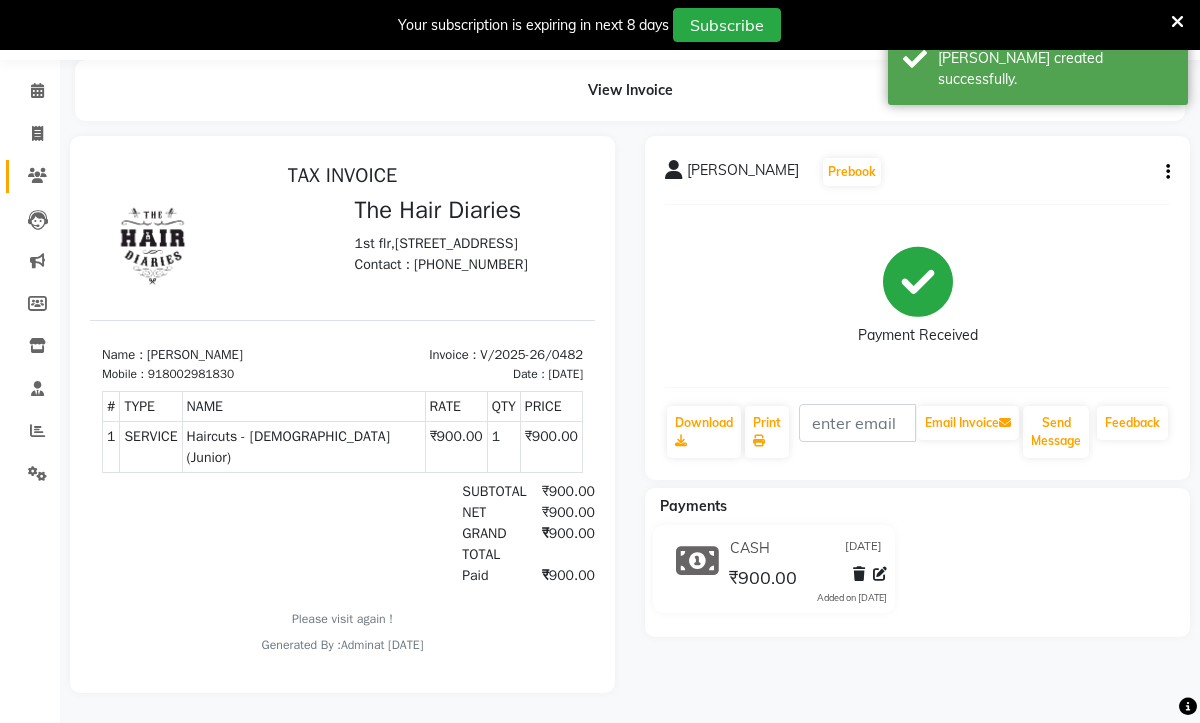 scroll, scrollTop: 0, scrollLeft: 0, axis: both 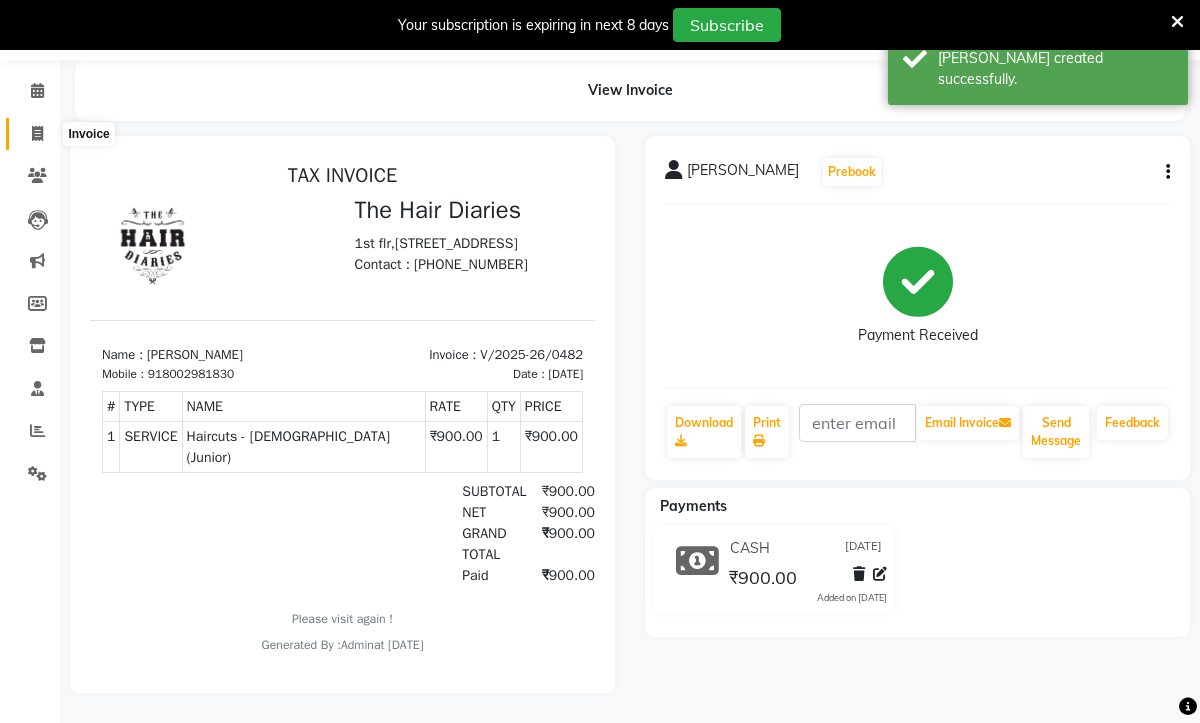 click 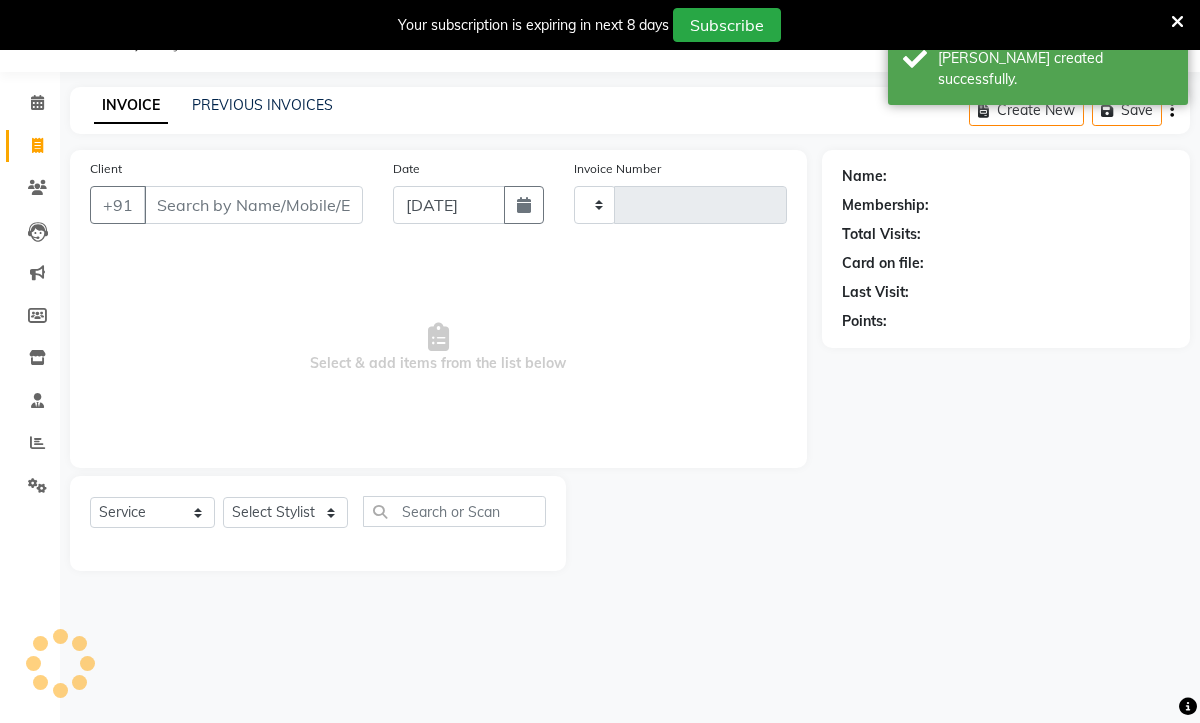 scroll, scrollTop: 50, scrollLeft: 0, axis: vertical 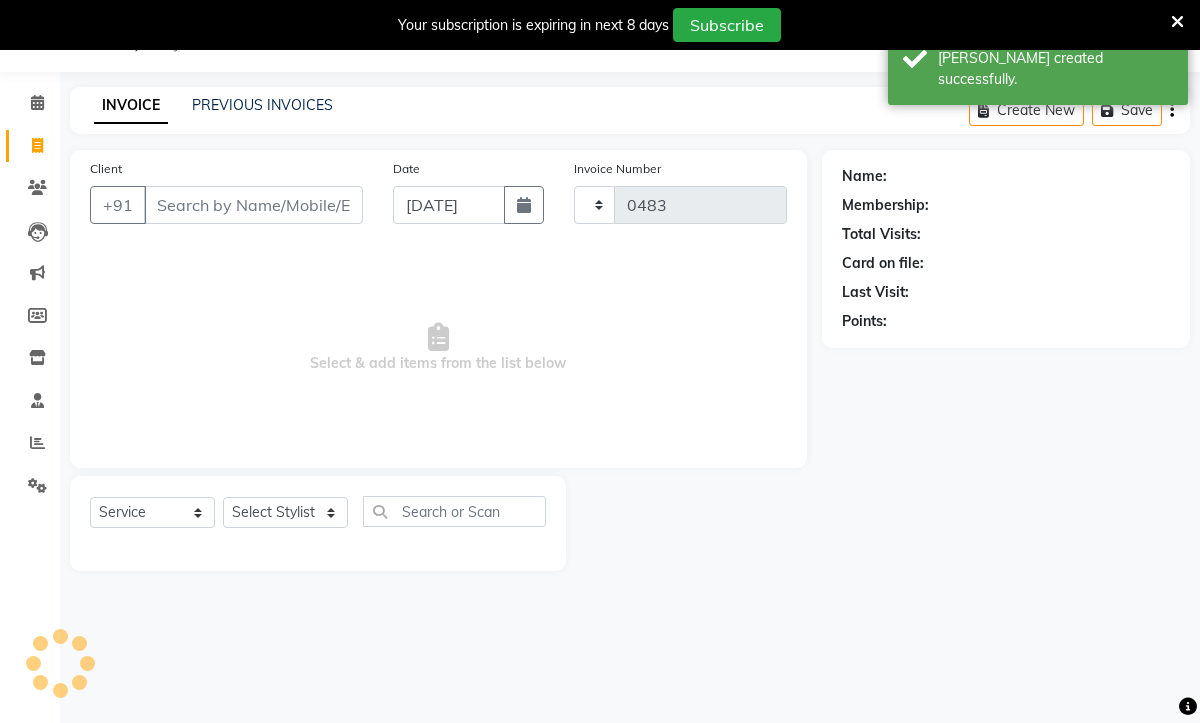 select on "782" 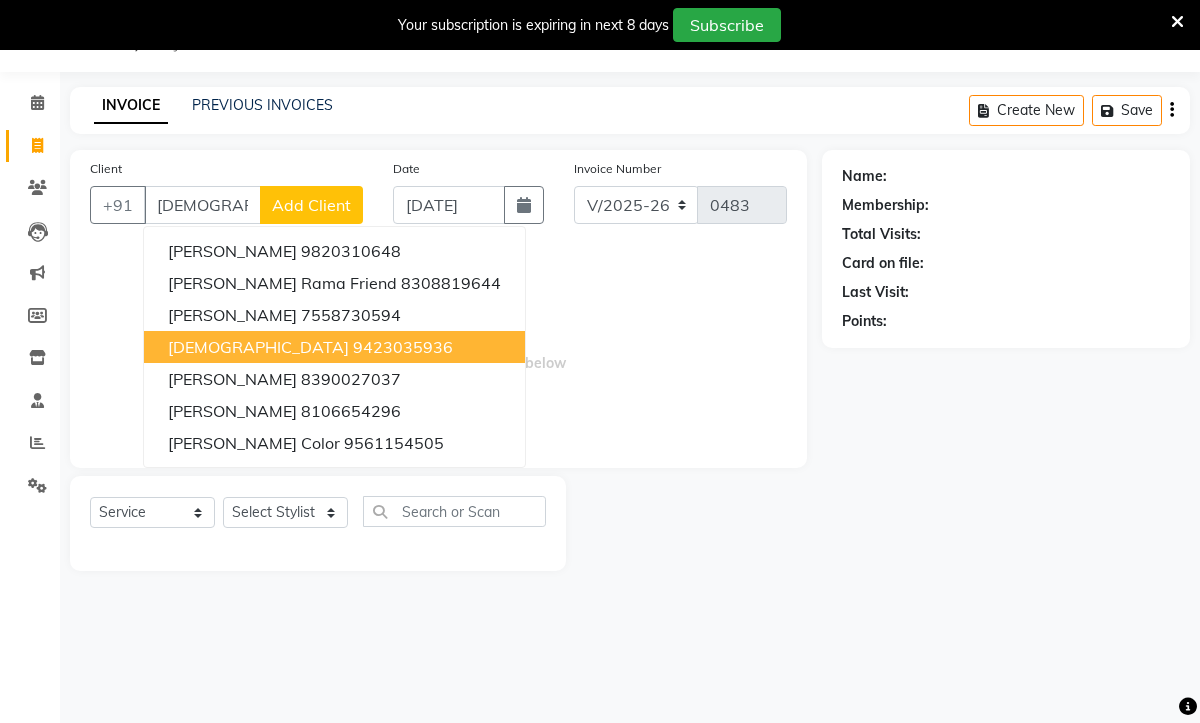 click on "9423035936" at bounding box center (403, 347) 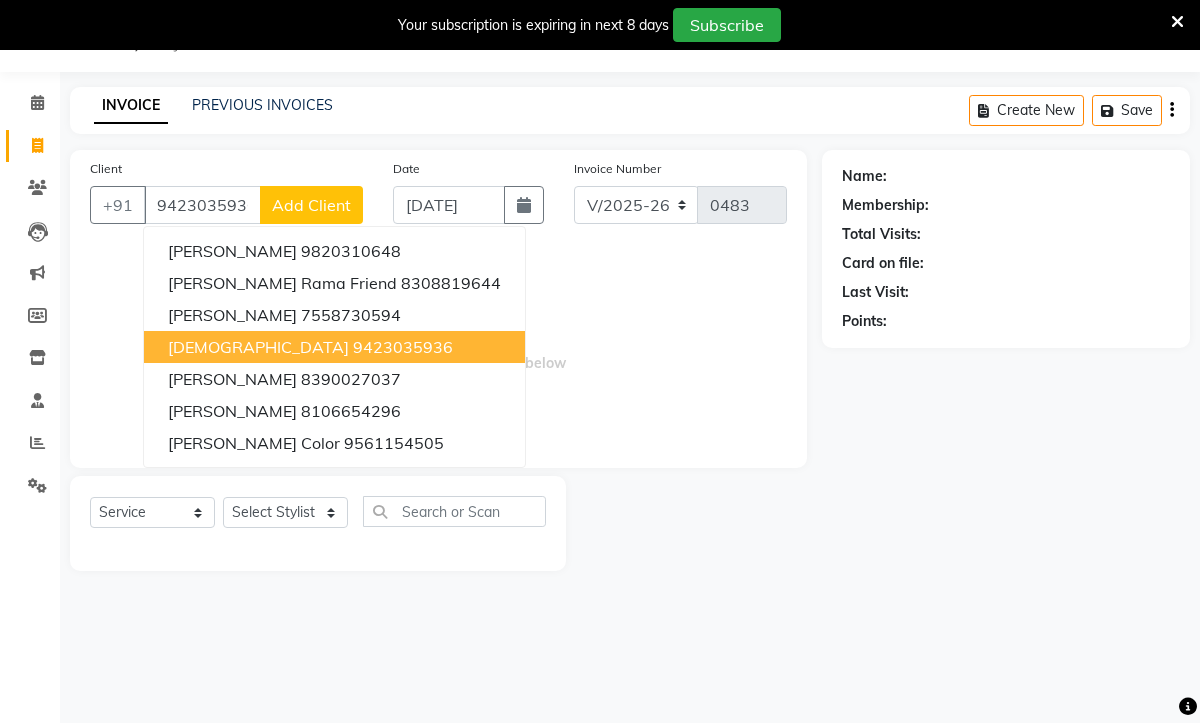 type on "9423035936" 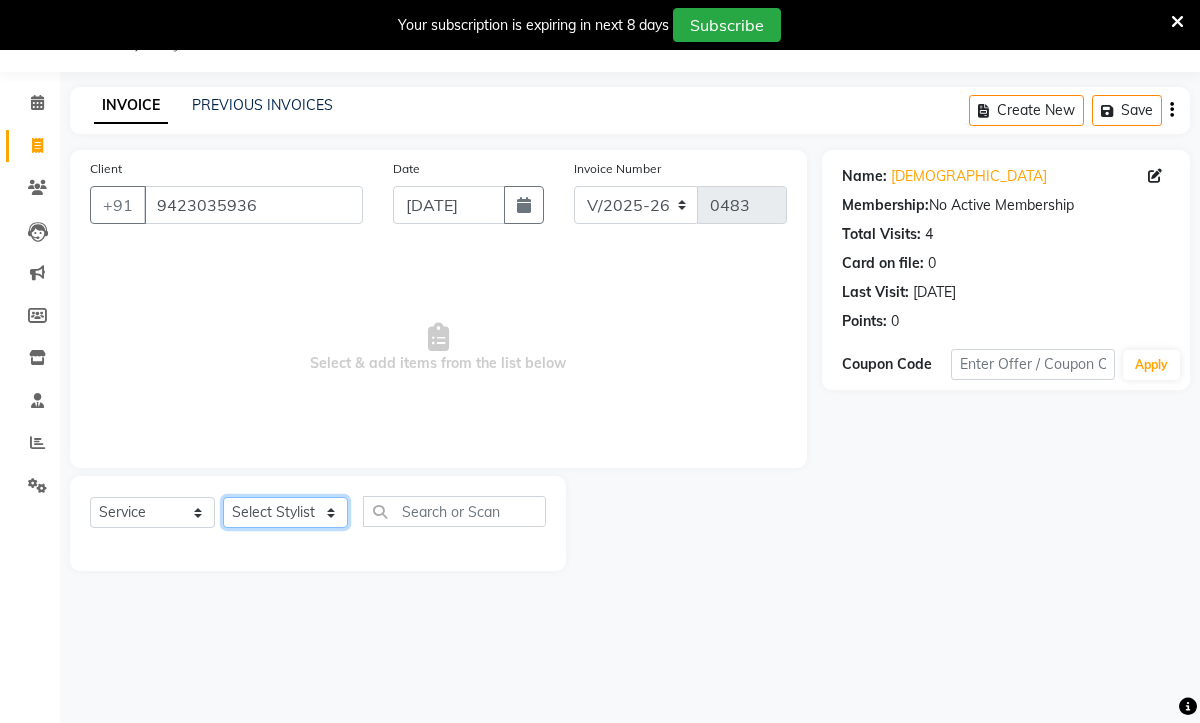 click on "Select Stylist Aaryan [PERSON_NAME] [PERSON_NAME] [PERSON_NAME] Jyoti  [PERSON_NAME] Manali  Maneger [PERSON_NAME] [PERSON_NAME]  [PERSON_NAME] [PERSON_NAME]" 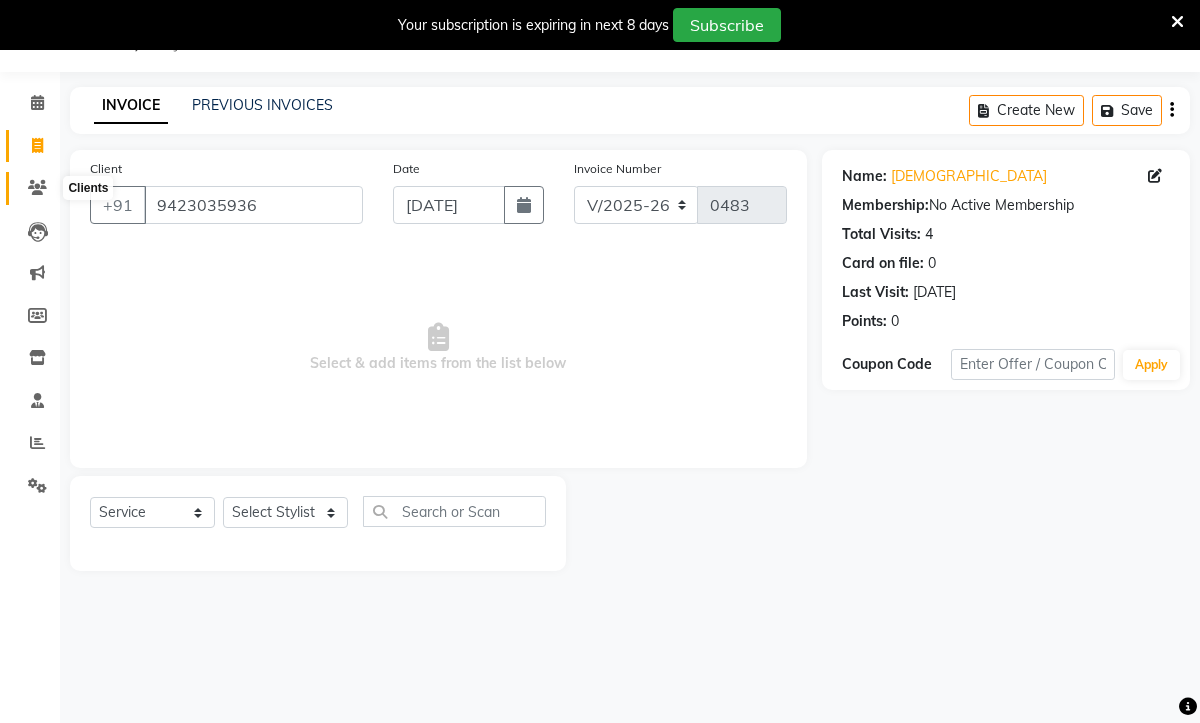click 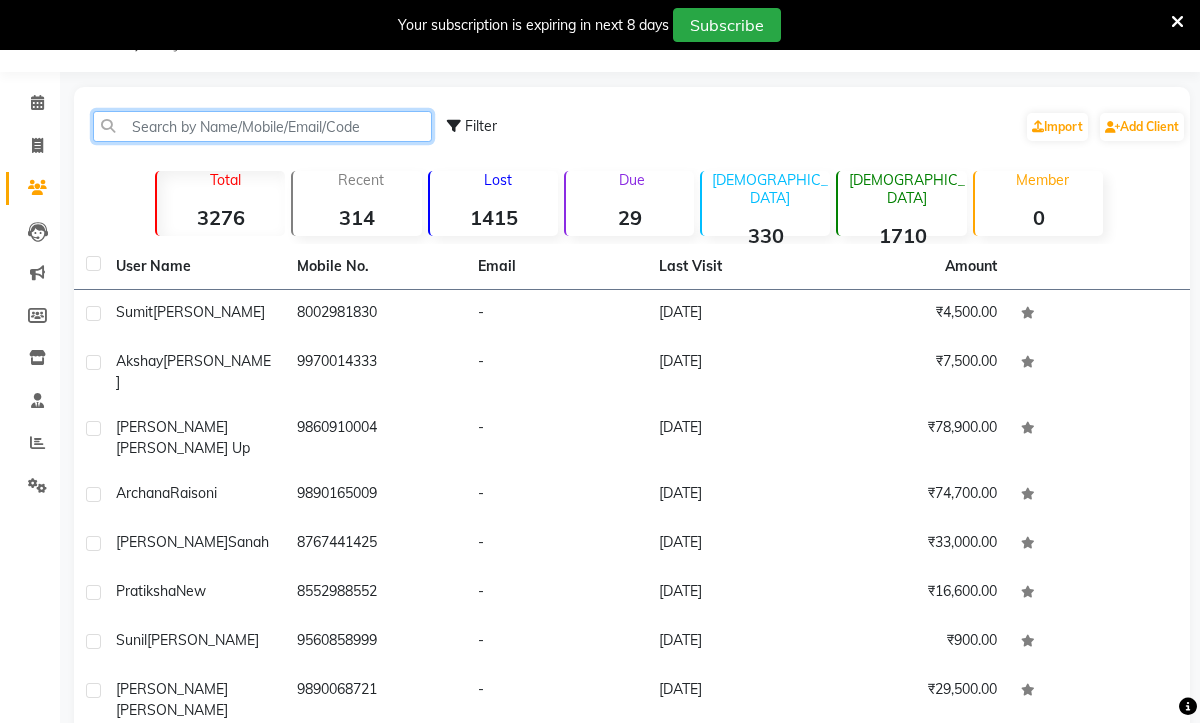 click 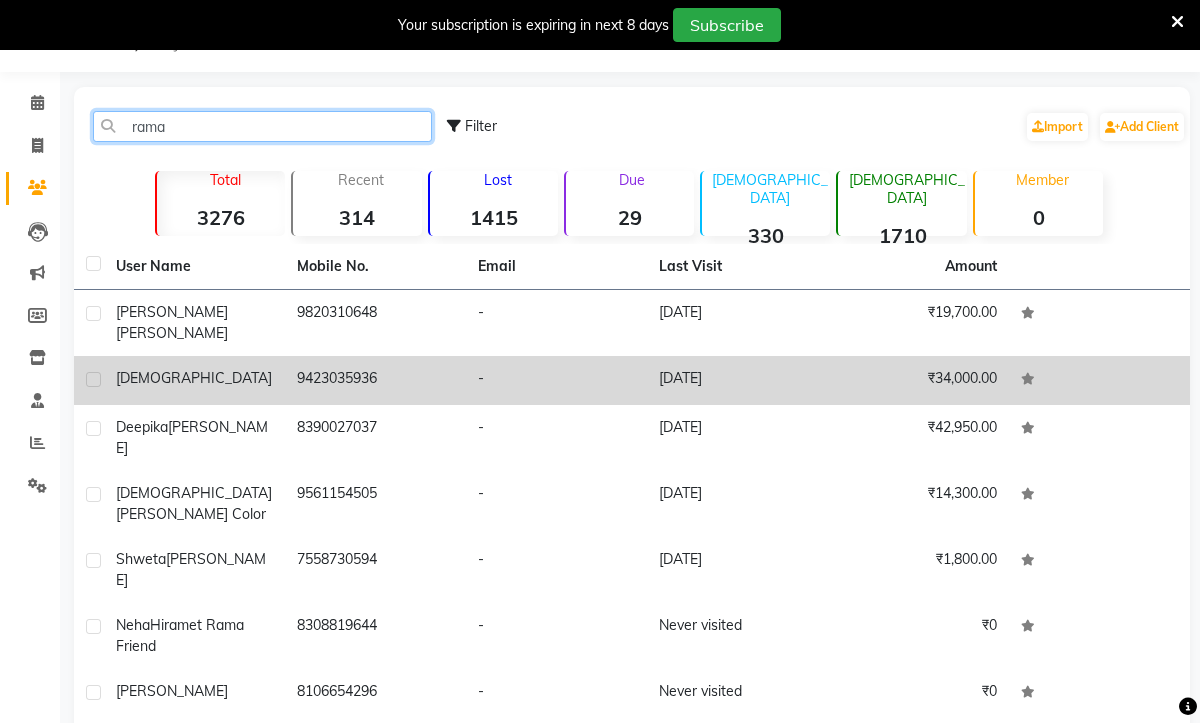 type on "rama" 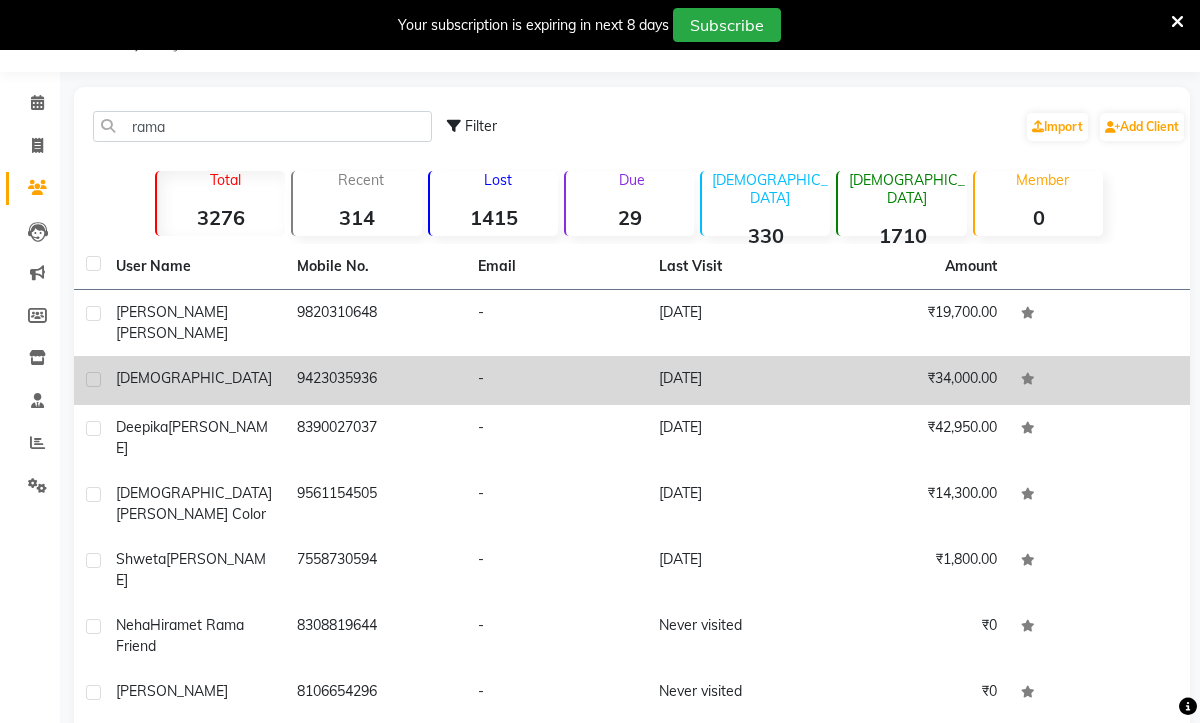 click on "[DEMOGRAPHIC_DATA]" 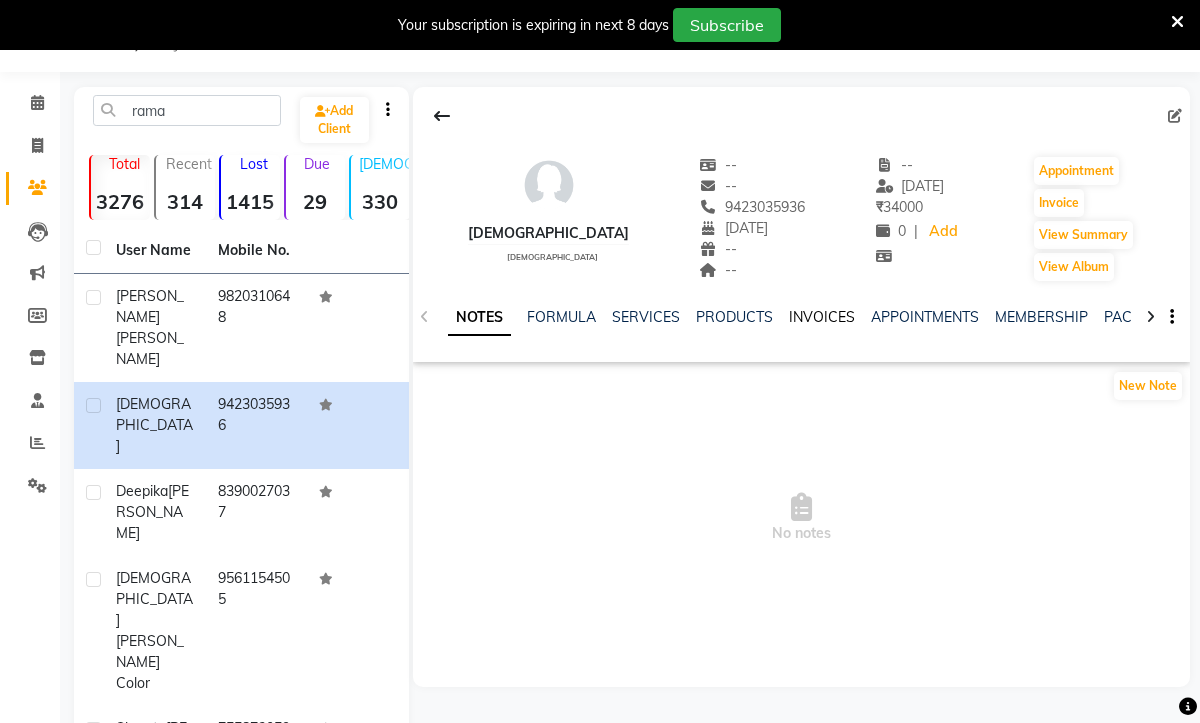 click on "INVOICES" 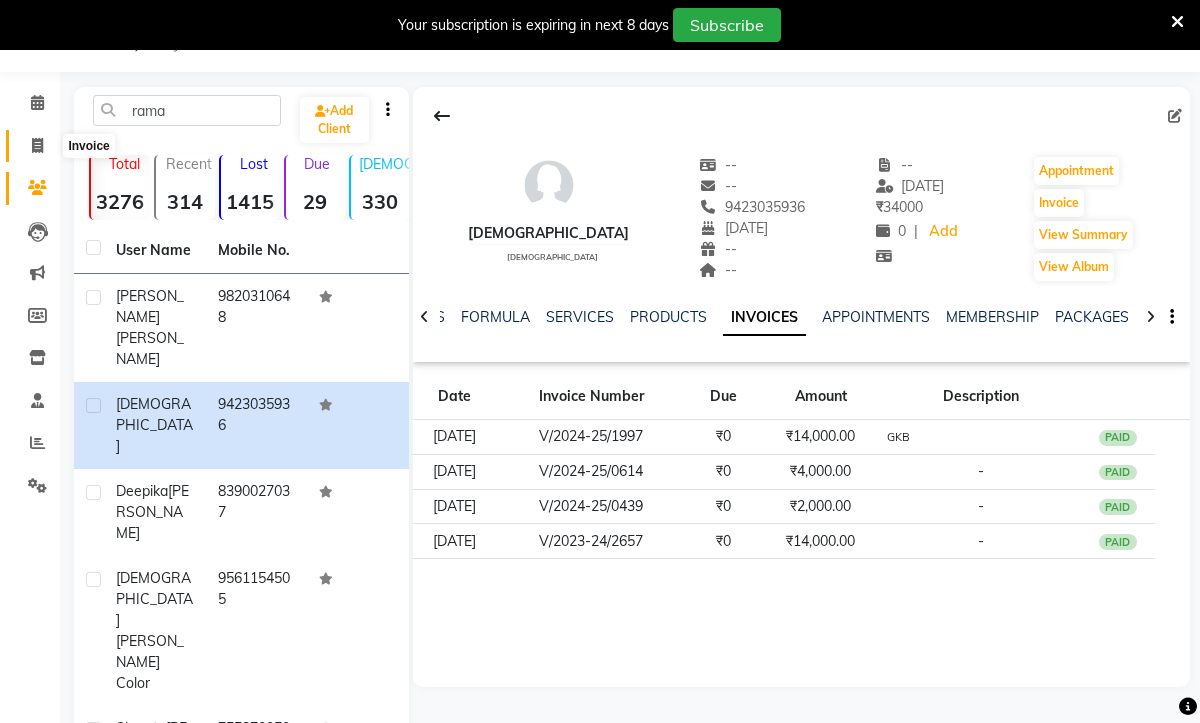 click 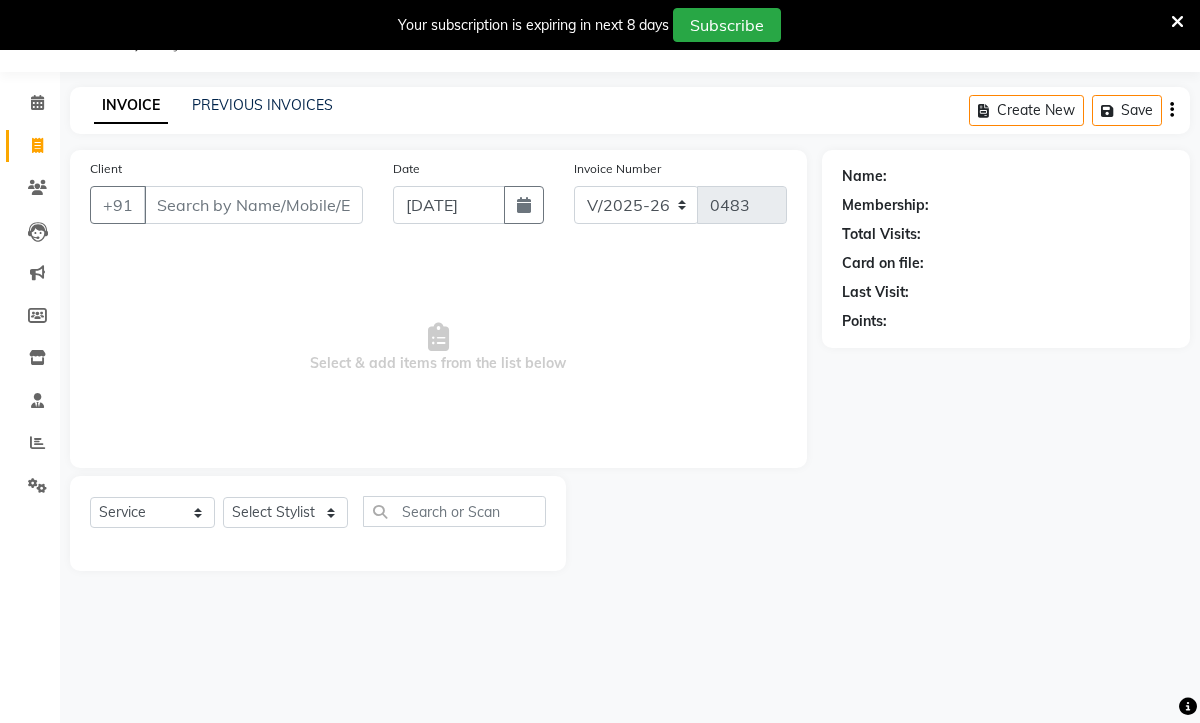 click on "Client" at bounding box center [253, 205] 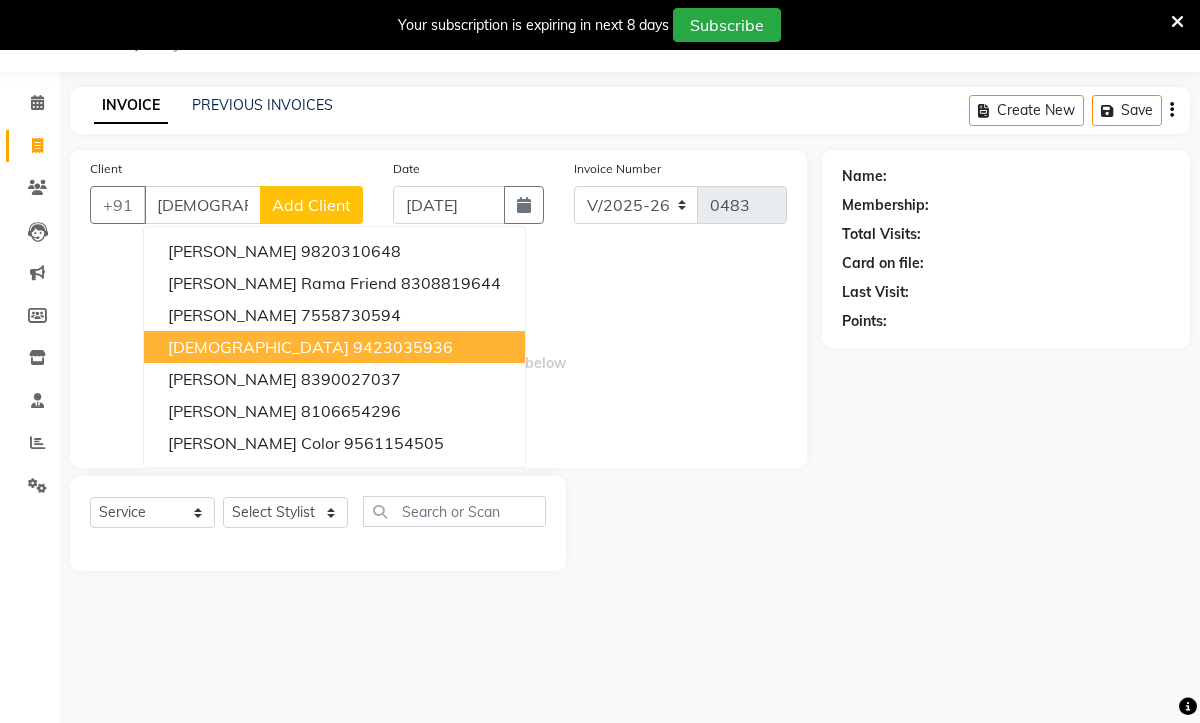 click on "9423035936" at bounding box center (403, 347) 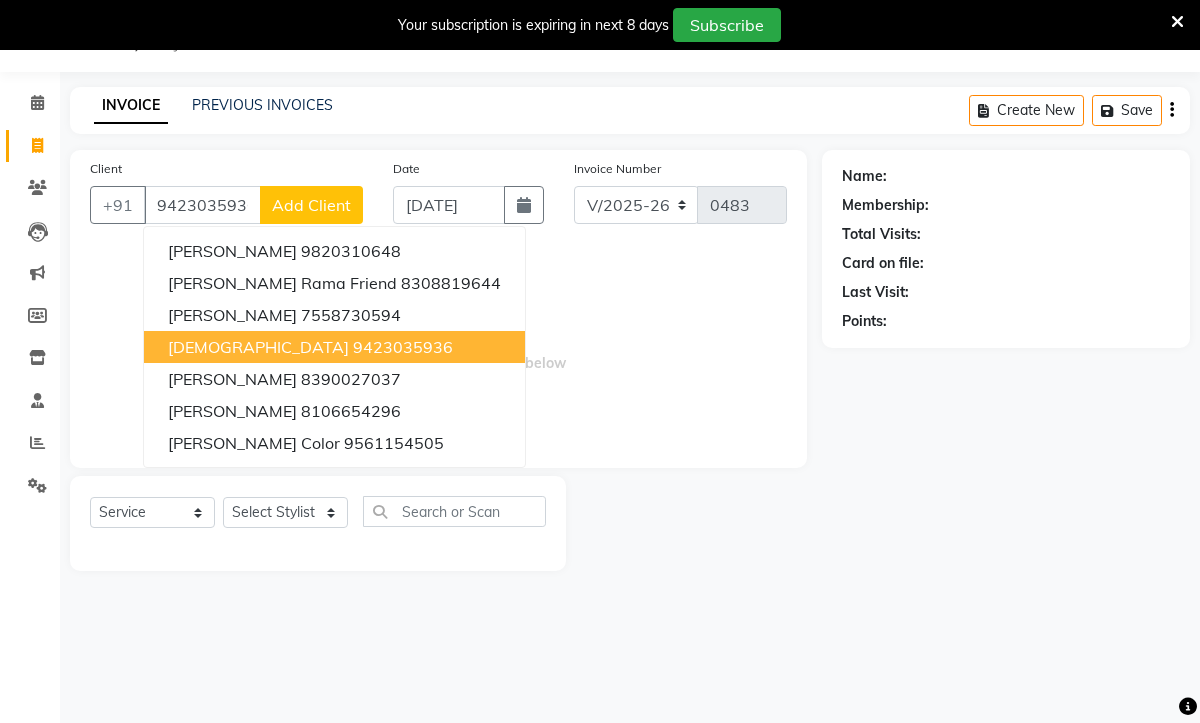 type on "9423035936" 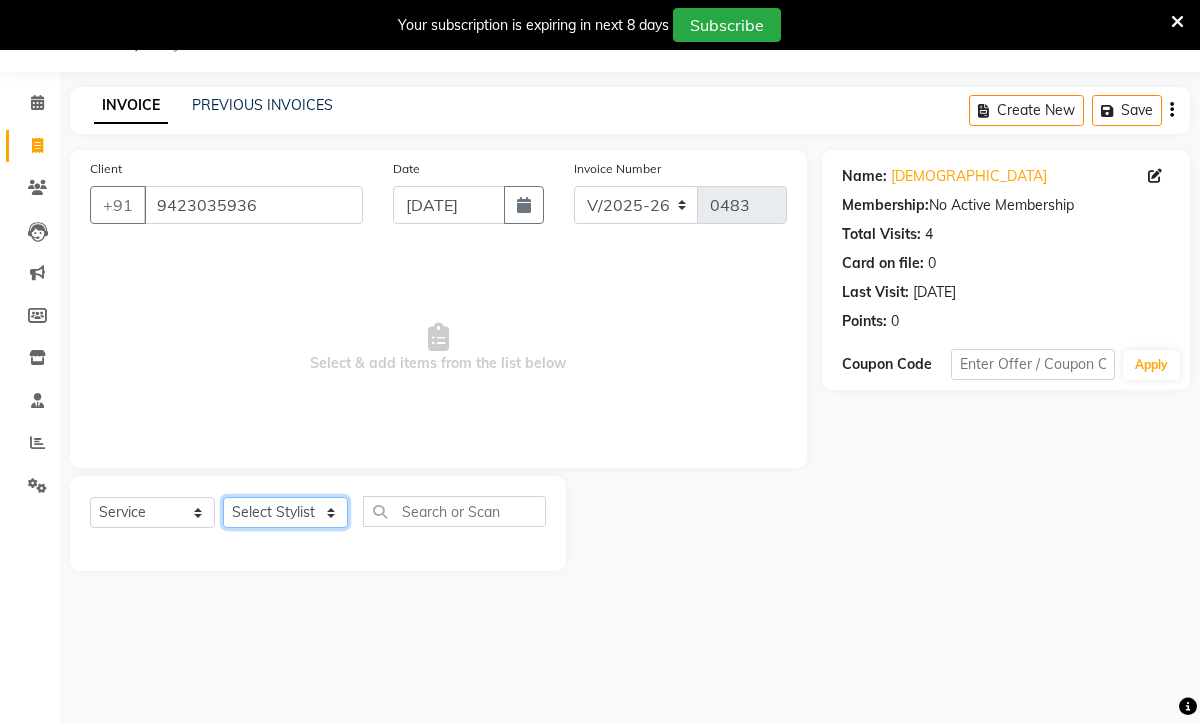 click on "Select Stylist Aaryan [PERSON_NAME] [PERSON_NAME] [PERSON_NAME] Jyoti  [PERSON_NAME] Manali  Maneger [PERSON_NAME] [PERSON_NAME]  [PERSON_NAME] [PERSON_NAME]" 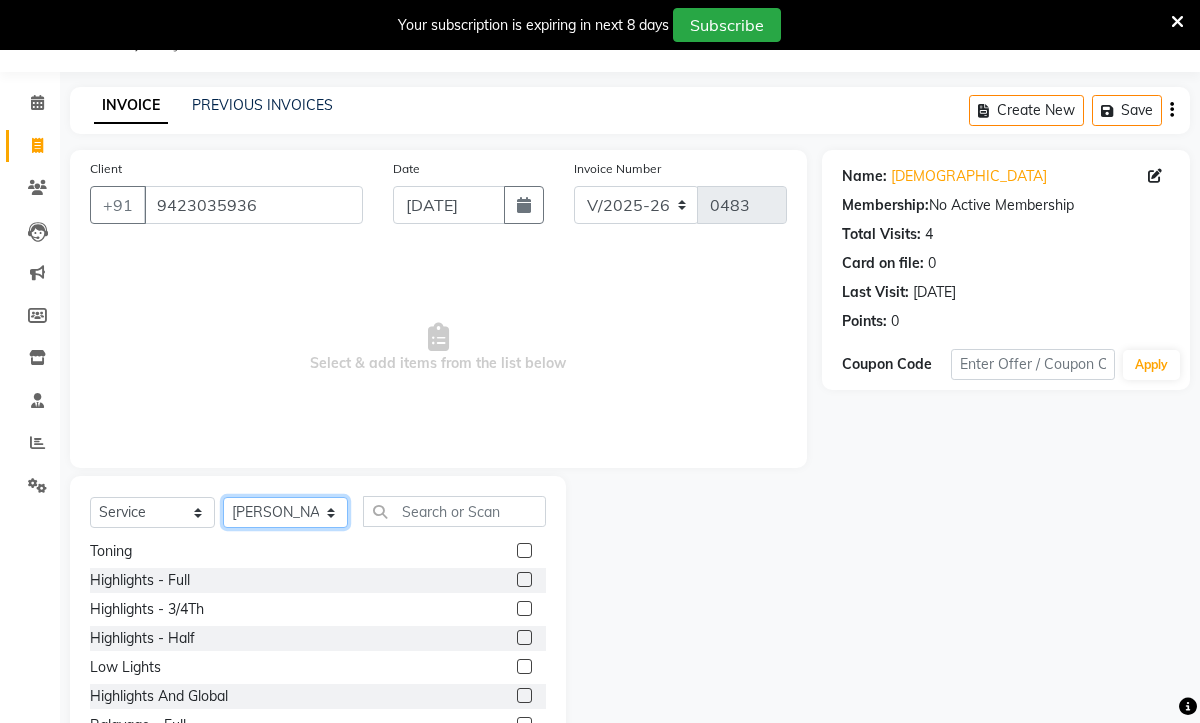 scroll, scrollTop: 672, scrollLeft: 0, axis: vertical 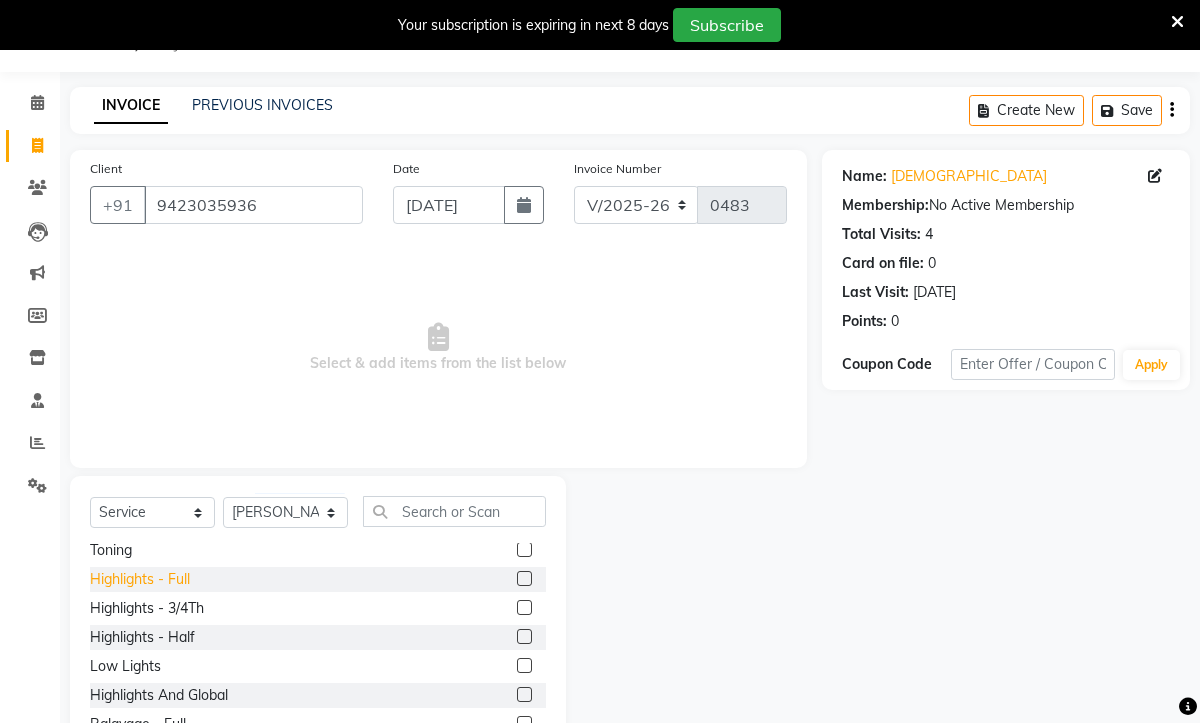 click on "Highlights - Full" 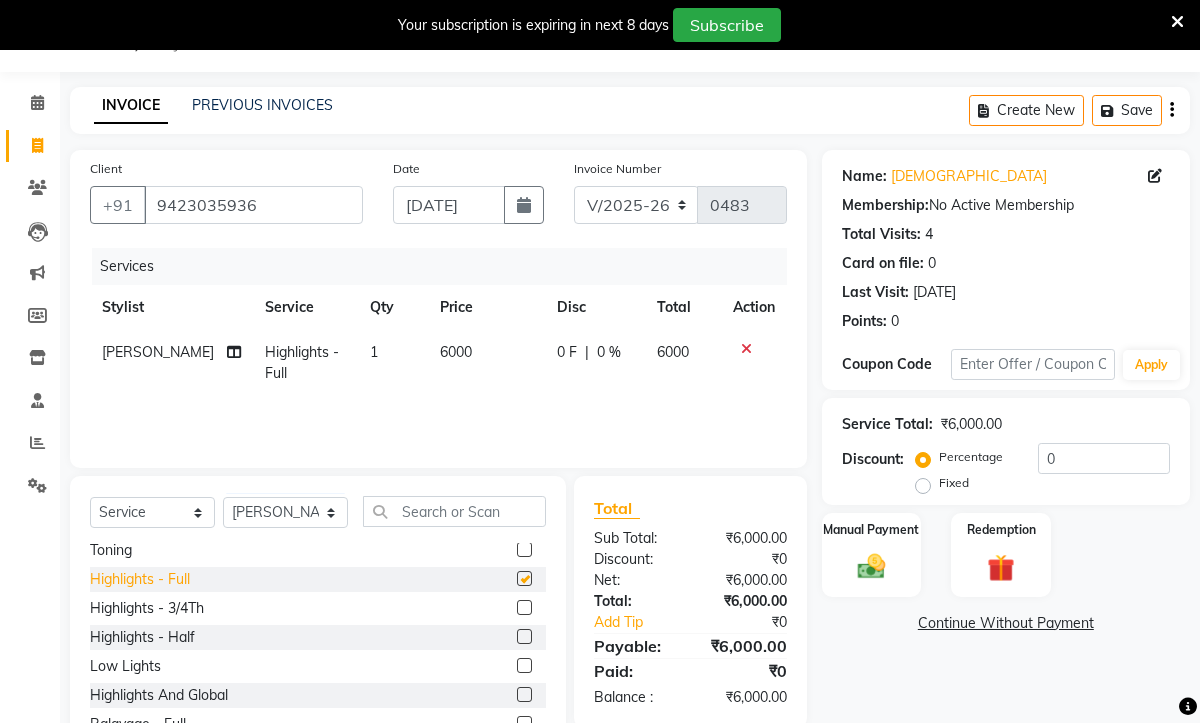 checkbox on "false" 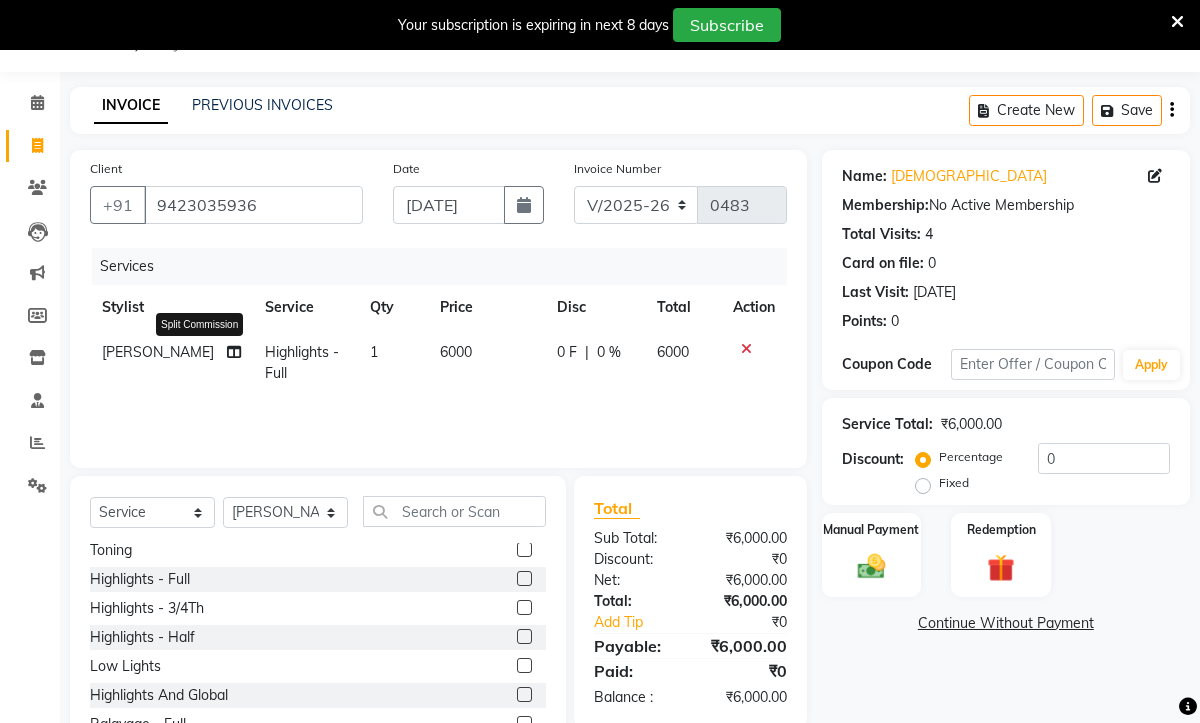 click 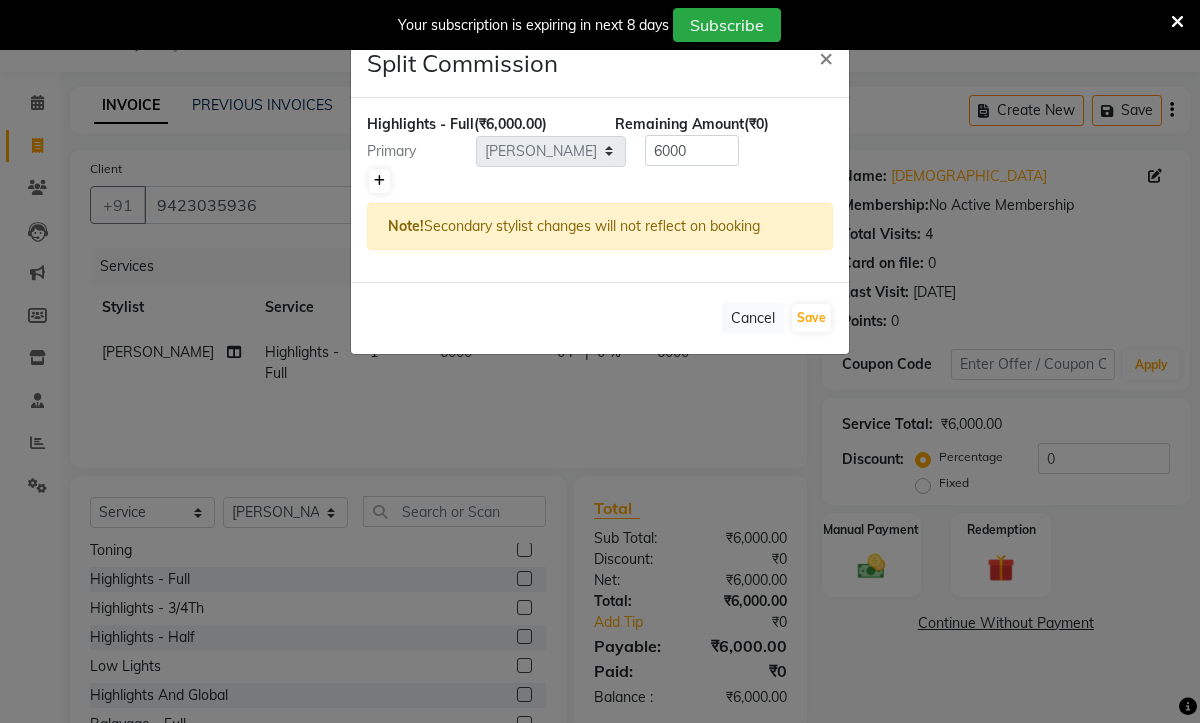 click 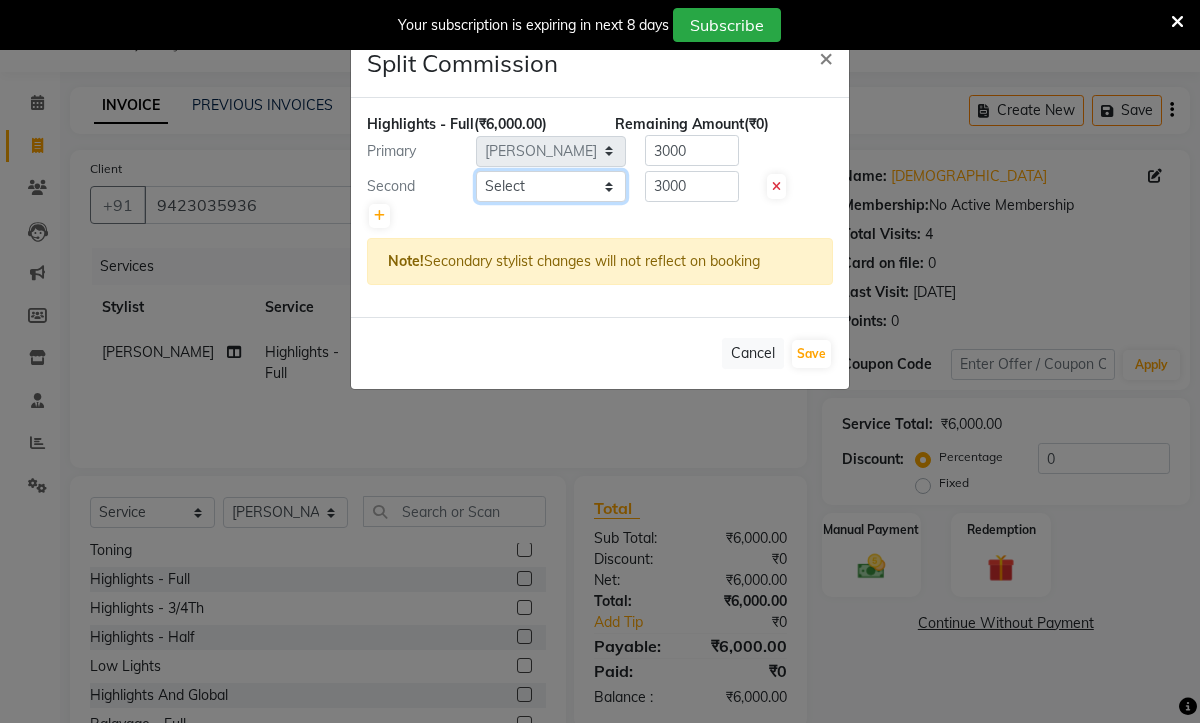 click on "Select  Aaryan   [PERSON_NAME]   [PERSON_NAME]   [PERSON_NAME]   Jyoti    [PERSON_NAME]   Manali    Maneger   [PERSON_NAME]   [PERSON_NAME]    [PERSON_NAME]   [PERSON_NAME]" 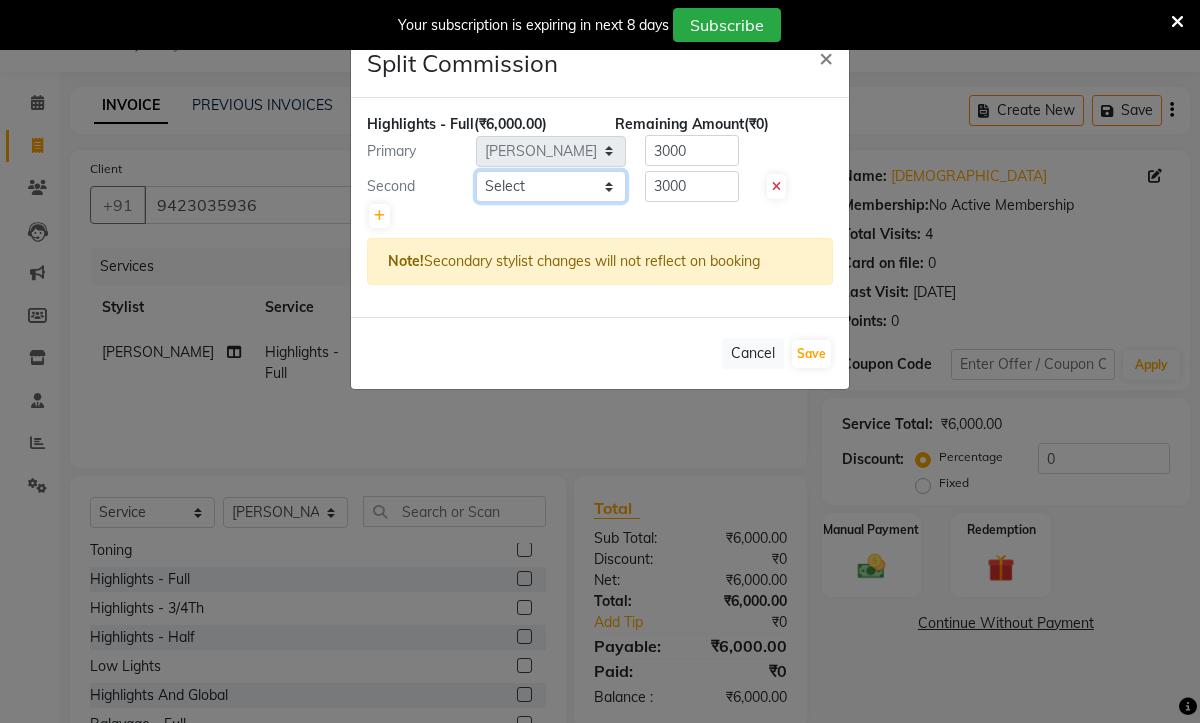 select on "13996" 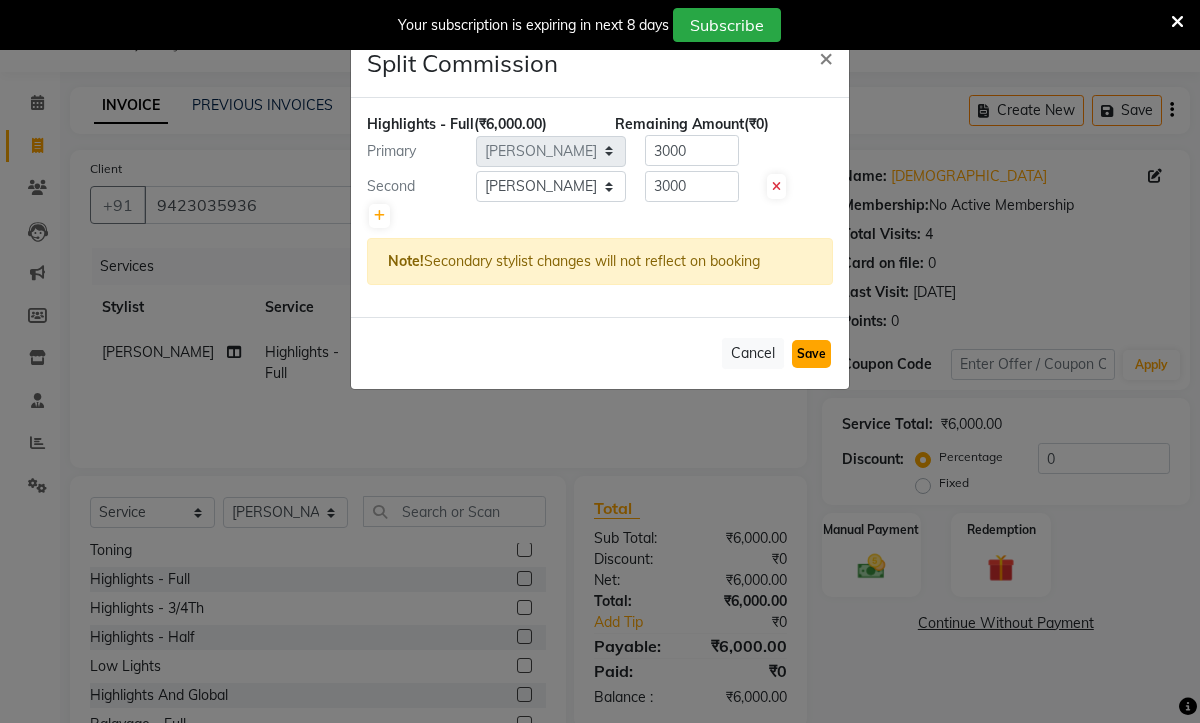click on "Save" 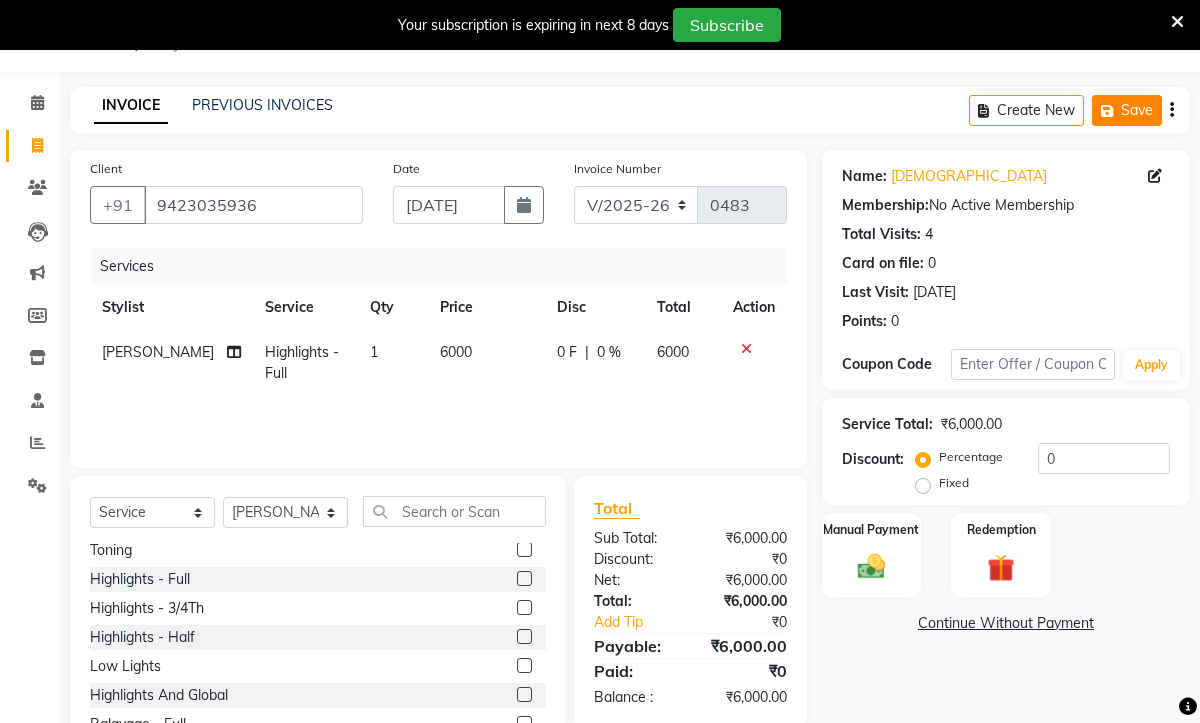 click on "Save" 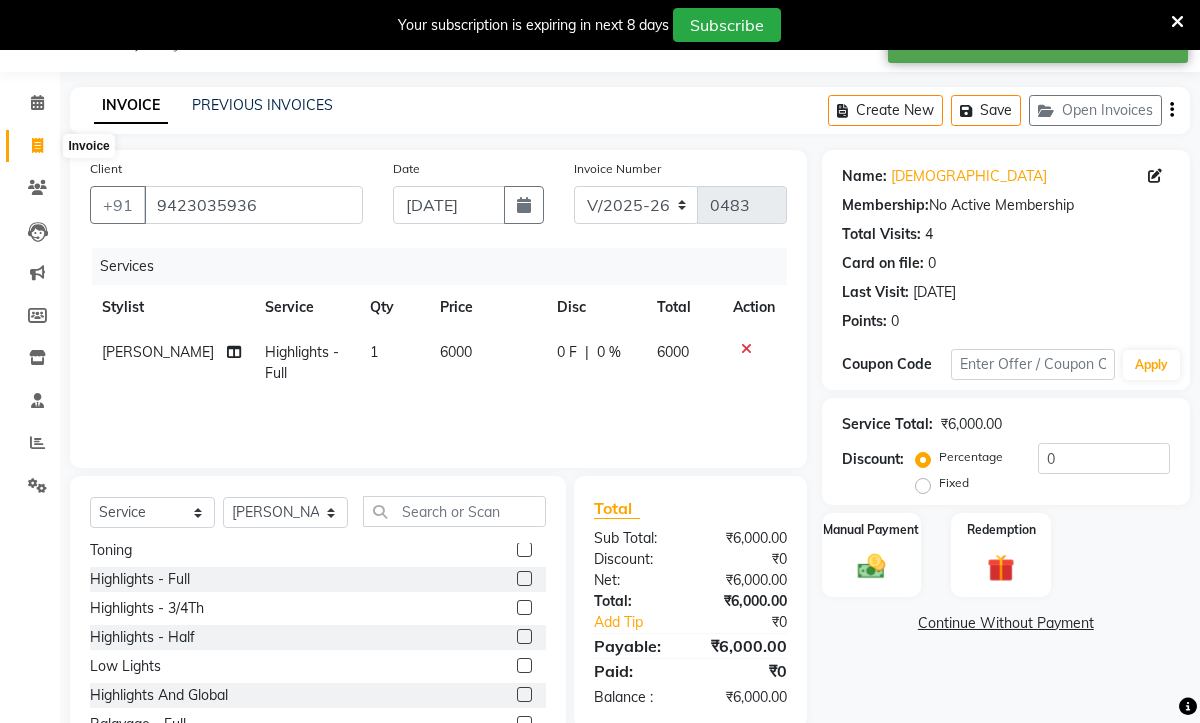 click 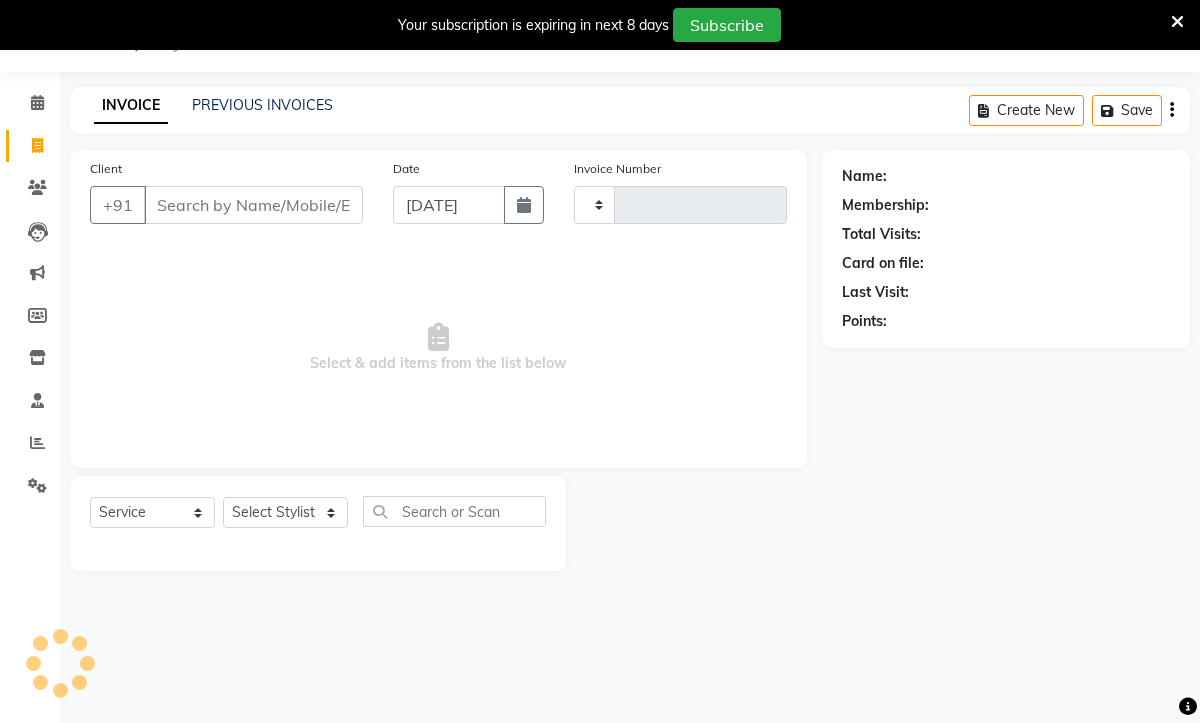 type on "0483" 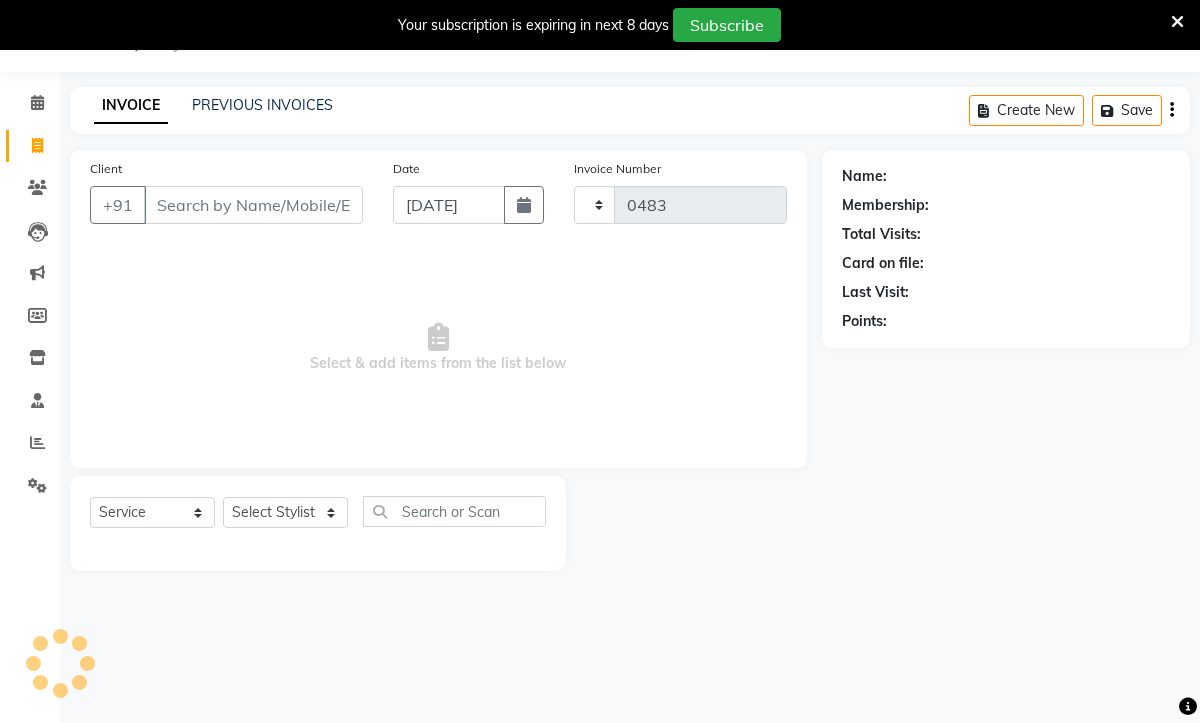 select on "782" 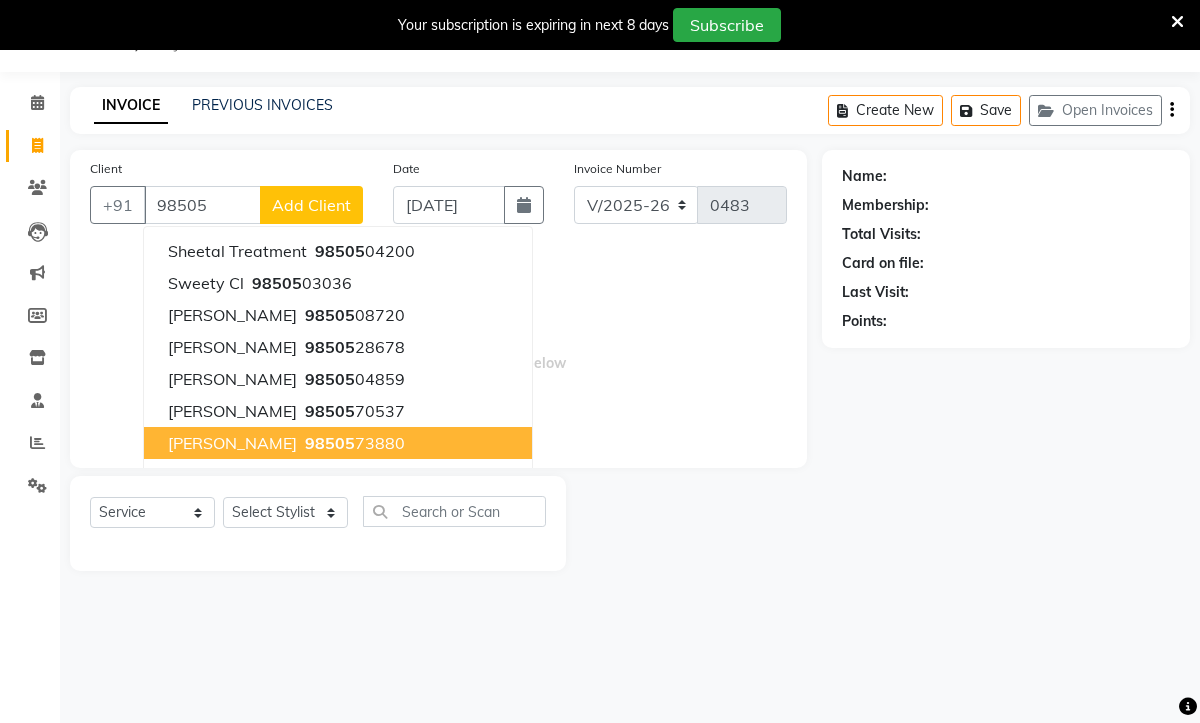 click on "[PERSON_NAME]" at bounding box center [232, 443] 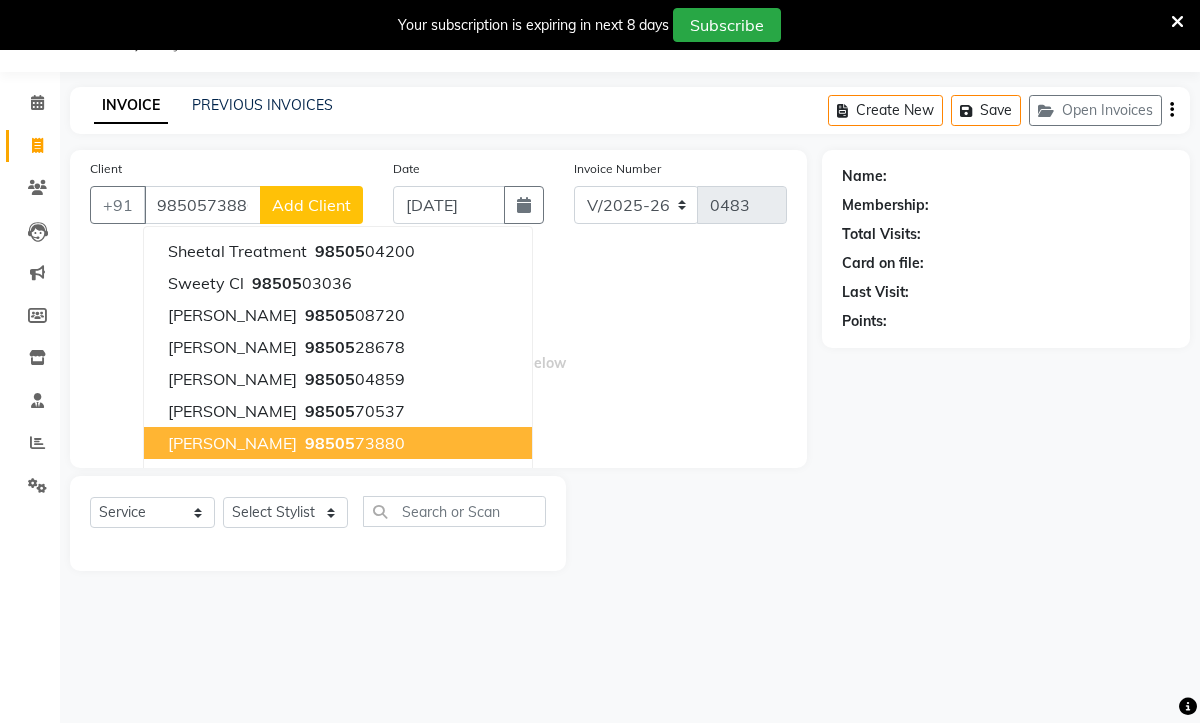 type on "9850573880" 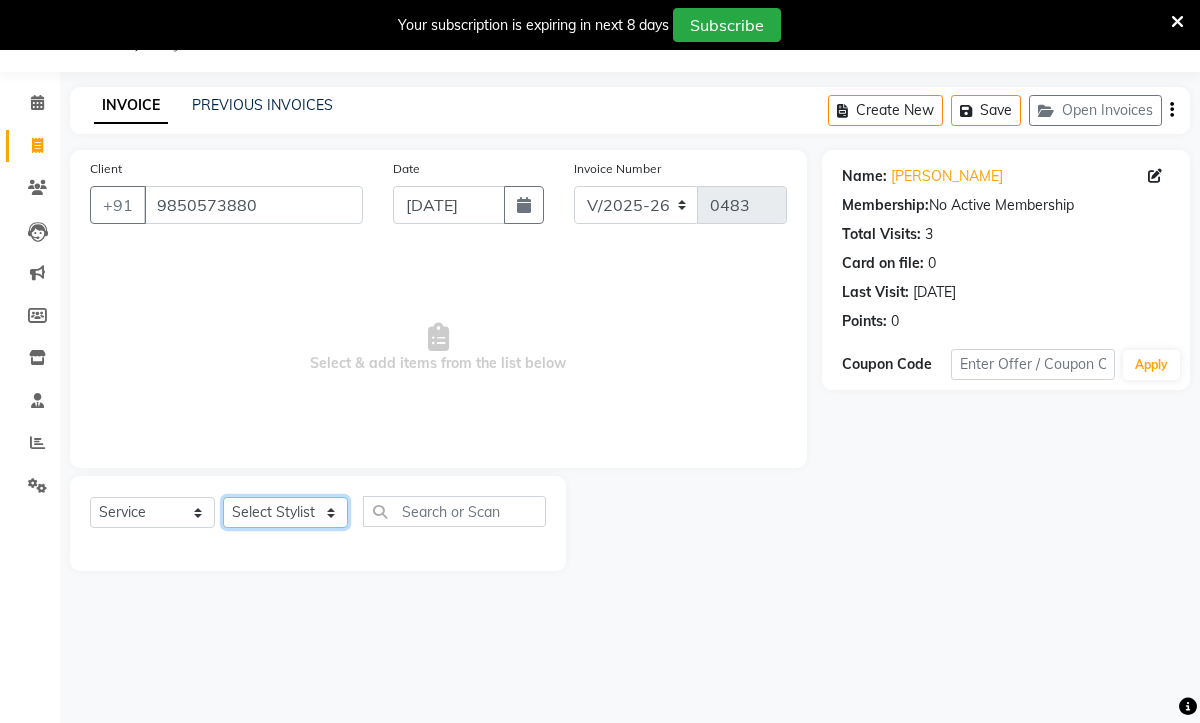 click on "Select Stylist Aaryan [PERSON_NAME] [PERSON_NAME] [PERSON_NAME] Jyoti  [PERSON_NAME] Manali  Maneger [PERSON_NAME] [PERSON_NAME]  [PERSON_NAME] [PERSON_NAME]" 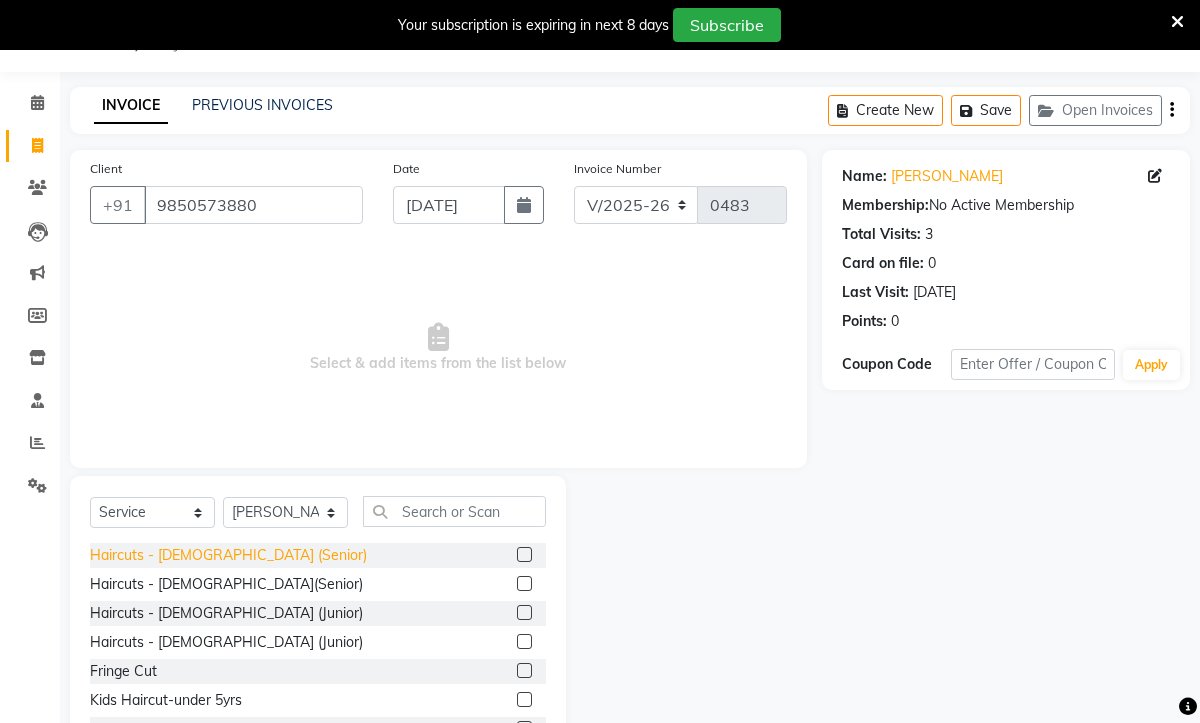 click on "Haircuts - [DEMOGRAPHIC_DATA] (Senior)" 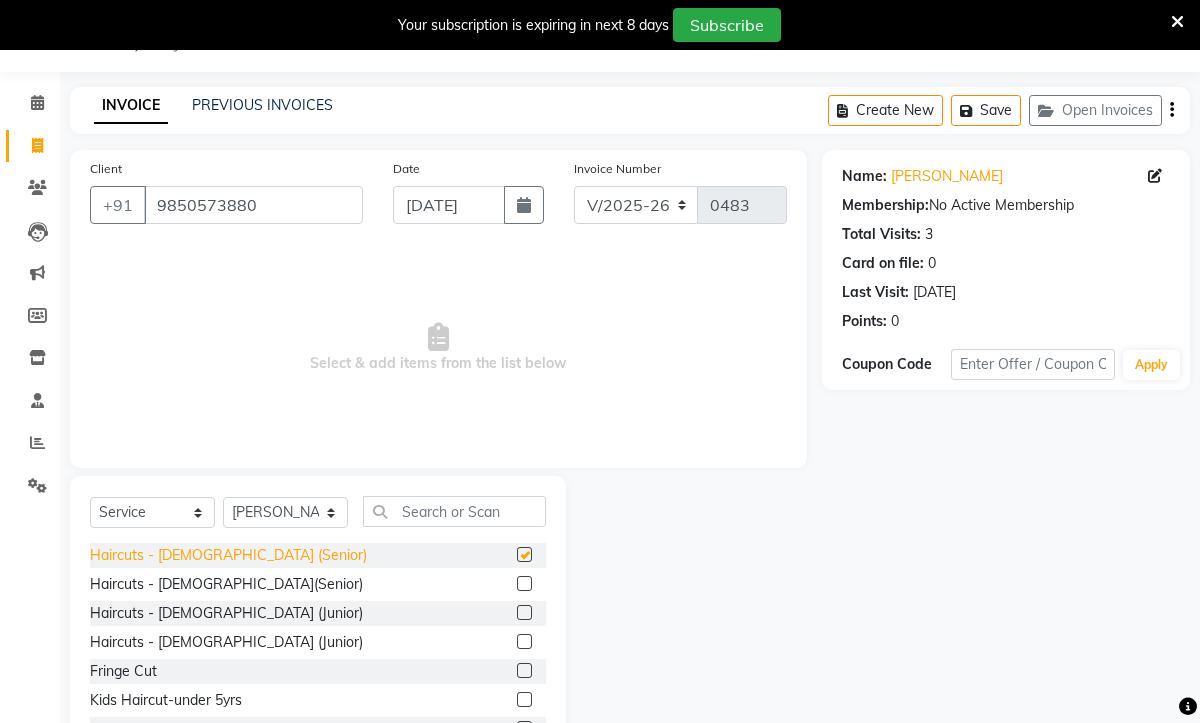 checkbox on "false" 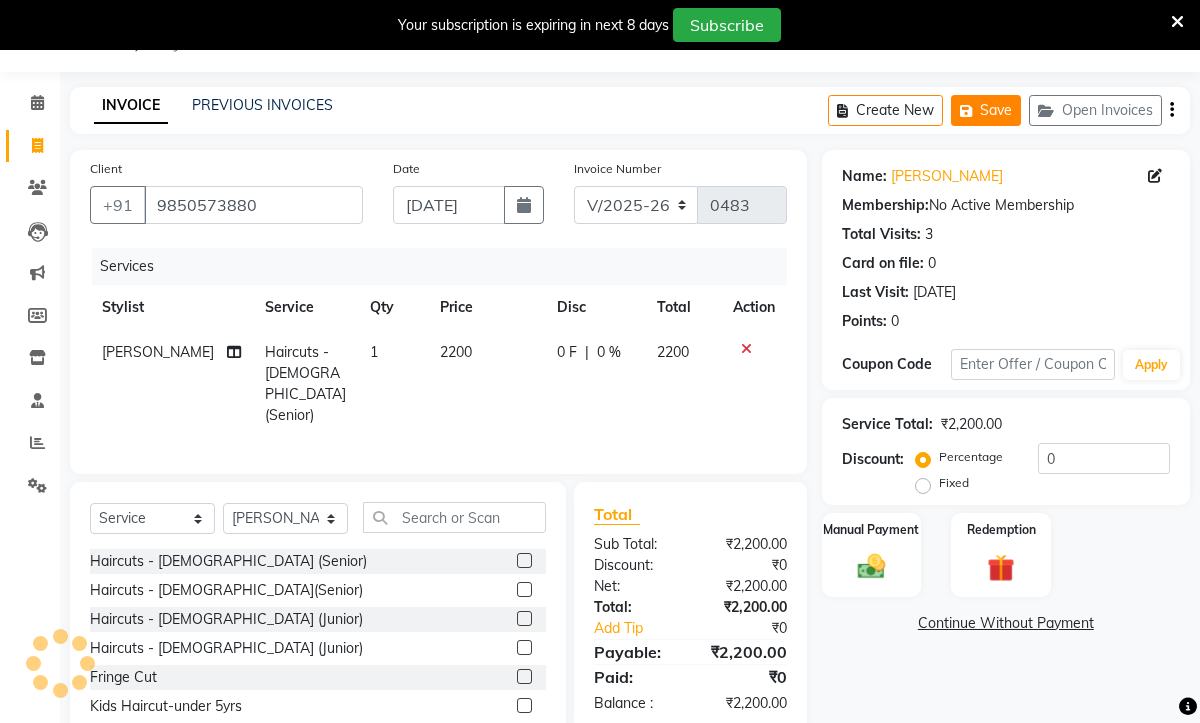 click on "Save" 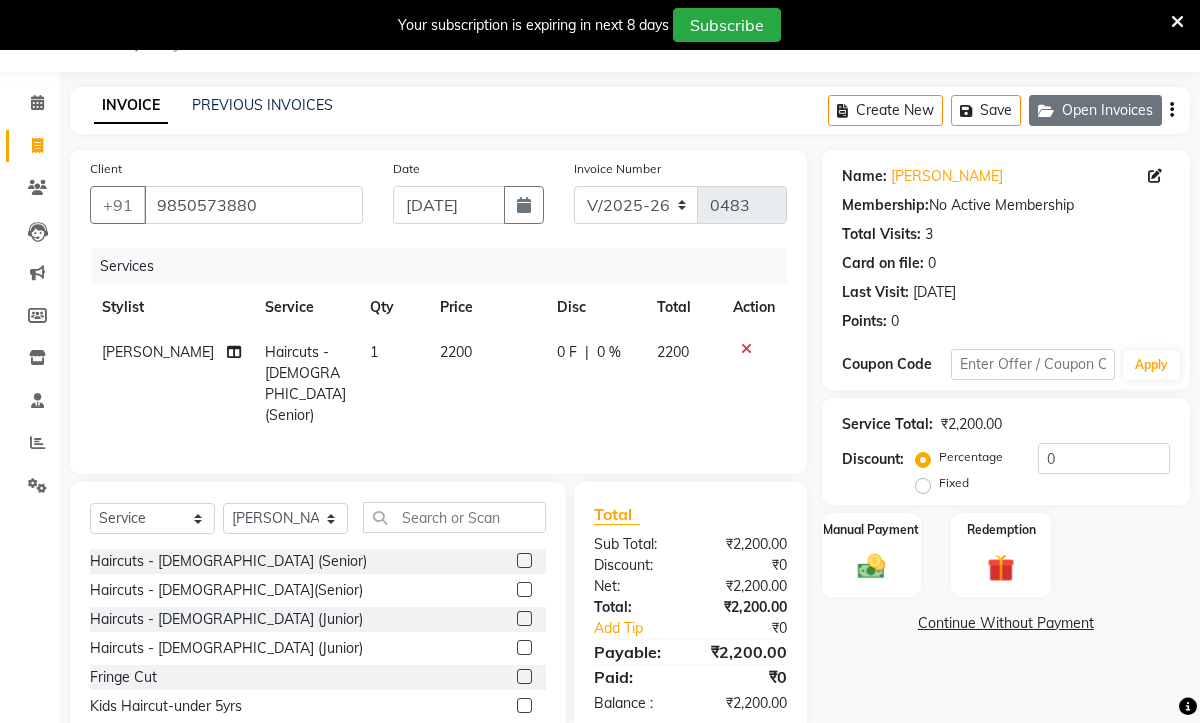 click on "Open Invoices" 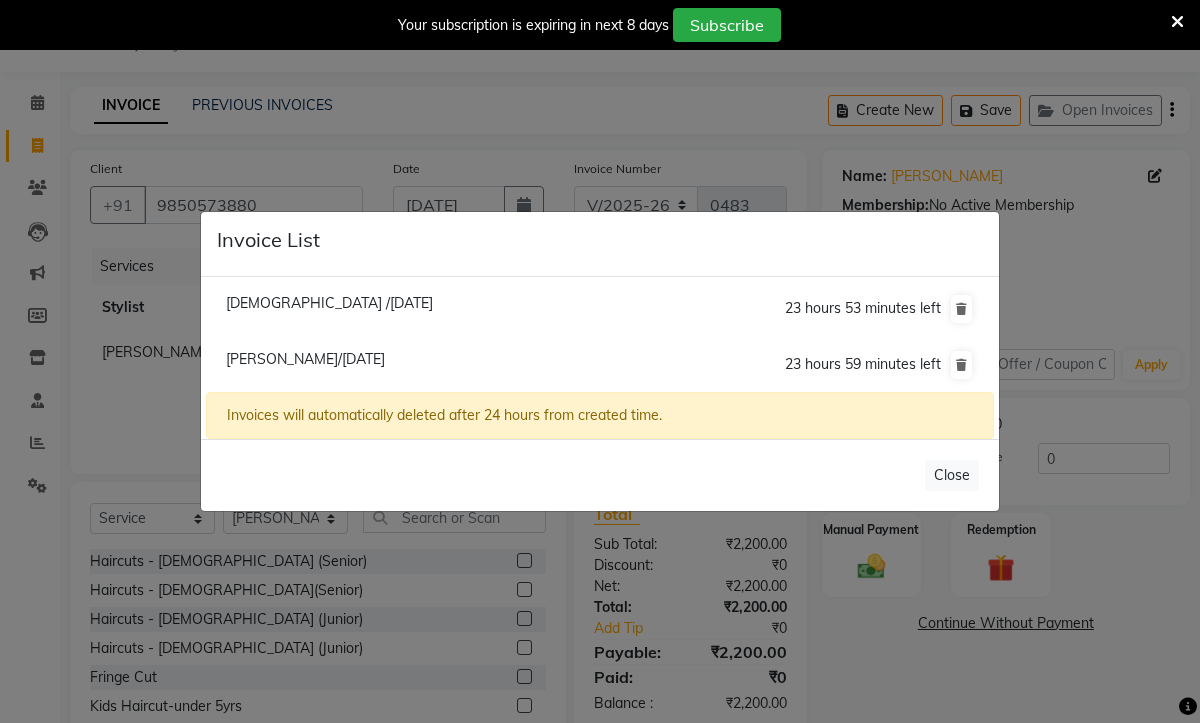 click on "Invoice List  Rama /[DATE]  23 hours 53 minutes left  [PERSON_NAME]/[DATE]  23 hours 59 minutes left  Invoices will automatically deleted after 24 hours from created time.   Close" 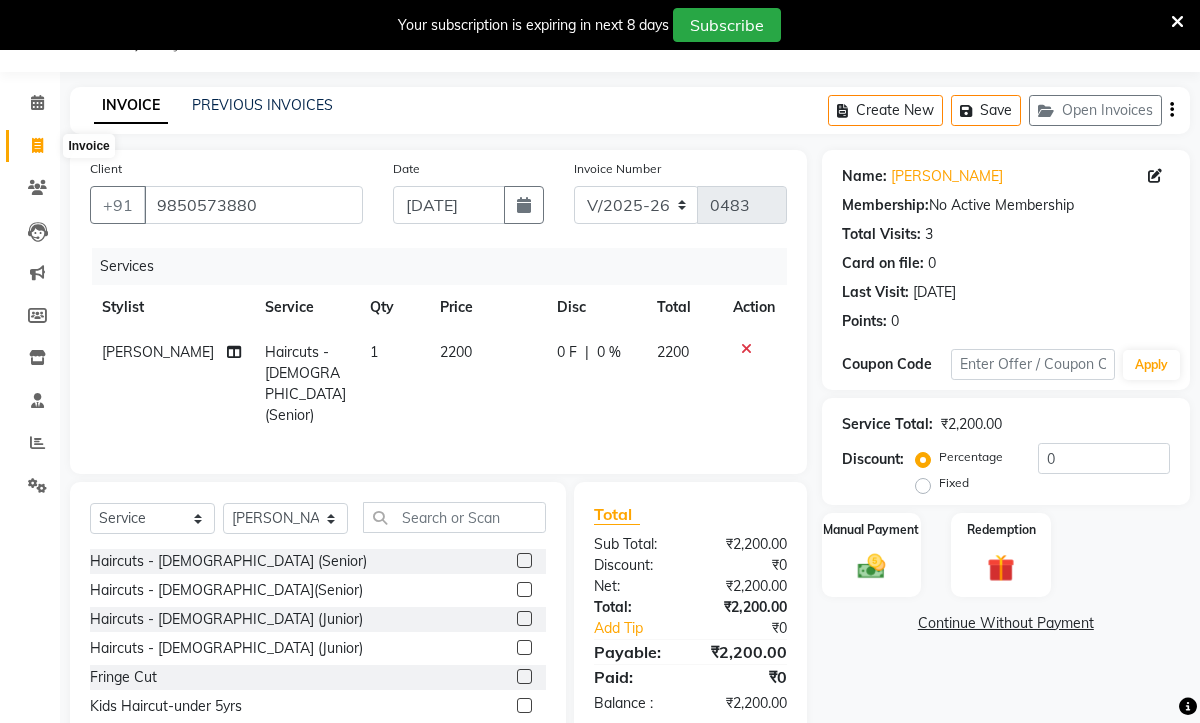 click 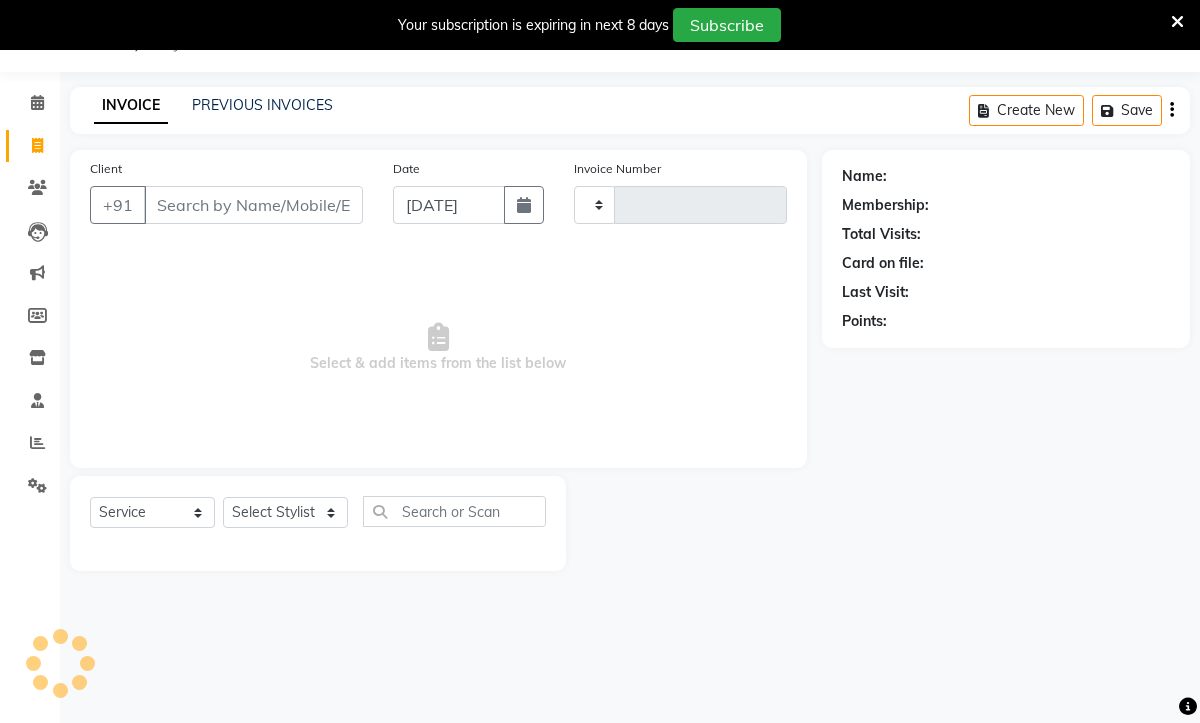 type on "0483" 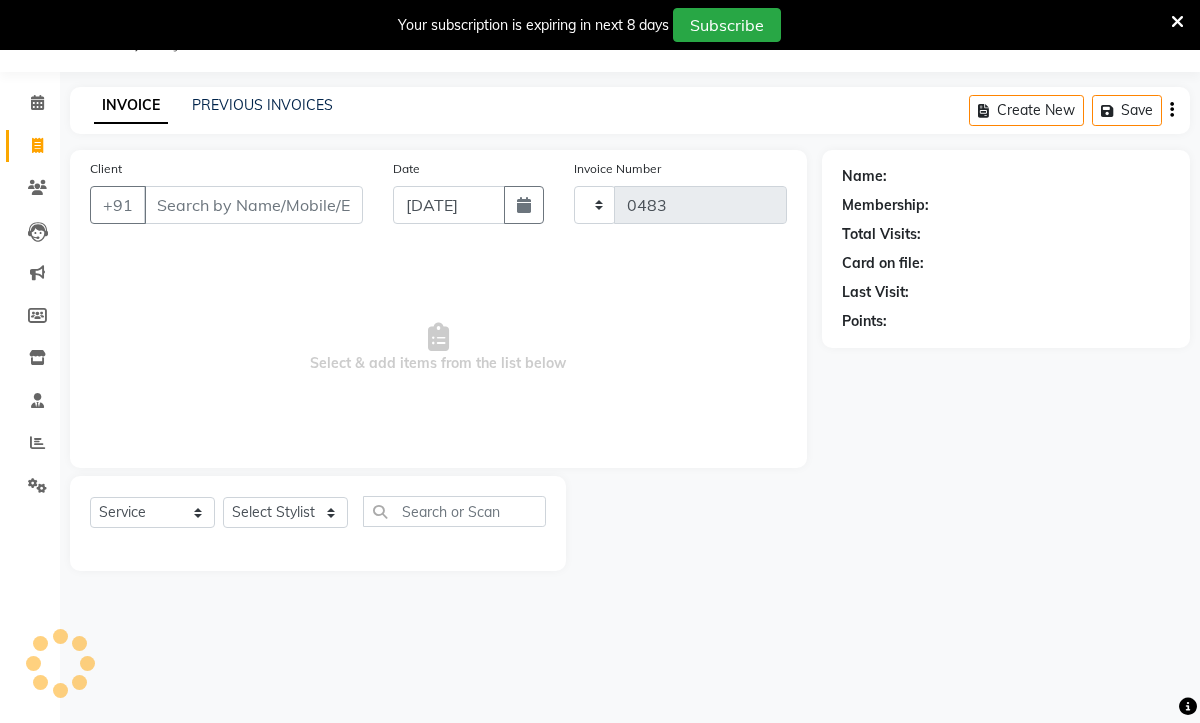 select on "782" 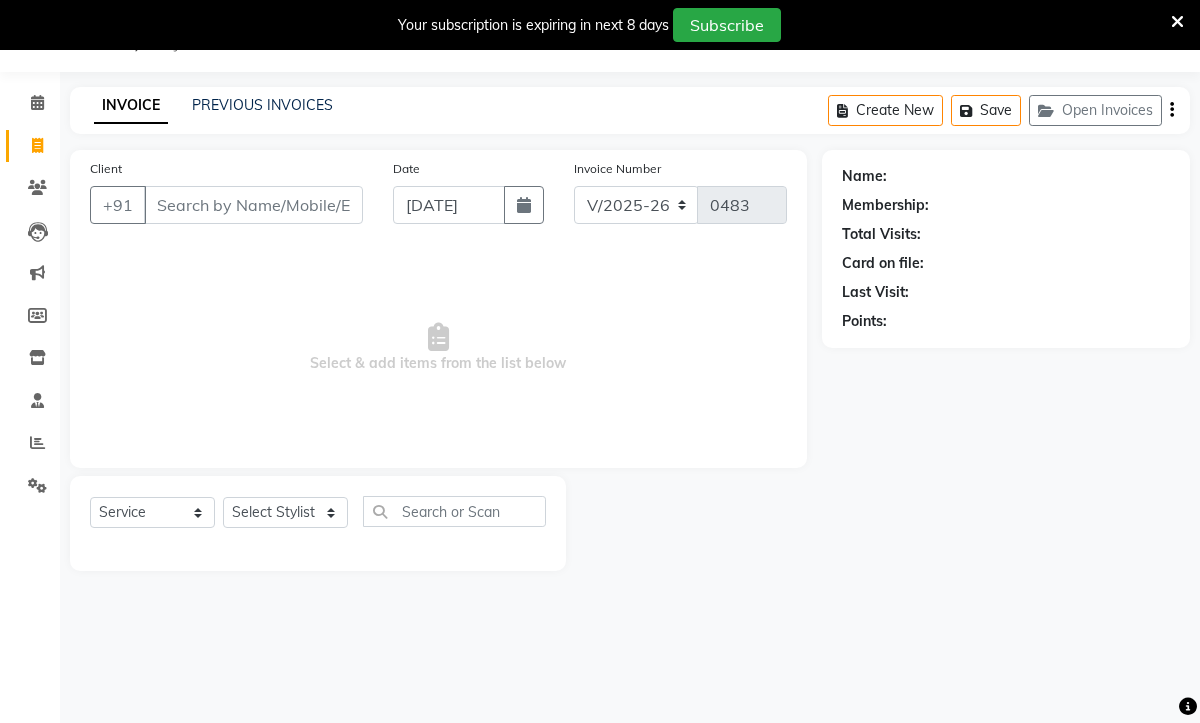 click on "Client" at bounding box center (253, 205) 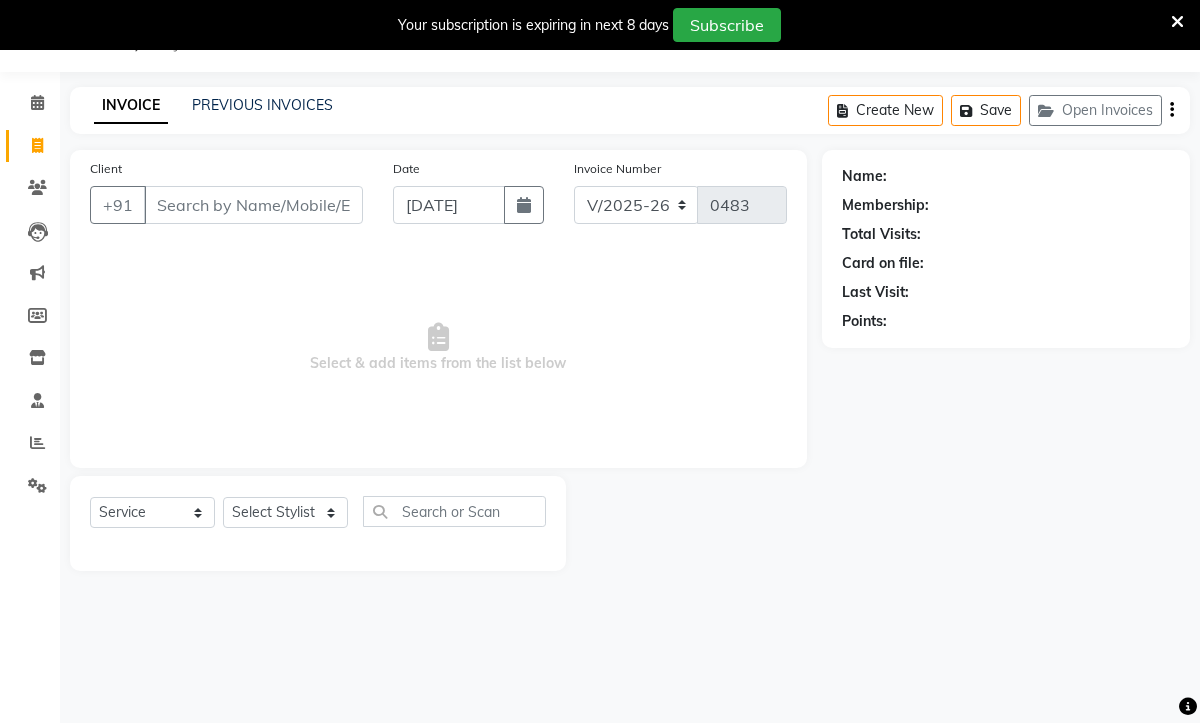 click on "Client" at bounding box center (253, 205) 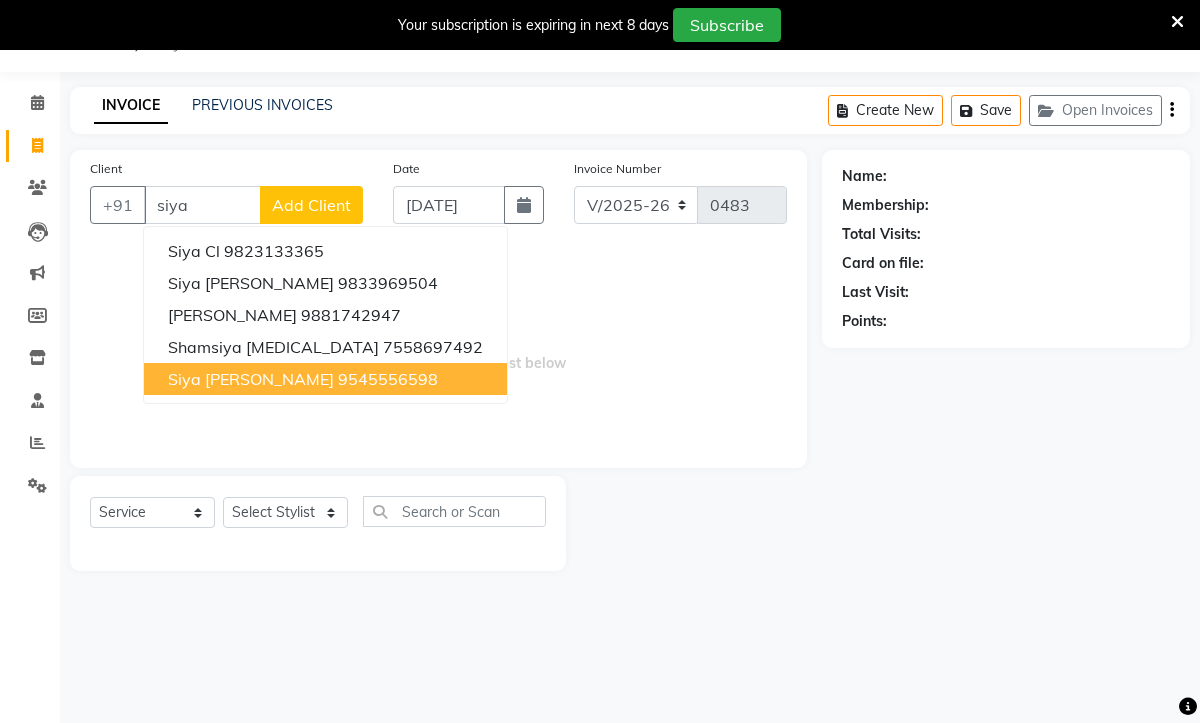 click on "Siya [PERSON_NAME]" at bounding box center (251, 379) 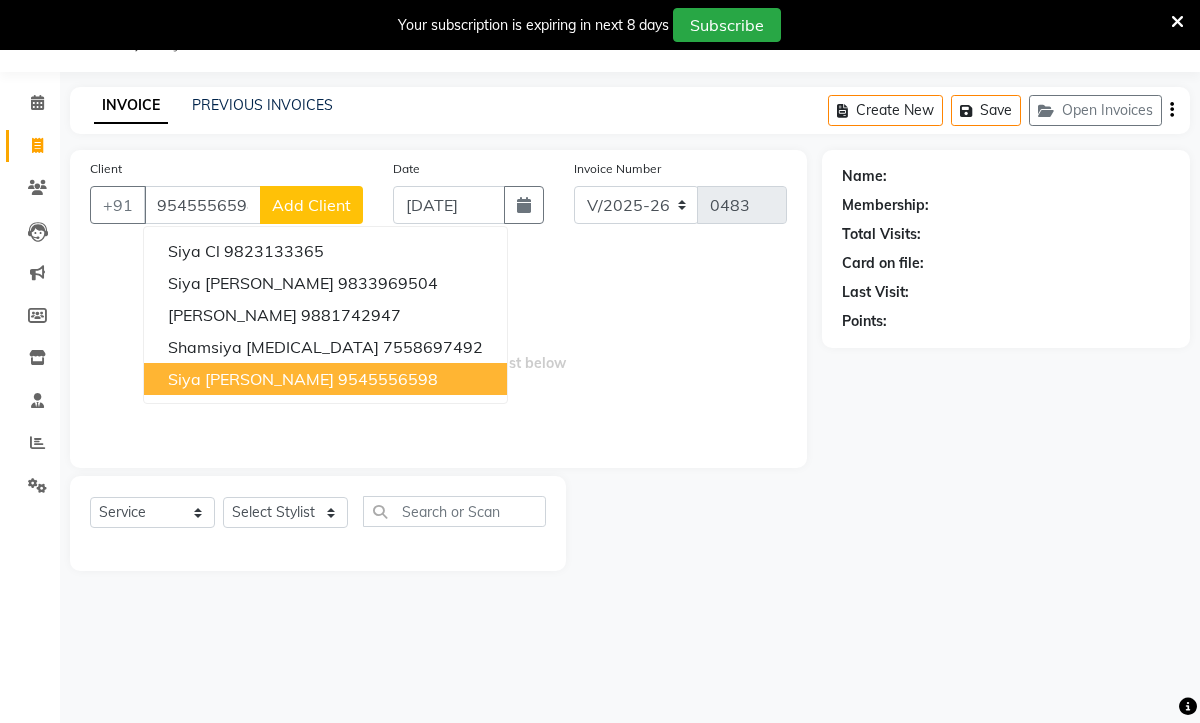 type on "9545556598" 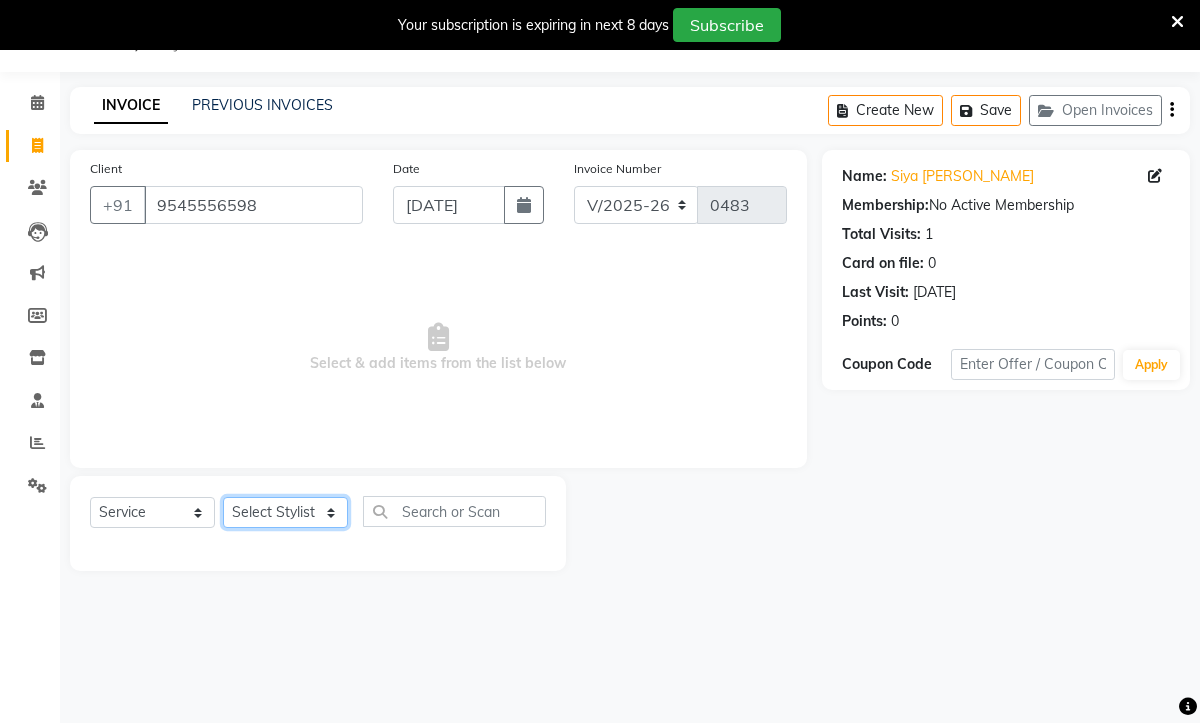click on "Select Stylist Aaryan [PERSON_NAME] [PERSON_NAME] [PERSON_NAME] Jyoti  [PERSON_NAME] Manali  Maneger [PERSON_NAME] [PERSON_NAME]  [PERSON_NAME] [PERSON_NAME]" 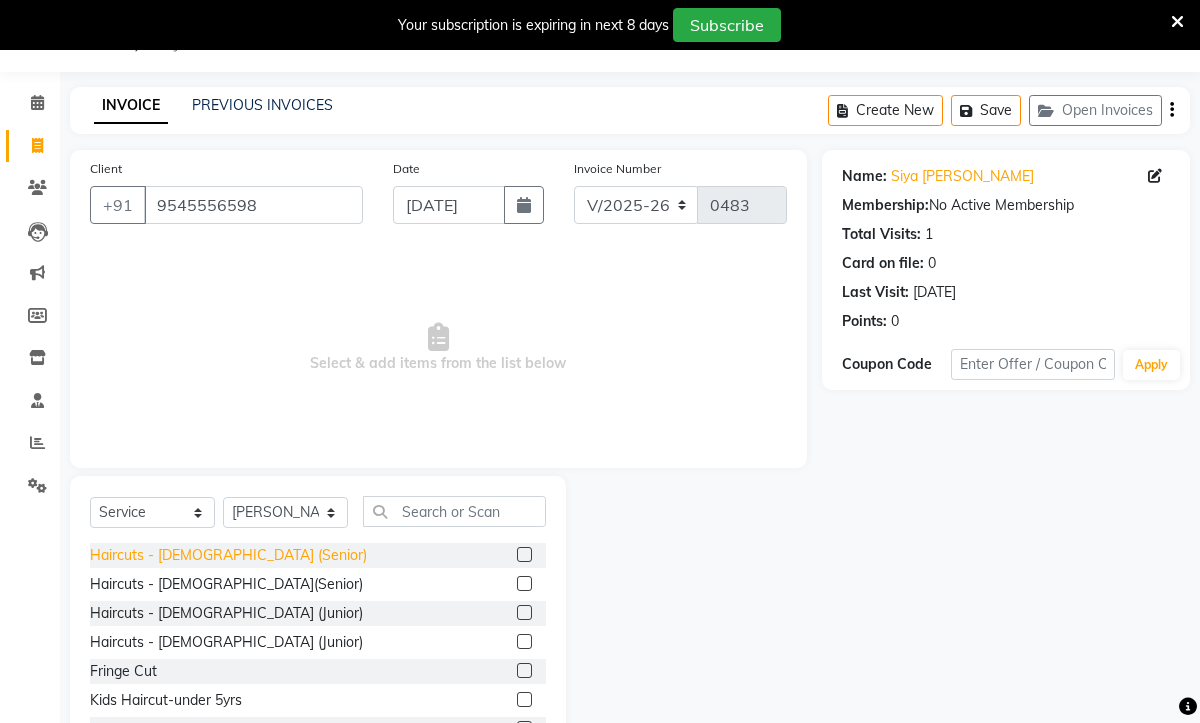 click on "Haircuts - [DEMOGRAPHIC_DATA] (Senior)" 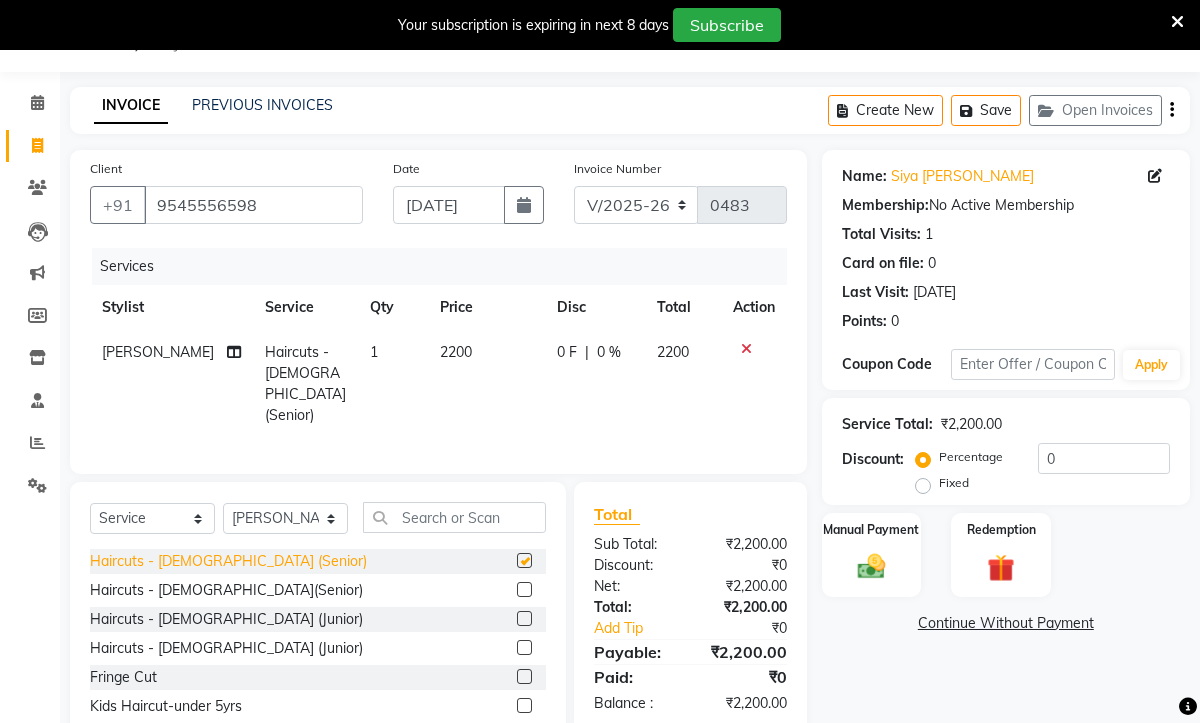 checkbox on "false" 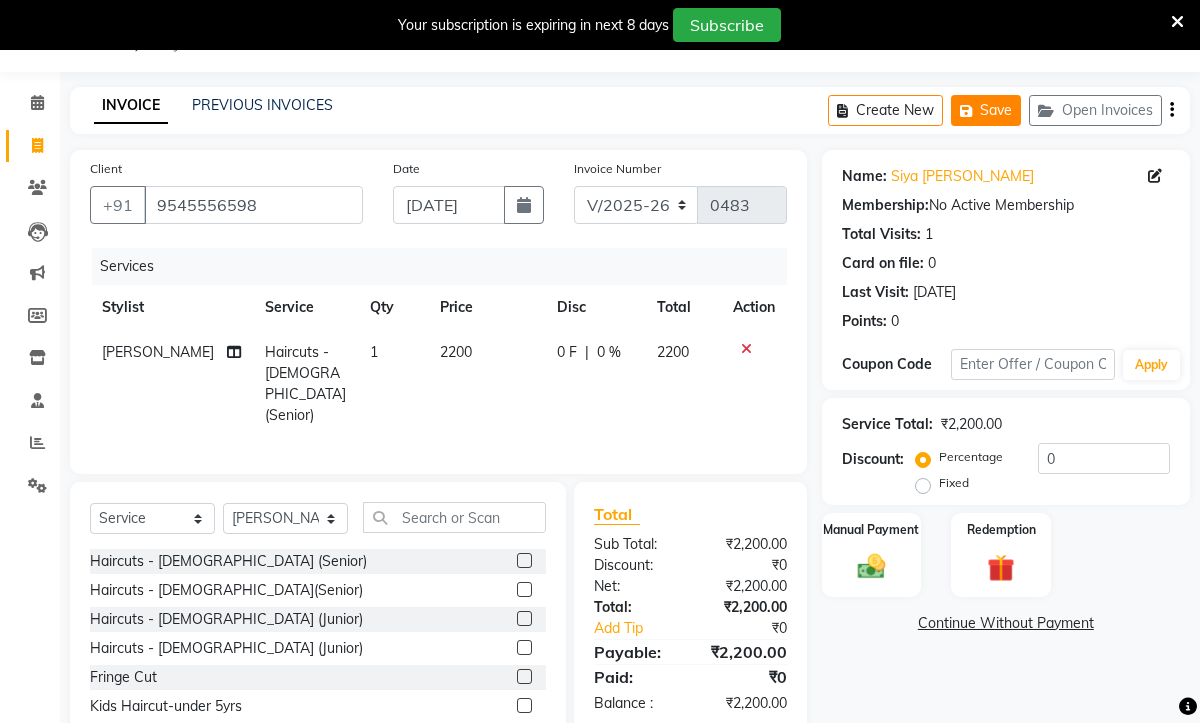 click on "Save" 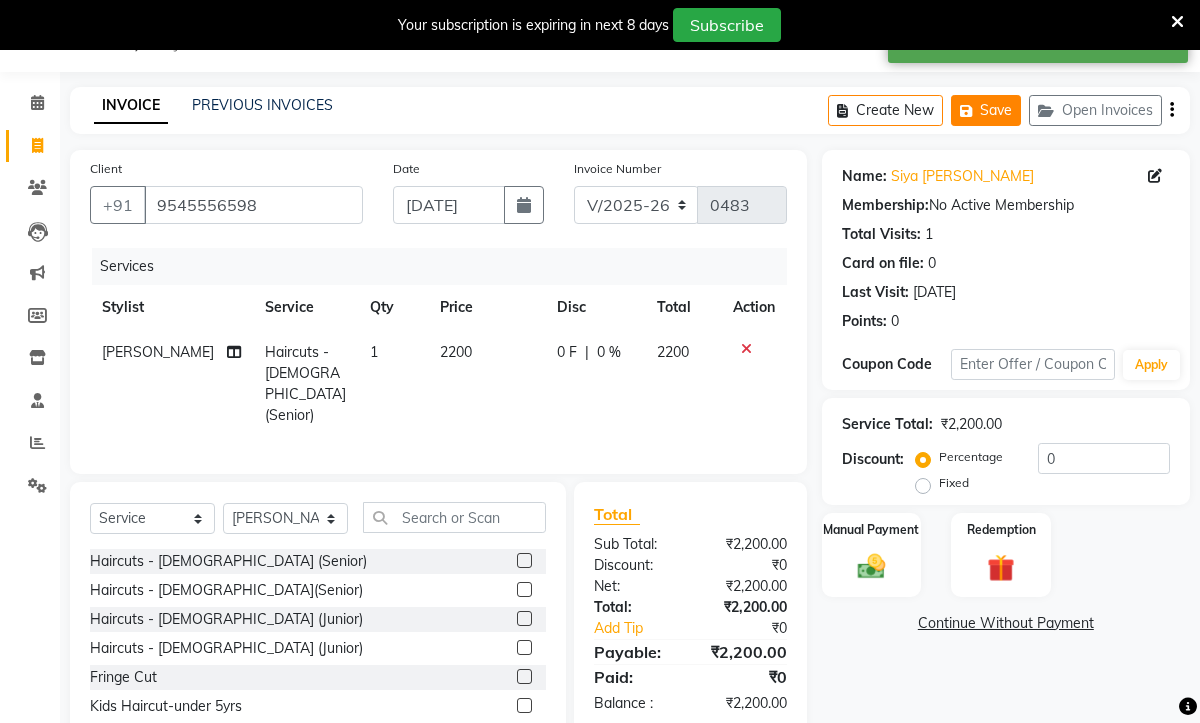 type 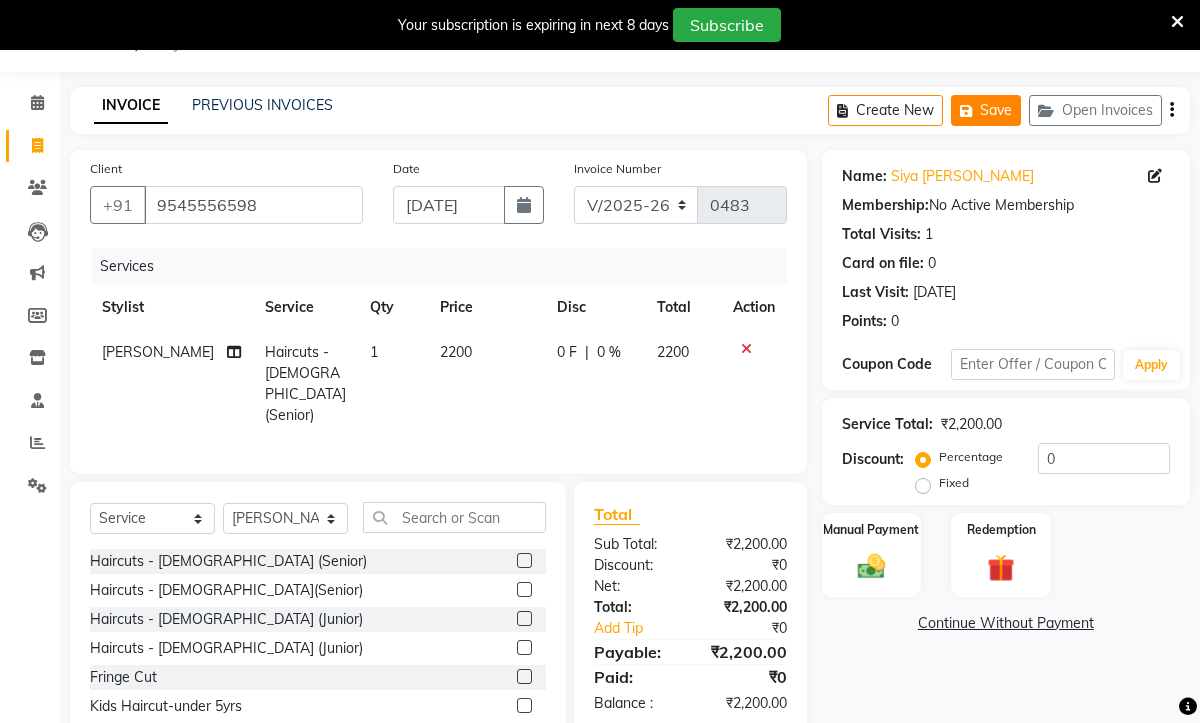 click on "Save" 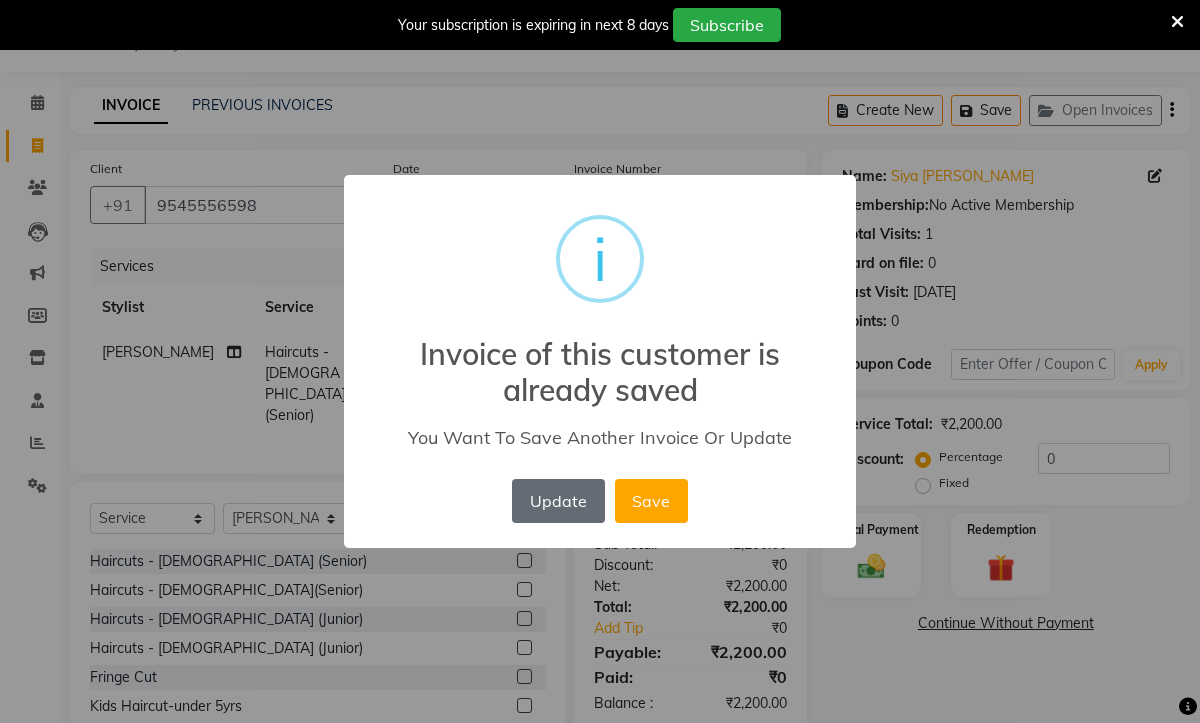click on "Update" at bounding box center (558, 501) 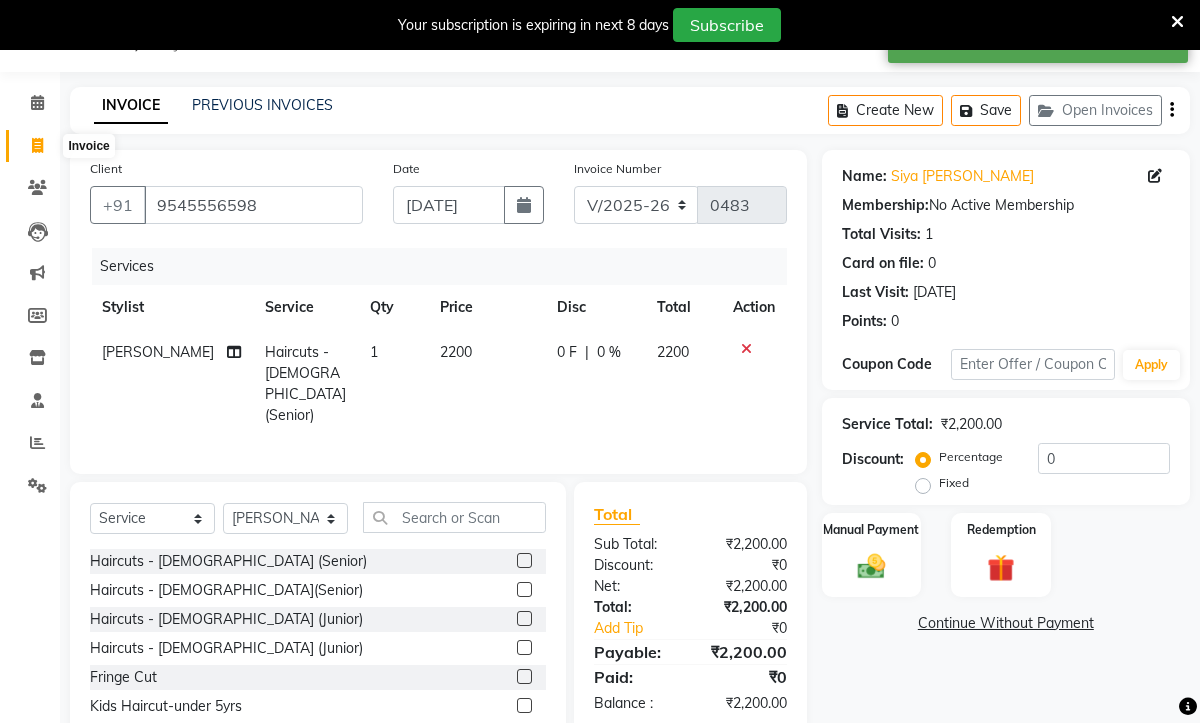 click 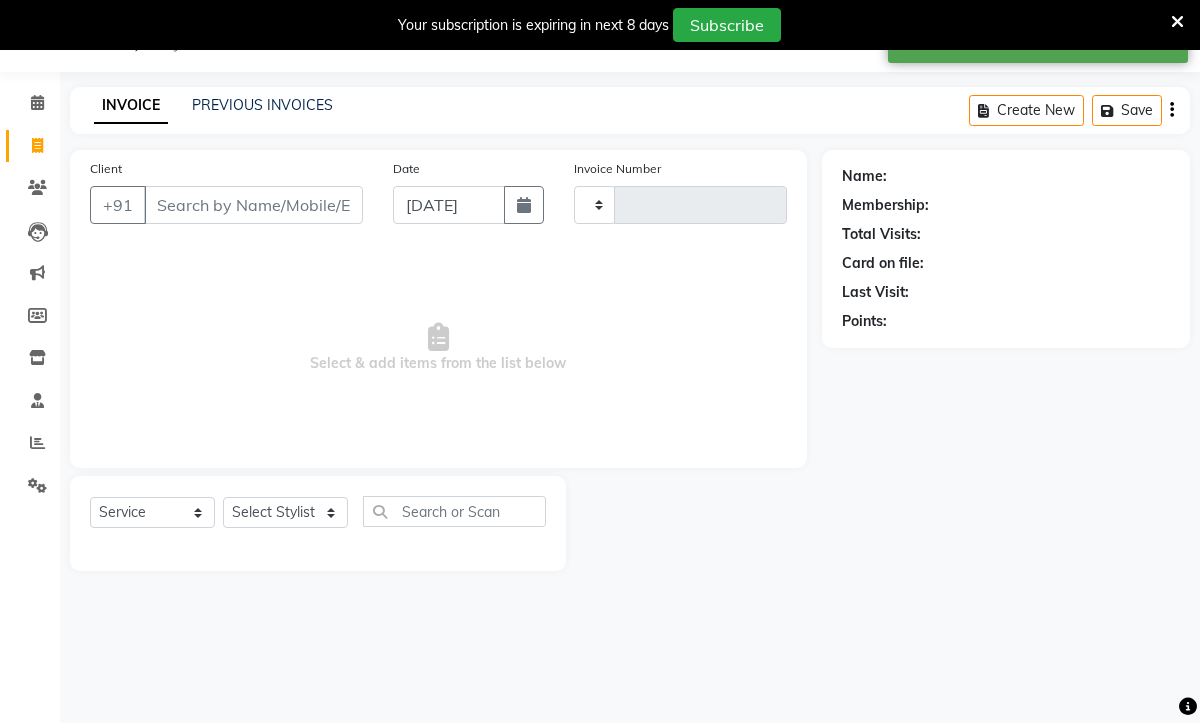 type on "0483" 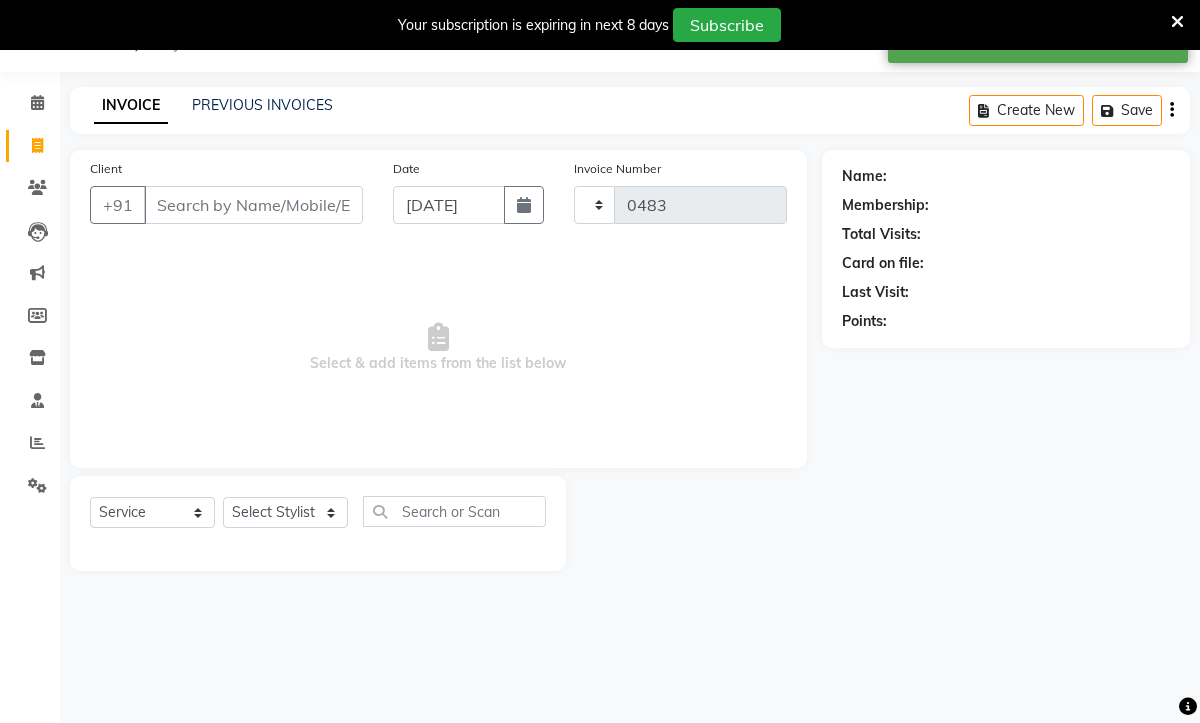 select on "782" 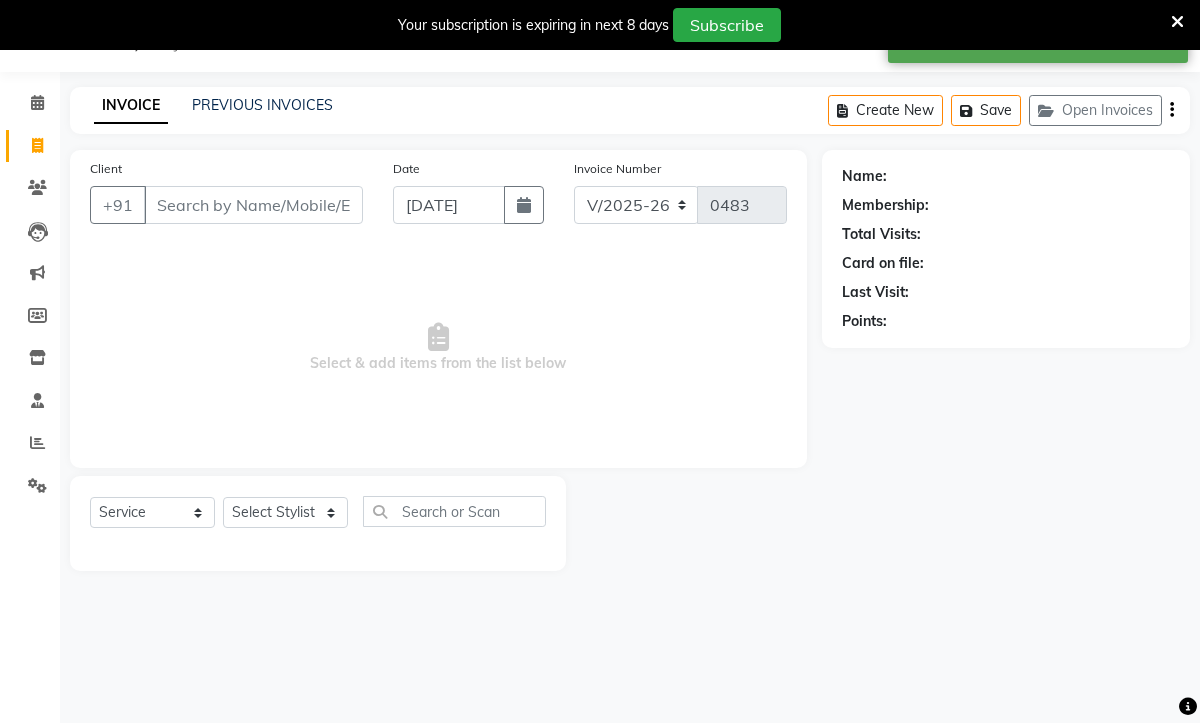 click on "Client" at bounding box center (253, 205) 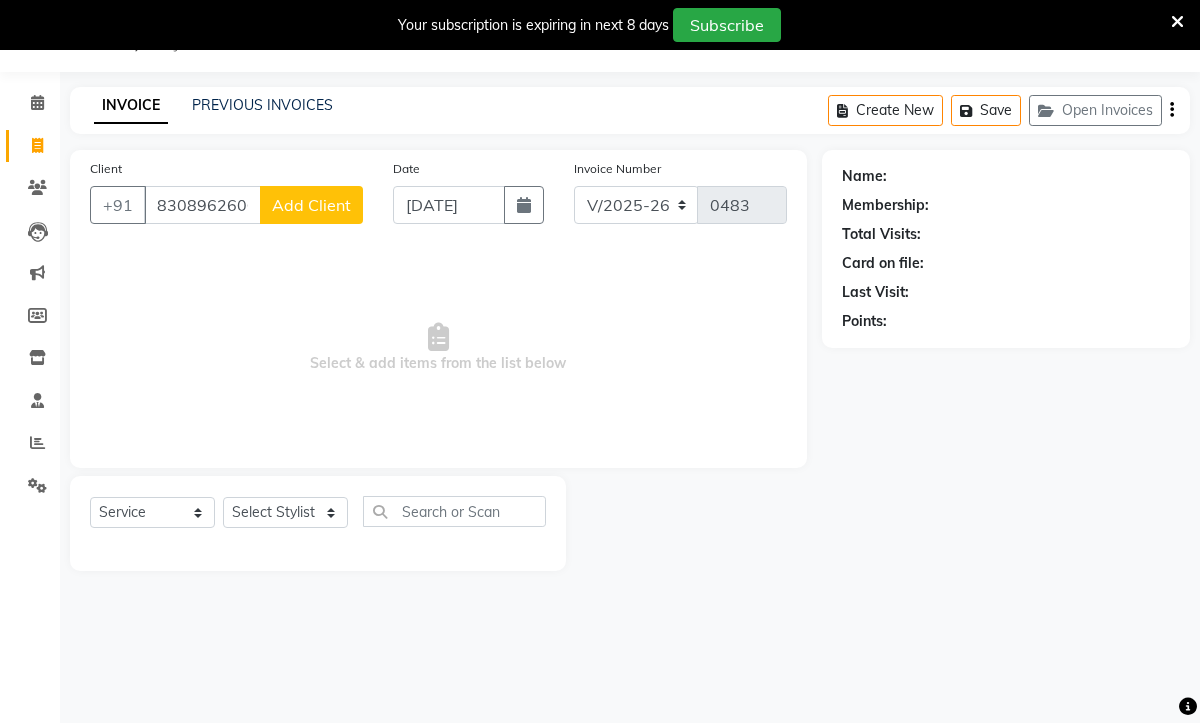 type on "8308962600" 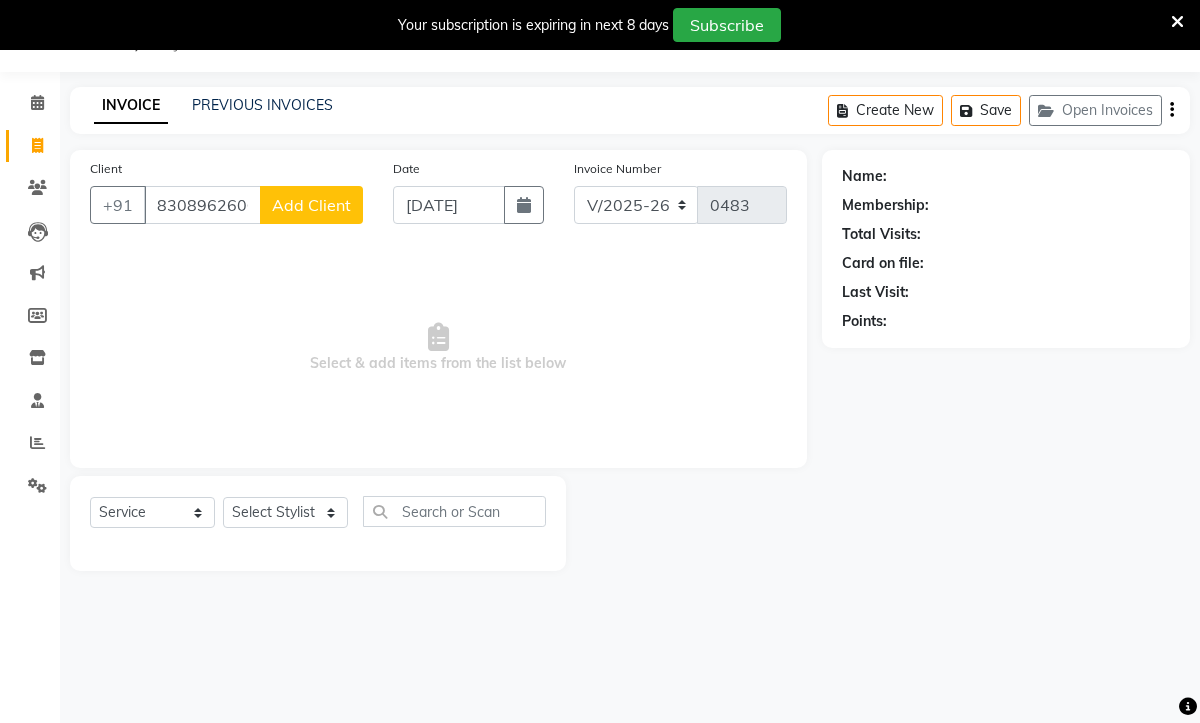 click on "Add Client" 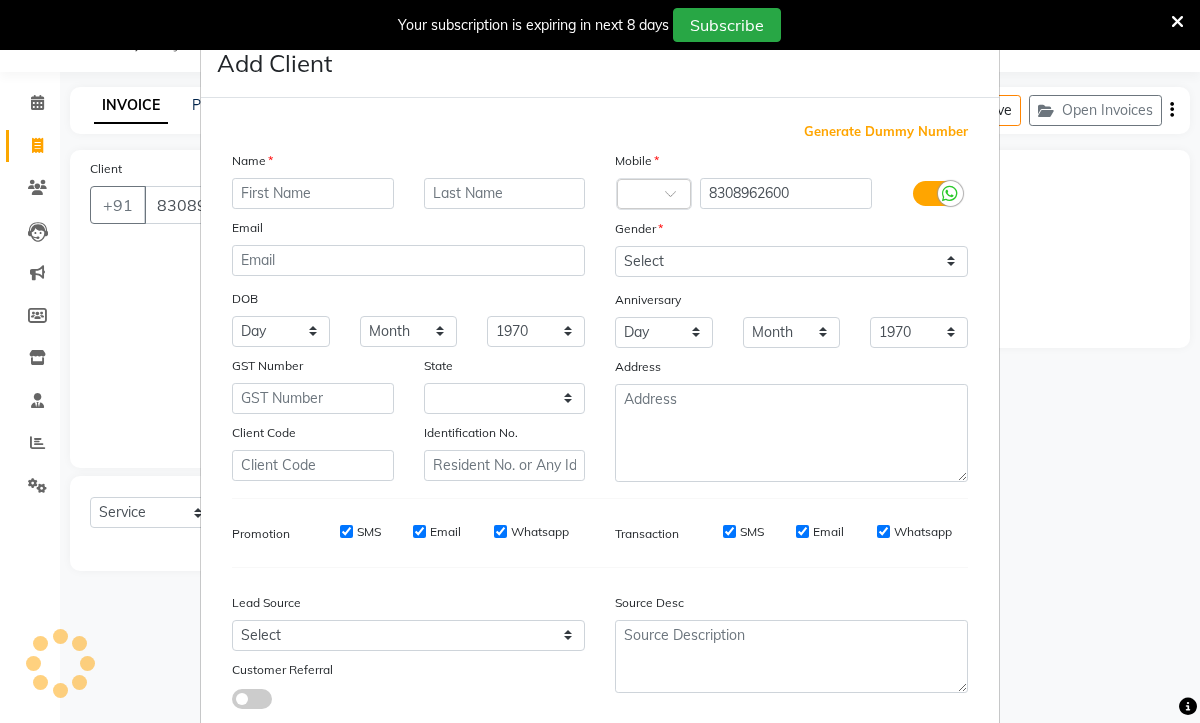 select on "22" 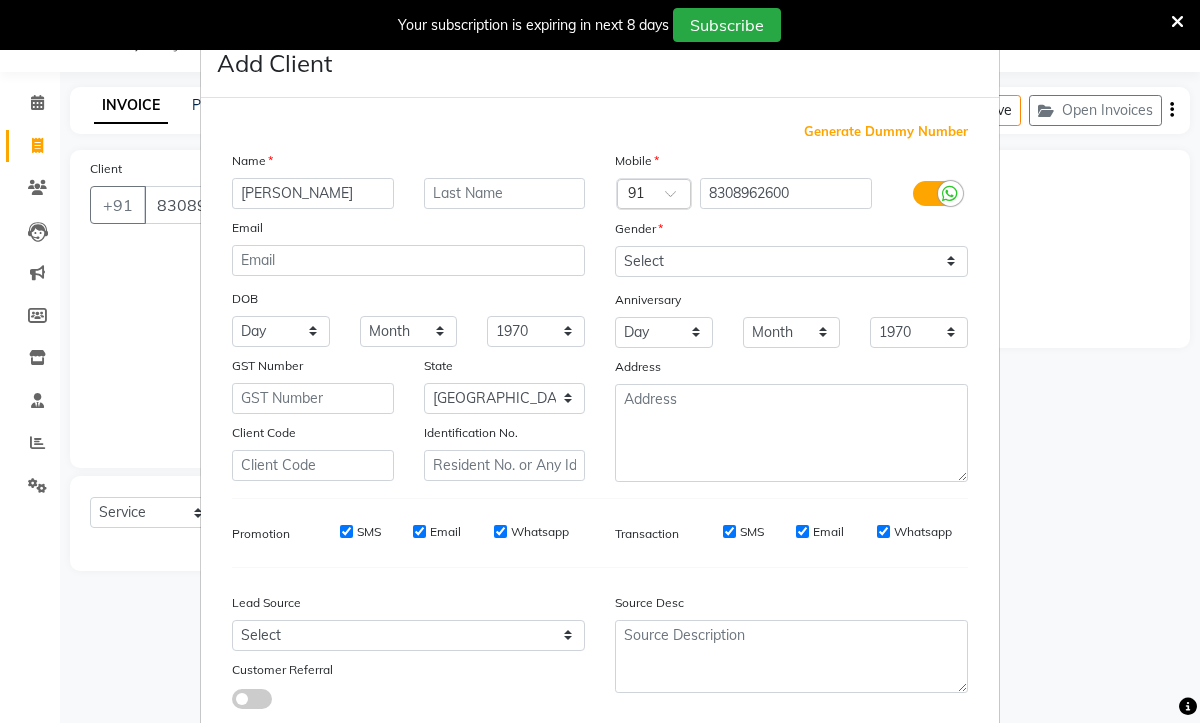 type on "[PERSON_NAME]" 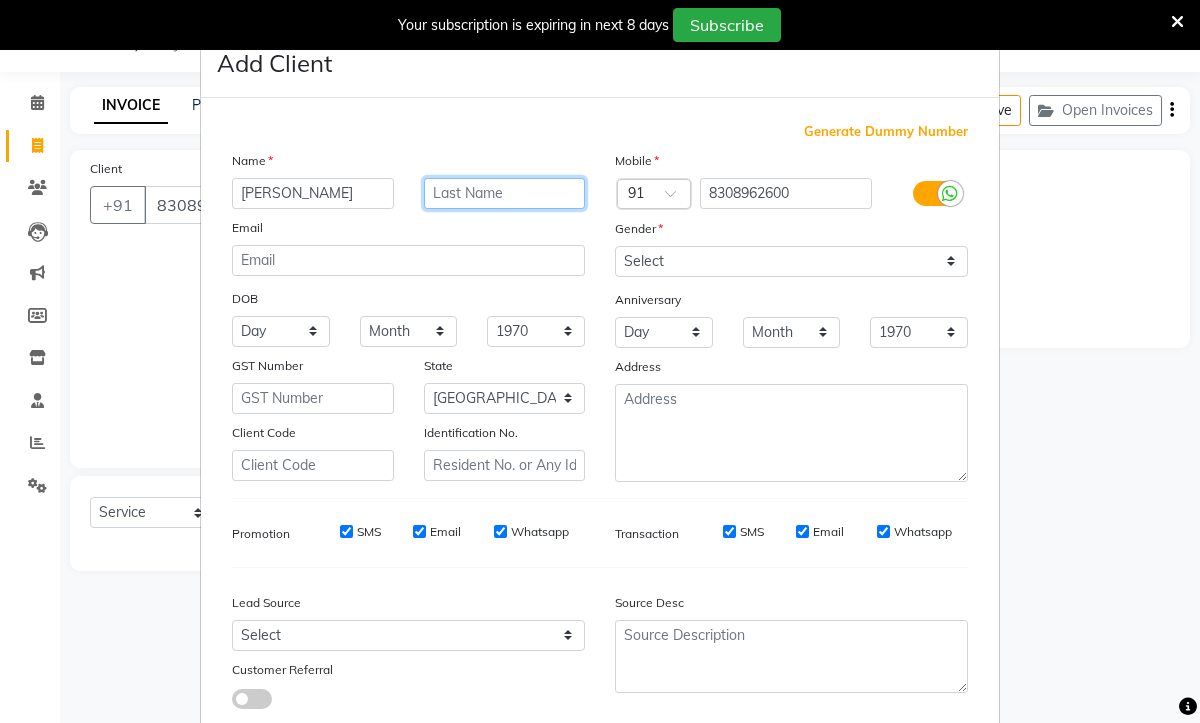 click at bounding box center [505, 193] 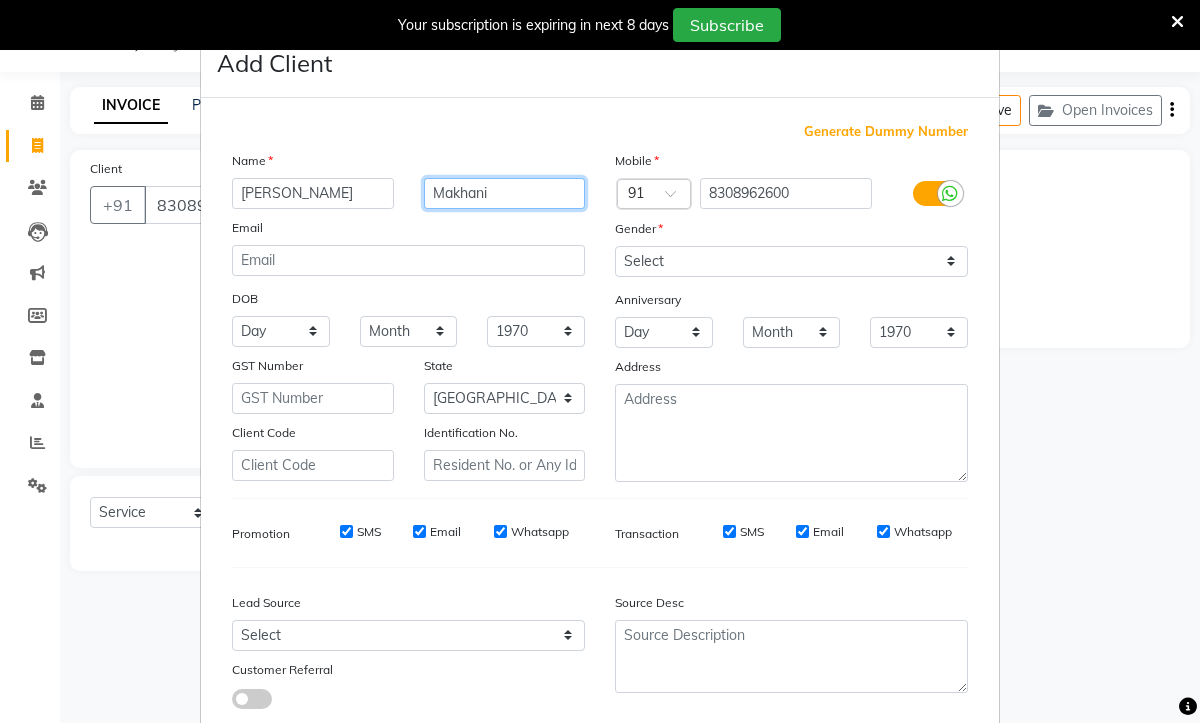 type on "Makhani" 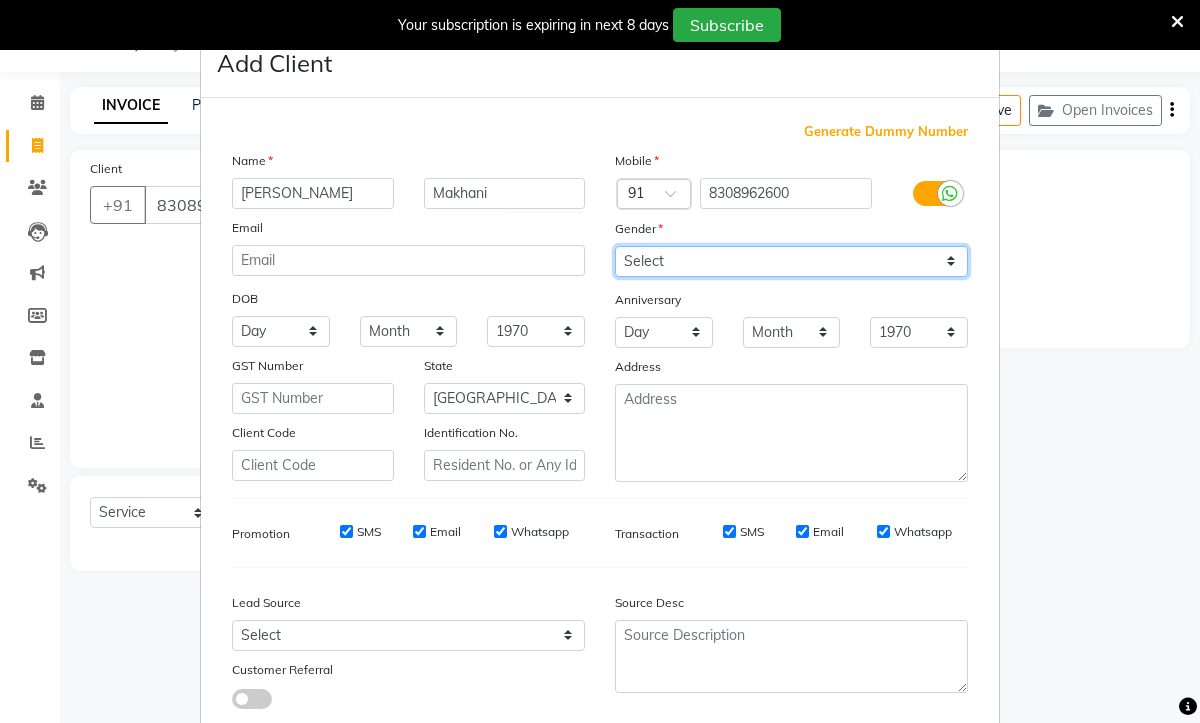 click on "Select [DEMOGRAPHIC_DATA] [DEMOGRAPHIC_DATA] Other Prefer Not To Say" at bounding box center [791, 261] 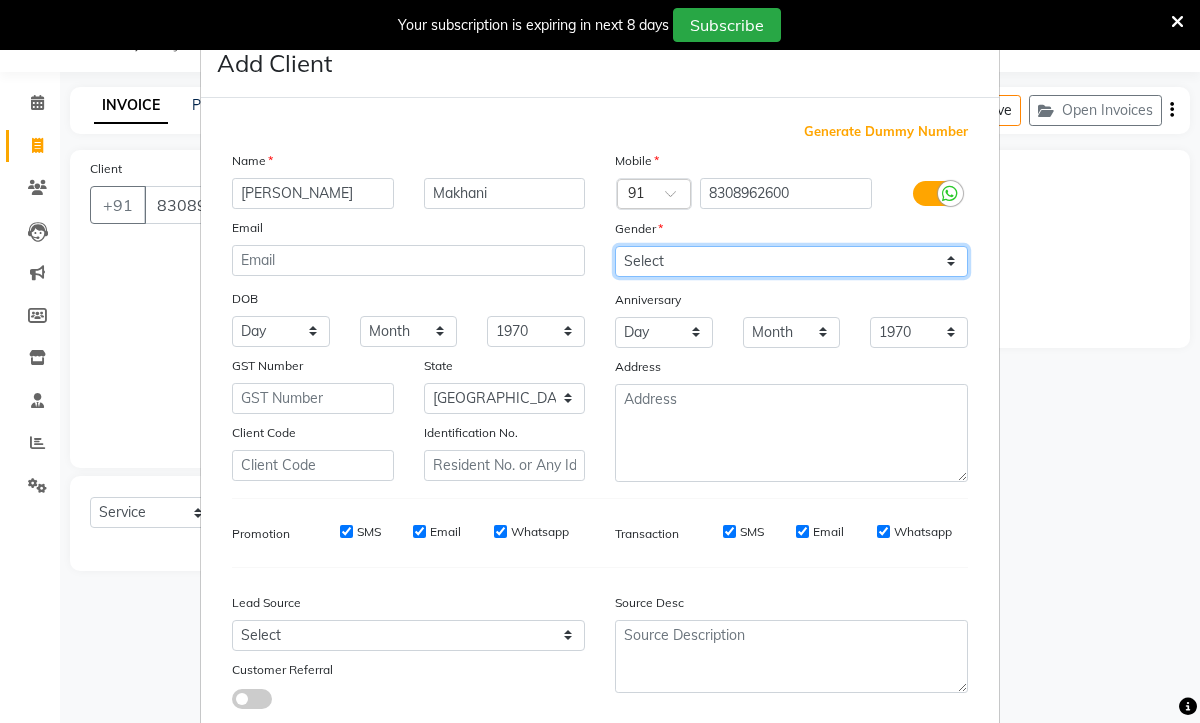 select on "[DEMOGRAPHIC_DATA]" 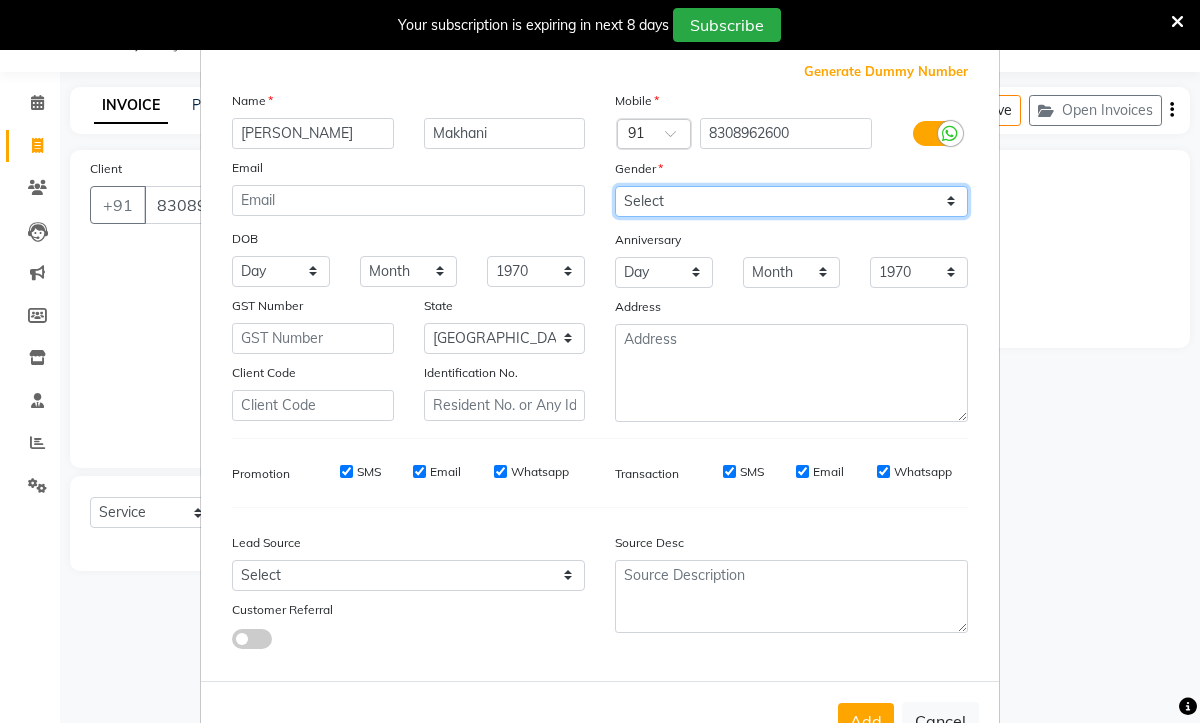 scroll, scrollTop: 126, scrollLeft: 0, axis: vertical 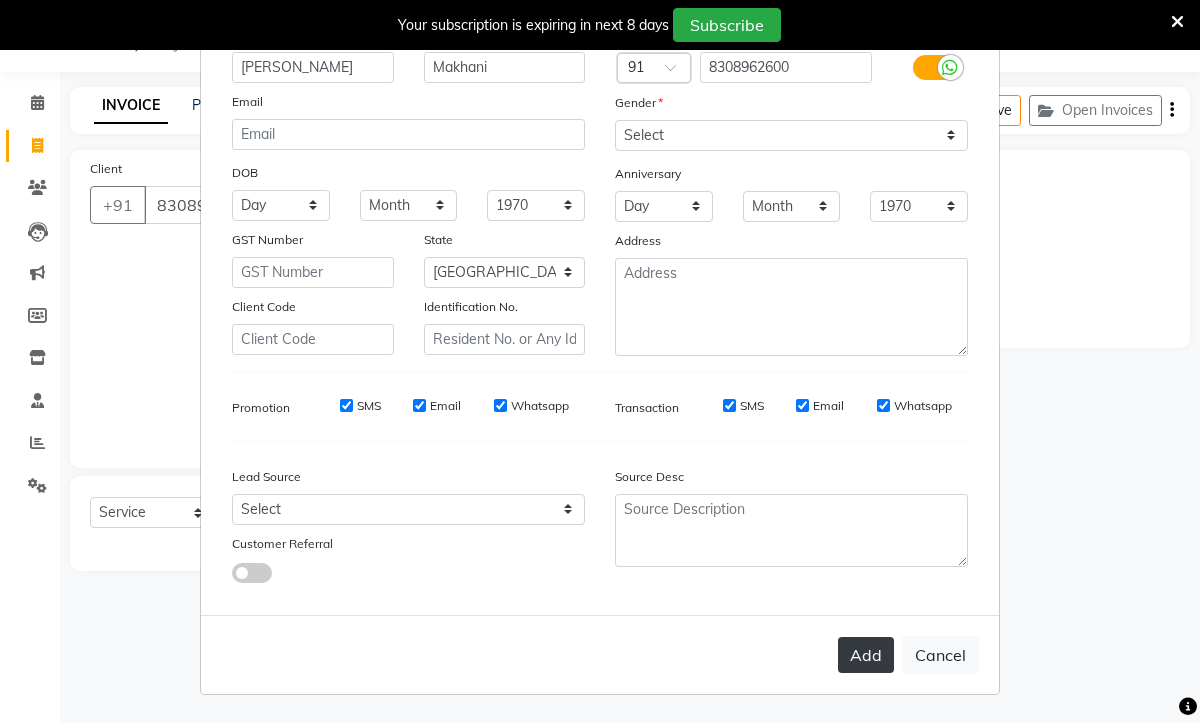 click on "Add" at bounding box center [866, 655] 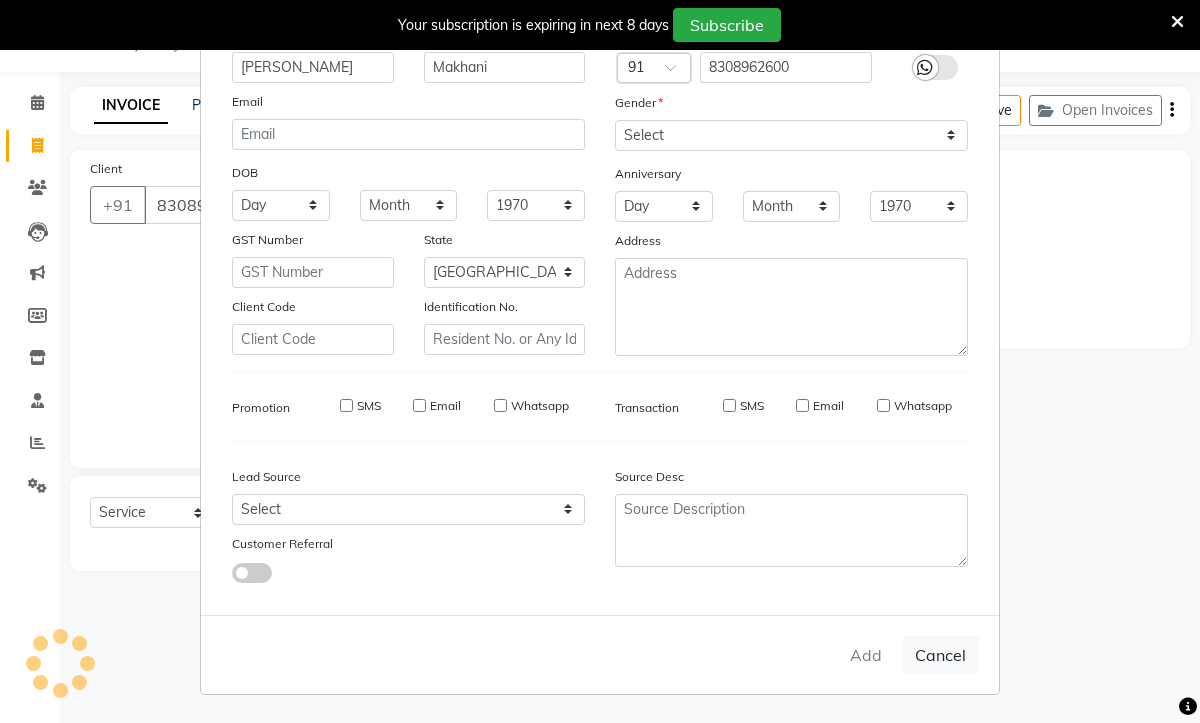type 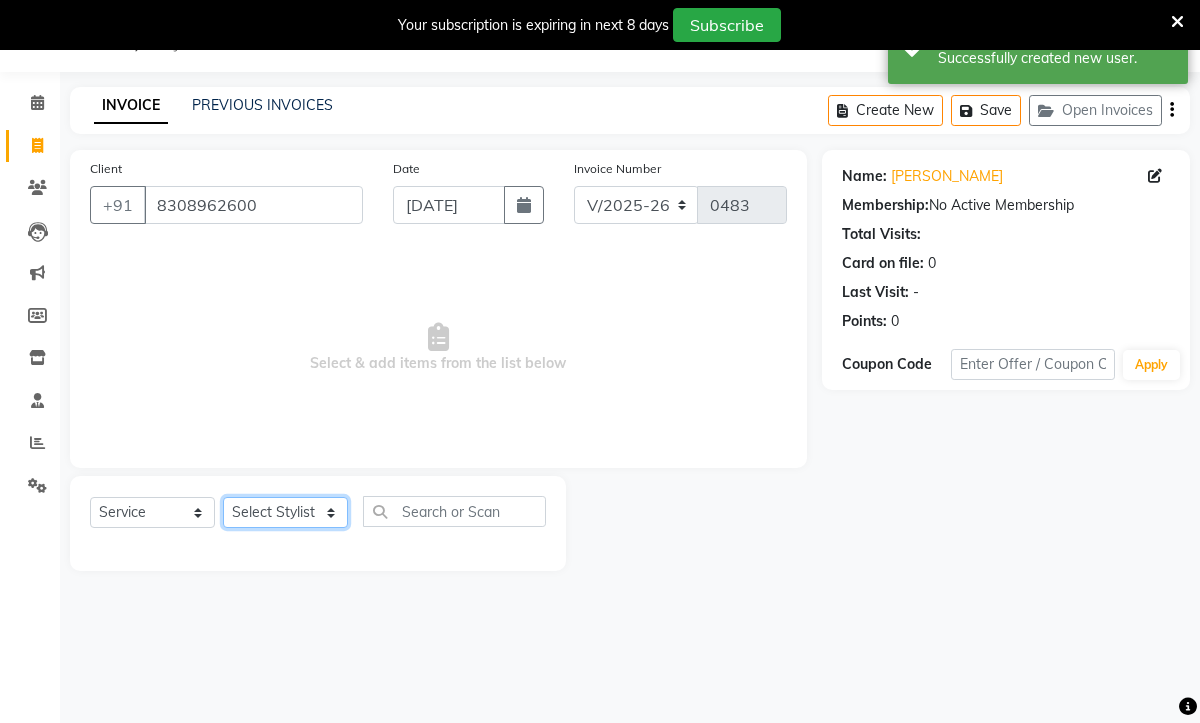 click on "Select Stylist Aaryan [PERSON_NAME] [PERSON_NAME] [PERSON_NAME] Jyoti  [PERSON_NAME] Manali  Maneger [PERSON_NAME] [PERSON_NAME]  [PERSON_NAME] [PERSON_NAME]" 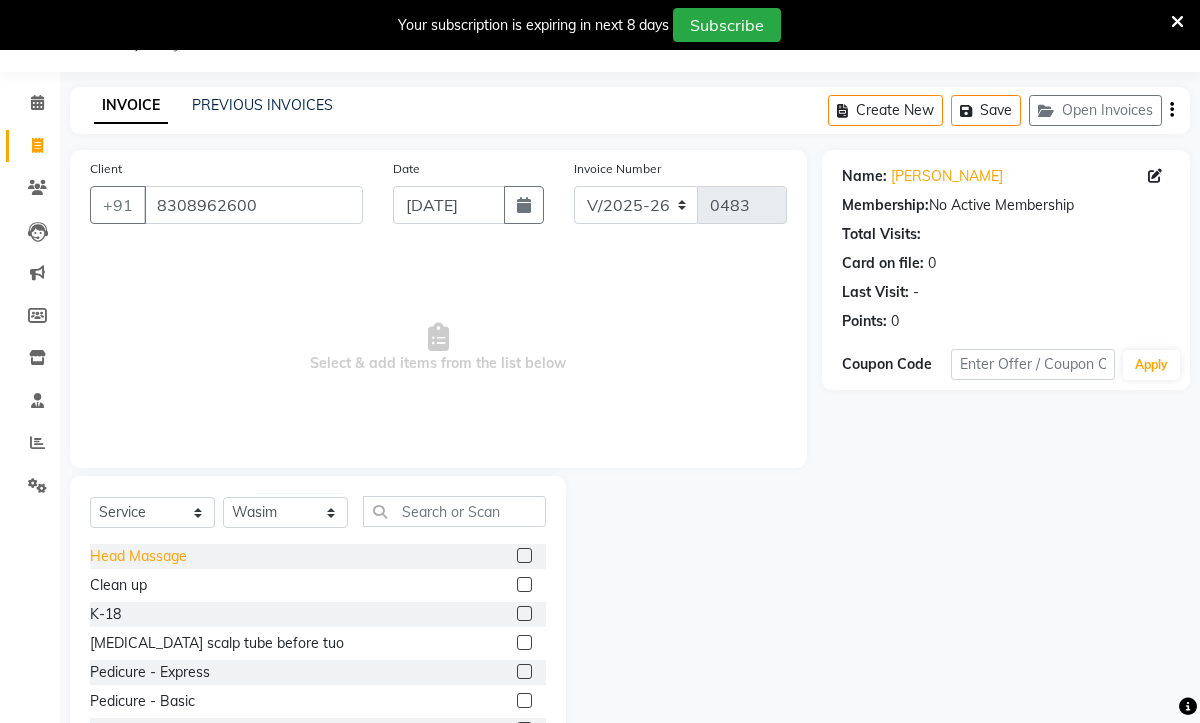 click on "Head Massage" 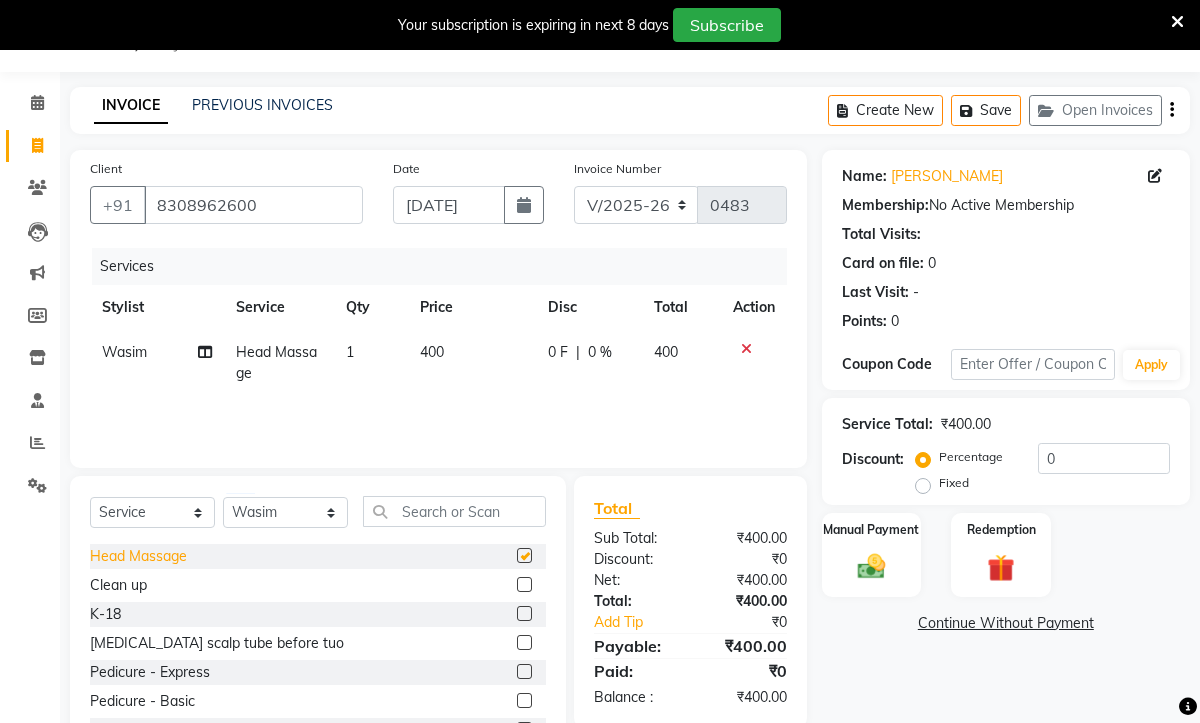 checkbox on "false" 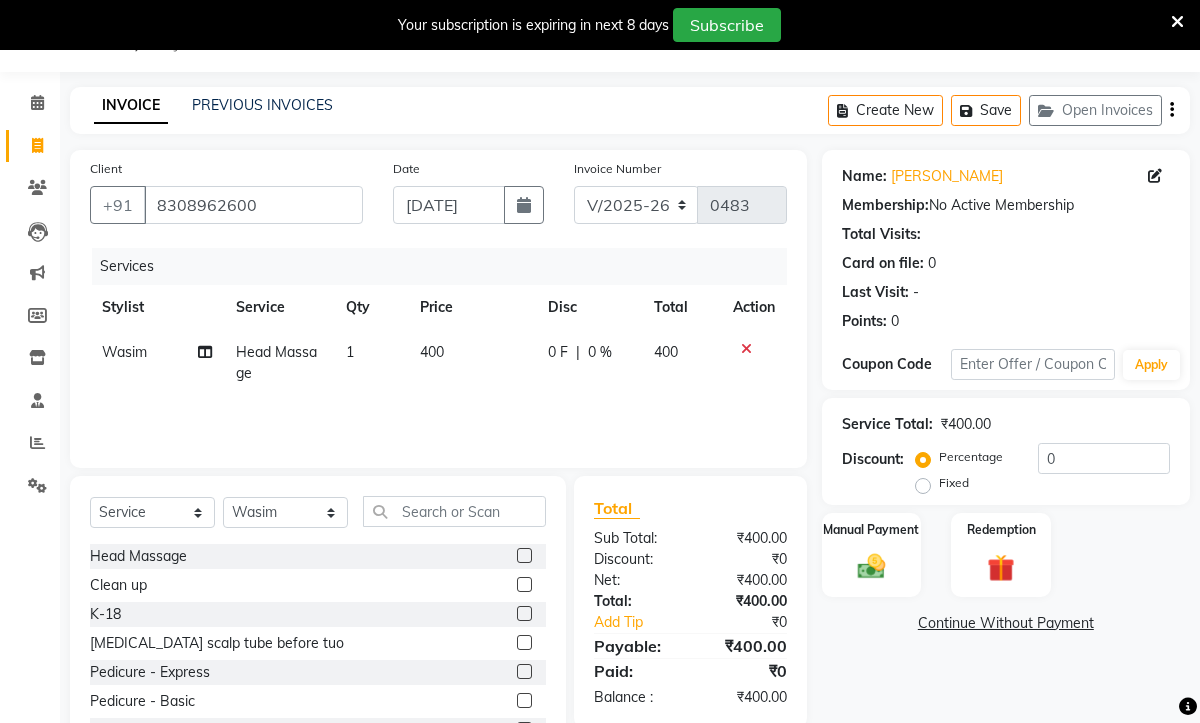 scroll, scrollTop: 1163, scrollLeft: 0, axis: vertical 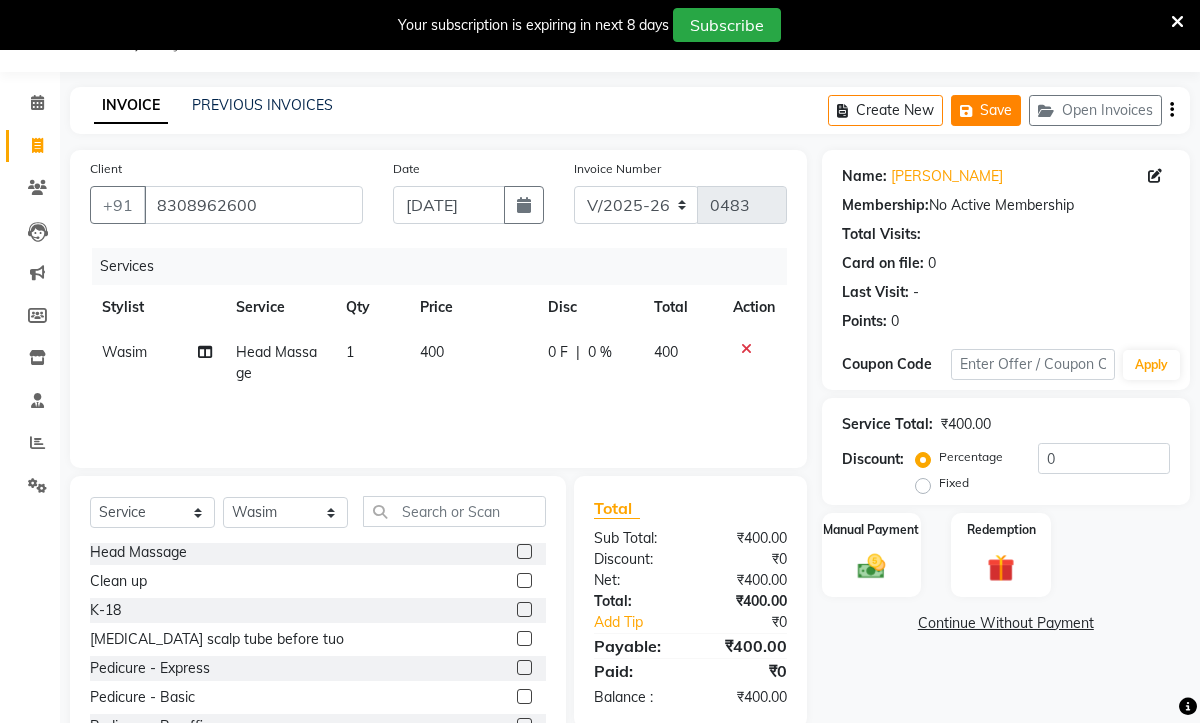click on "Save" 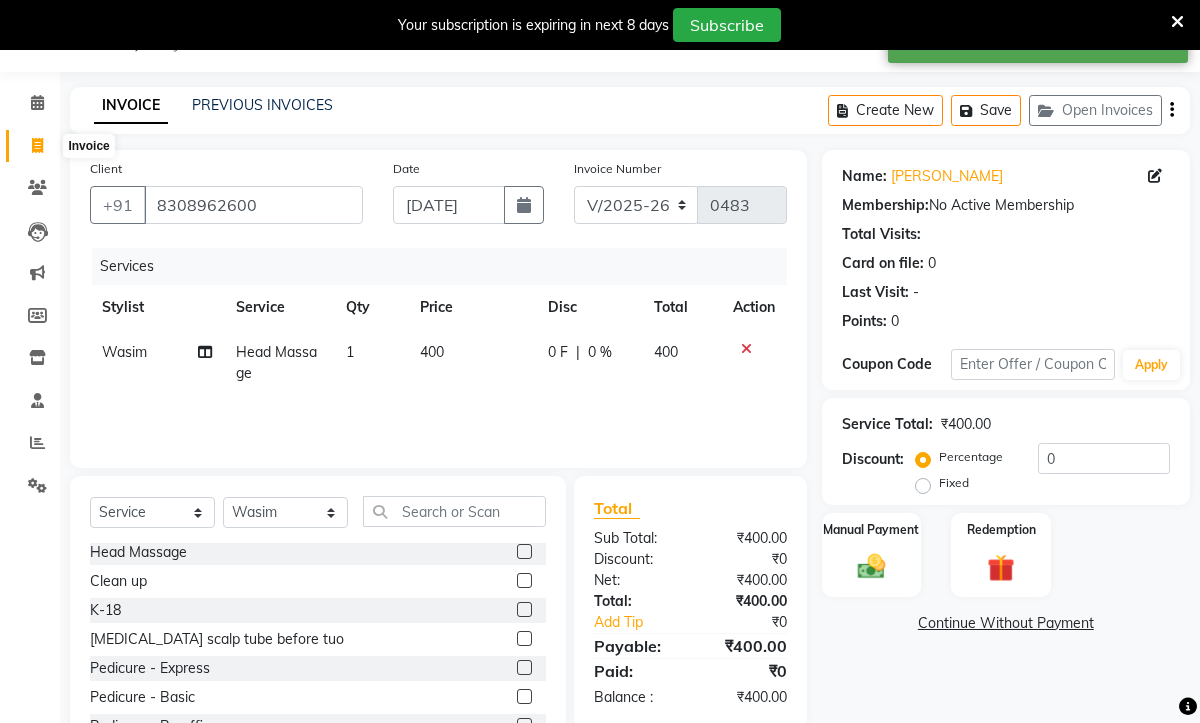 click 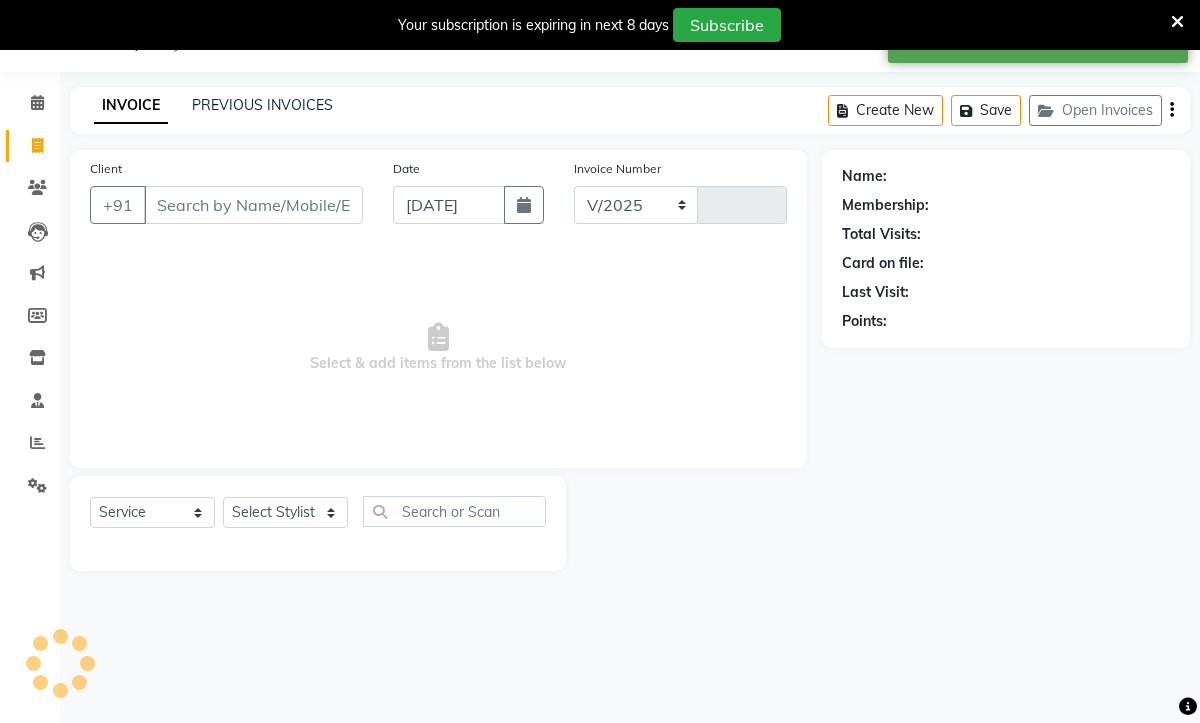 select on "782" 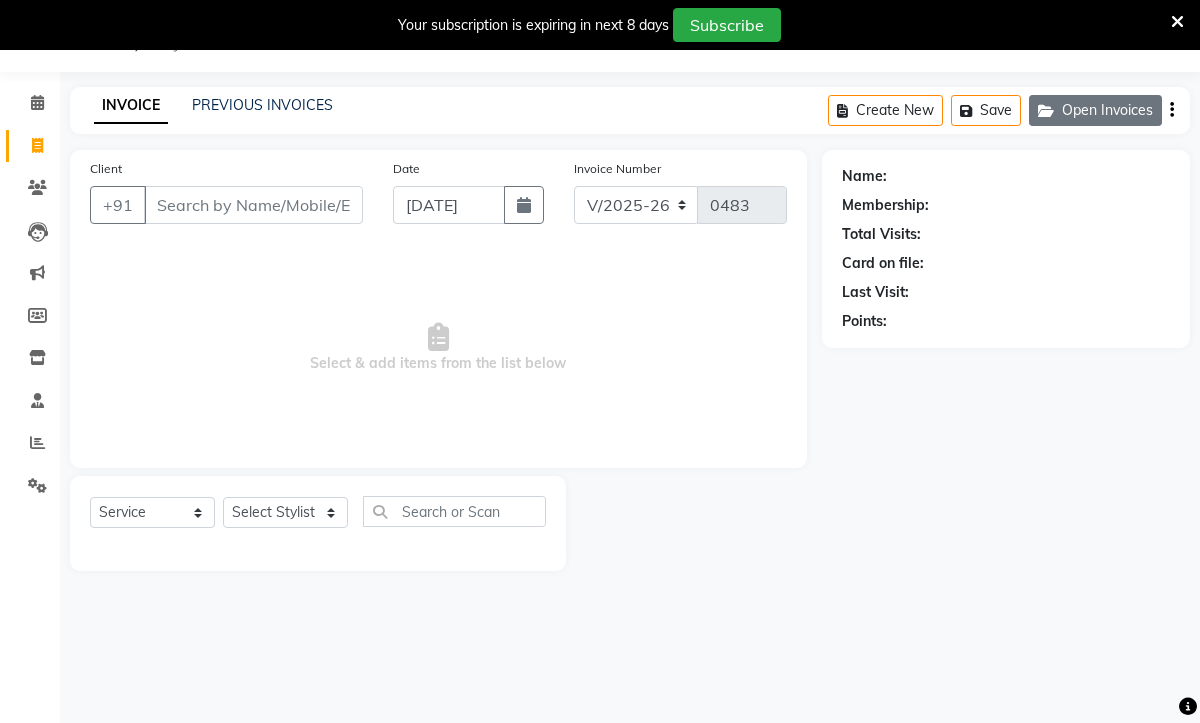 click on "Open Invoices" 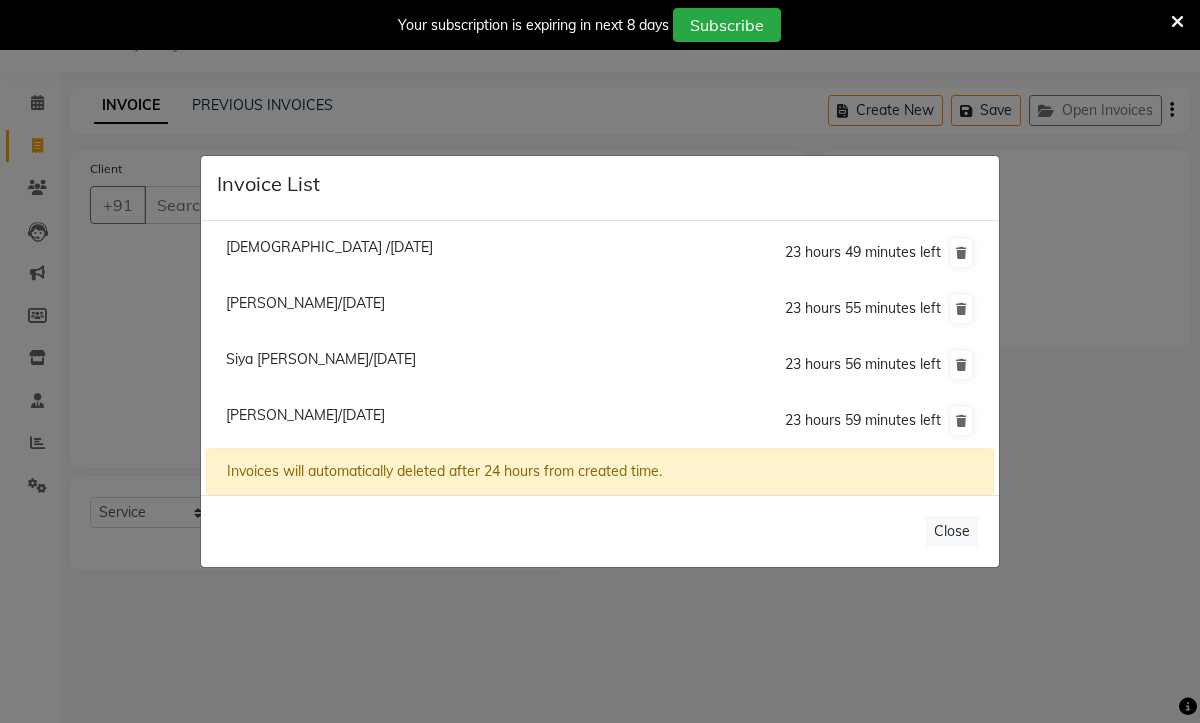 click on "Invoice List  Rama /[DATE]  23 hours 49 minutes left  [PERSON_NAME]/[DATE]  23 hours 55 minutes left  Siya [PERSON_NAME]/[DATE]  23 hours 56 minutes left  [PERSON_NAME]/[DATE]  23 hours 59 minutes left  Invoices will automatically deleted after 24 hours from created time.   Close" 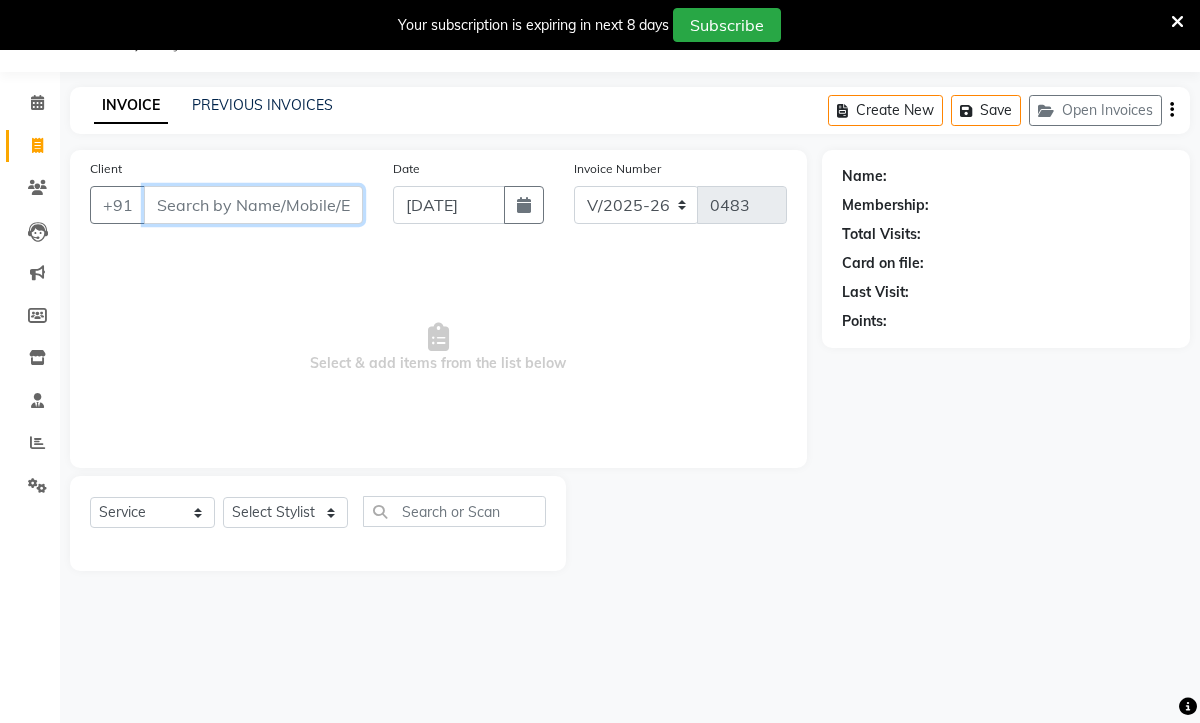 click on "Client" at bounding box center (253, 205) 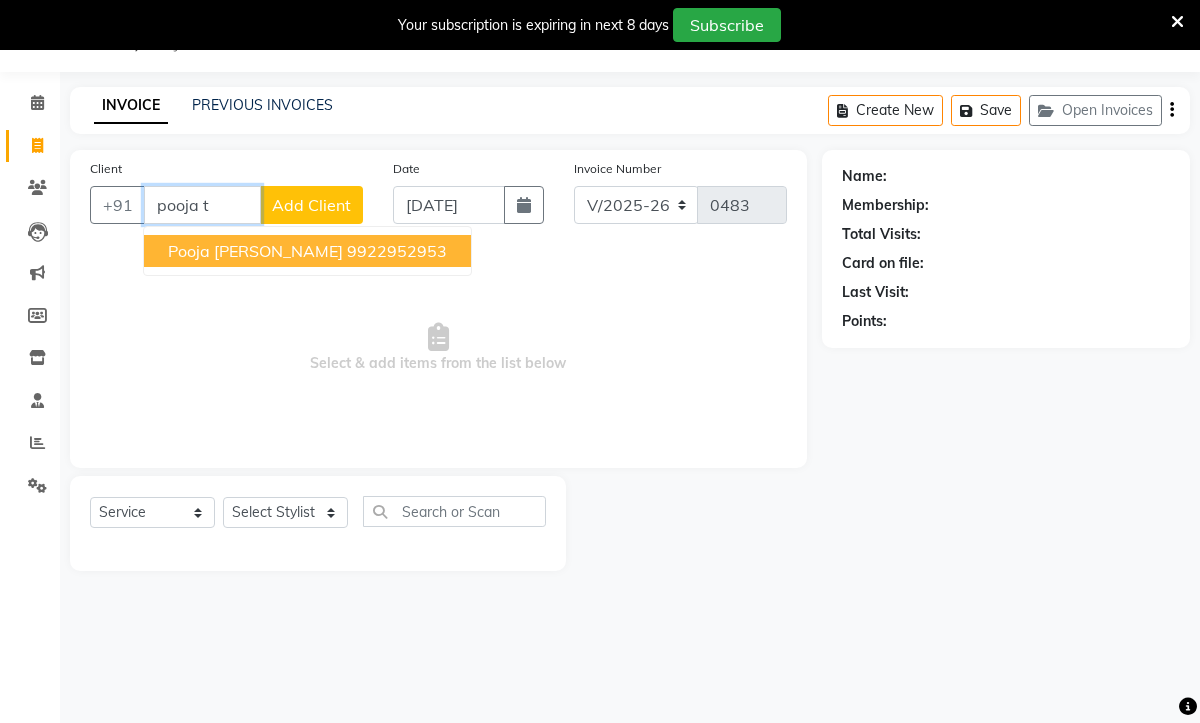 click on "Pooja [PERSON_NAME]" at bounding box center [255, 251] 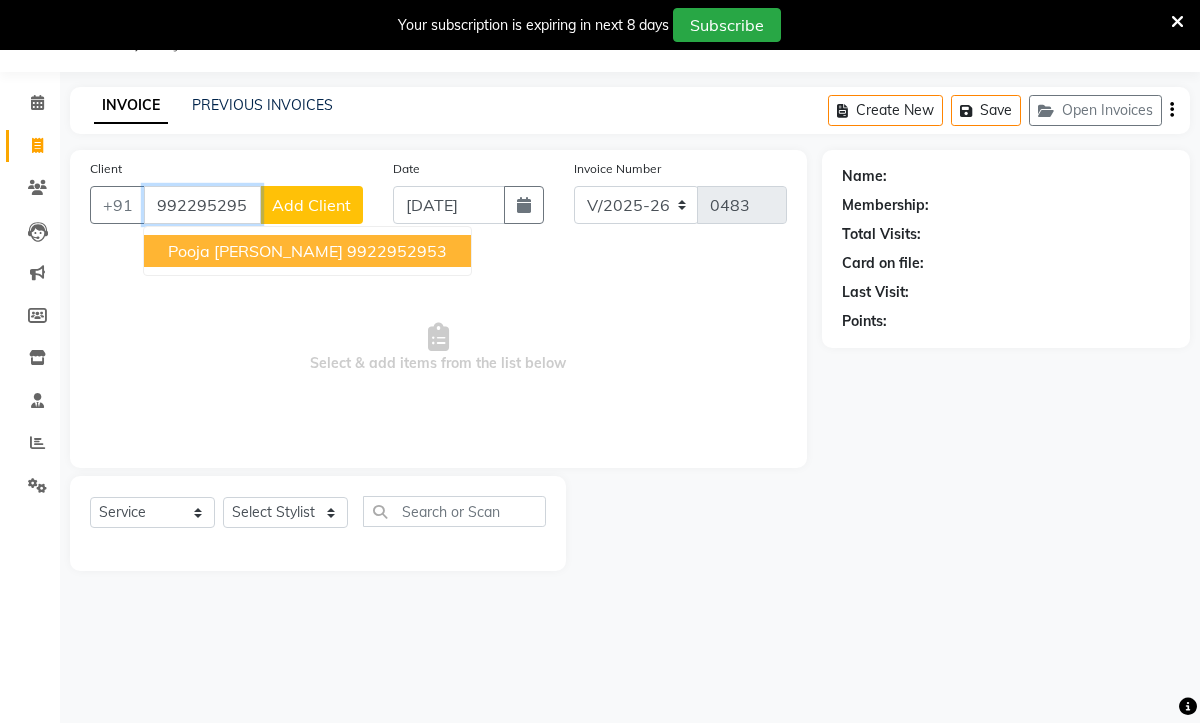 type on "9922952953" 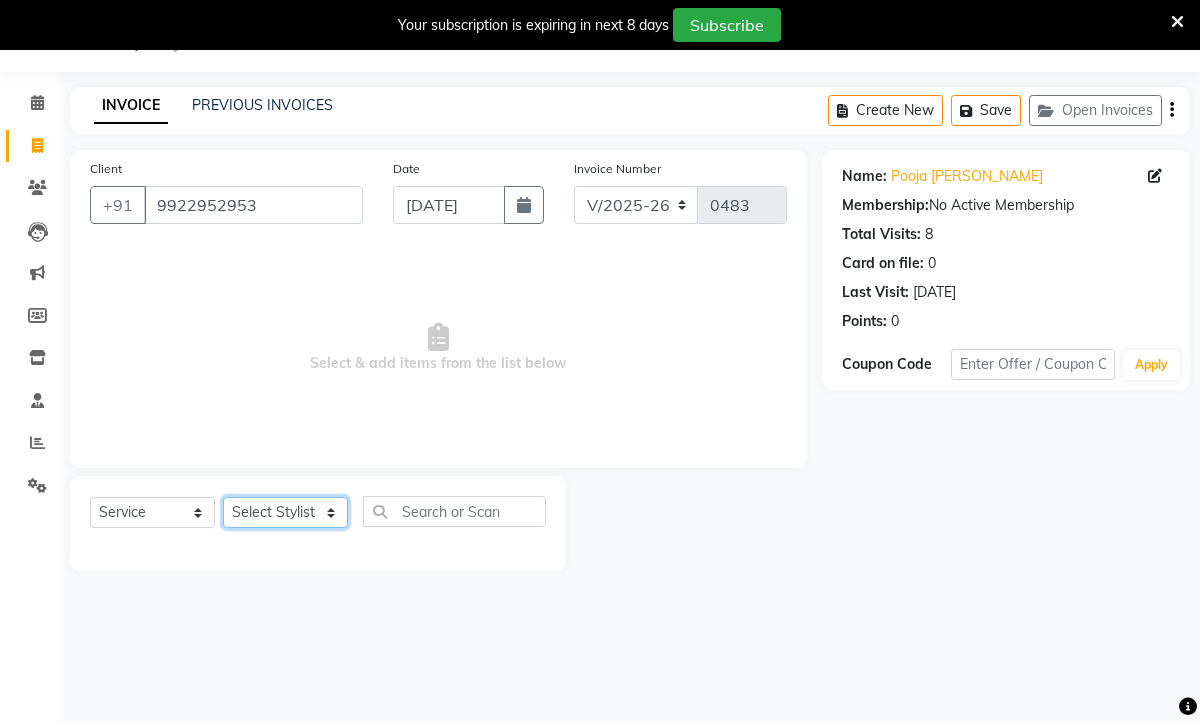 click on "Select Stylist Aaryan [PERSON_NAME] [PERSON_NAME] [PERSON_NAME] Jyoti  [PERSON_NAME] Manali  Maneger [PERSON_NAME] [PERSON_NAME]  [PERSON_NAME] [PERSON_NAME]" 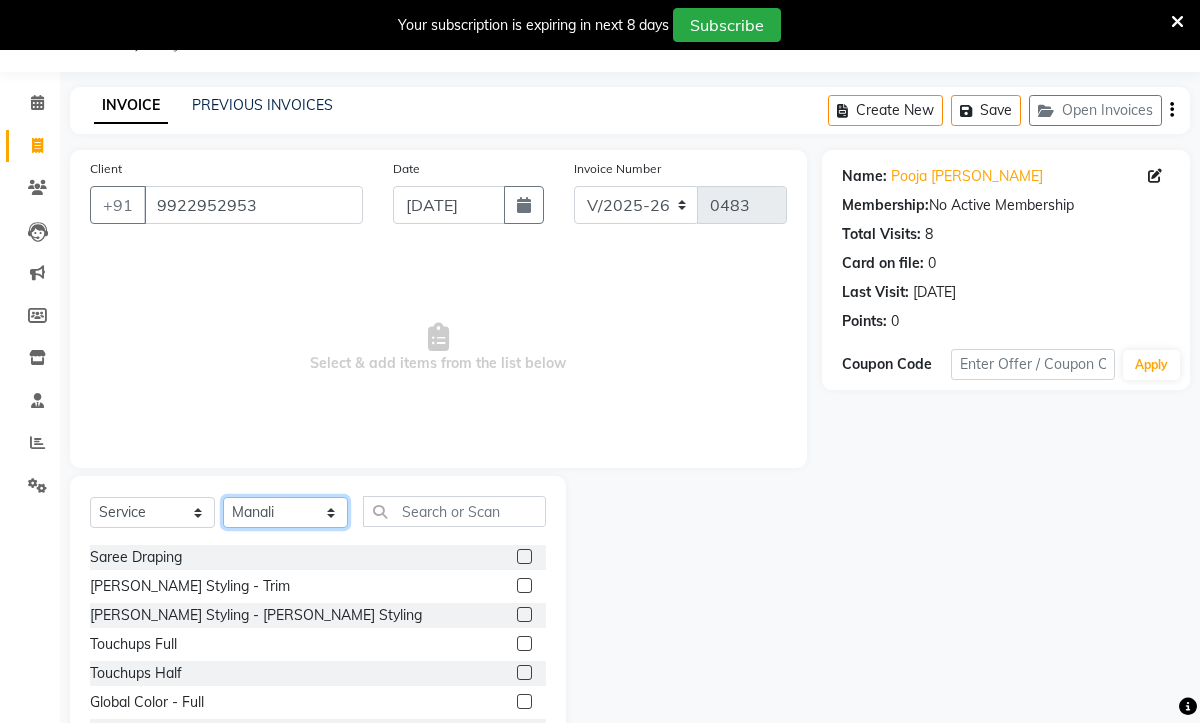 scroll, scrollTop: 469, scrollLeft: 0, axis: vertical 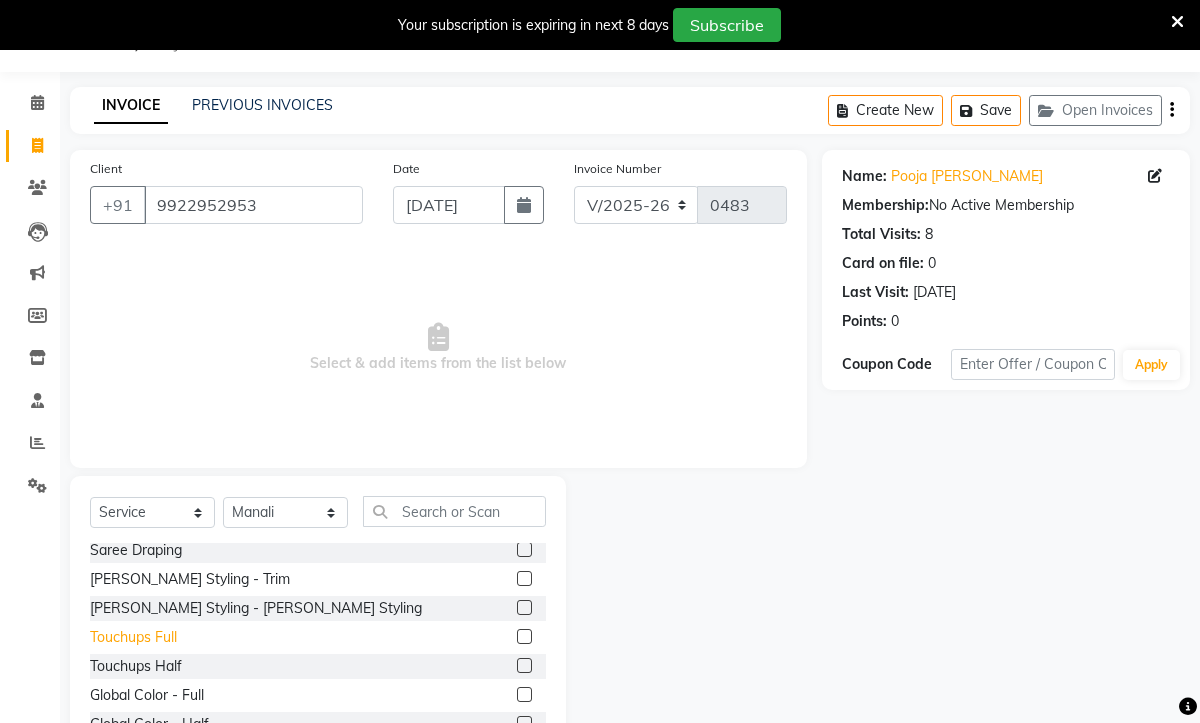 click on "Touchups Full" 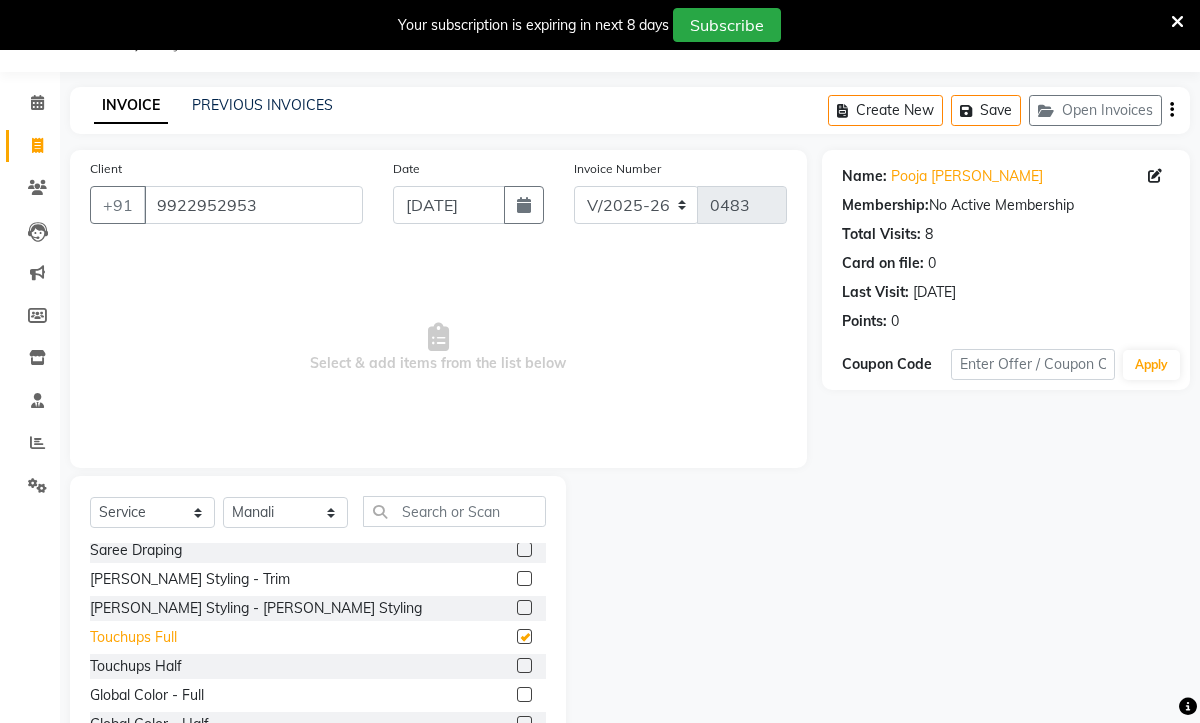 checkbox on "false" 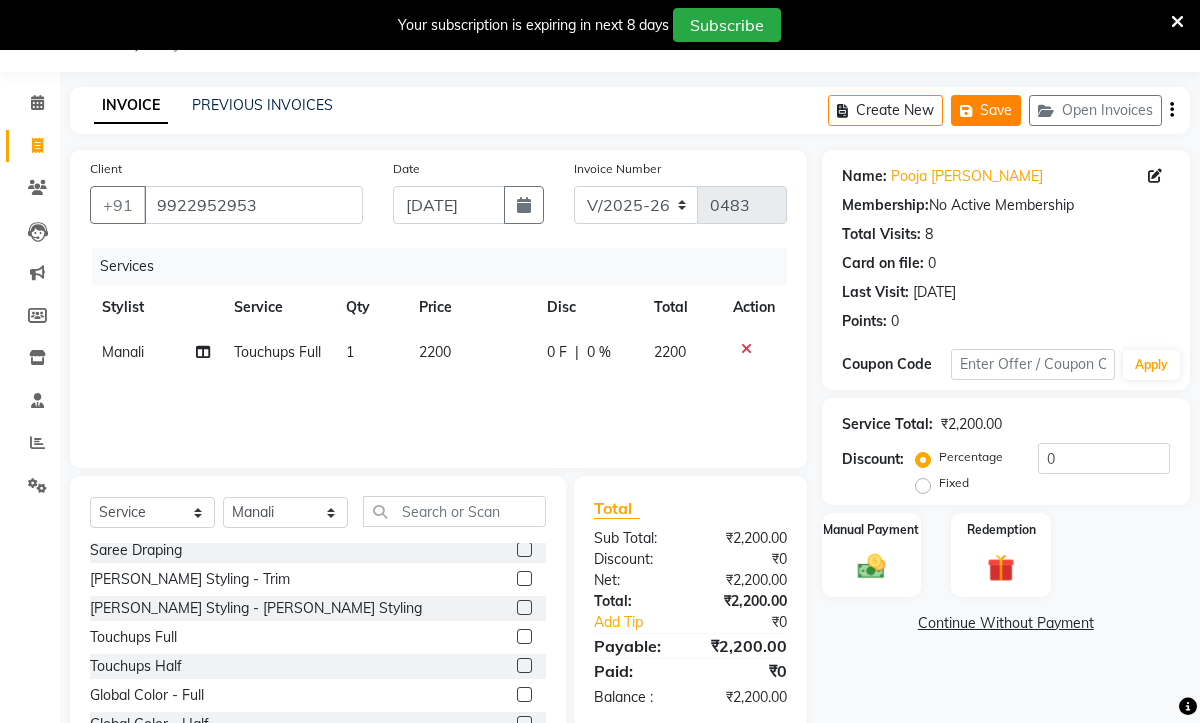 click on "Save" 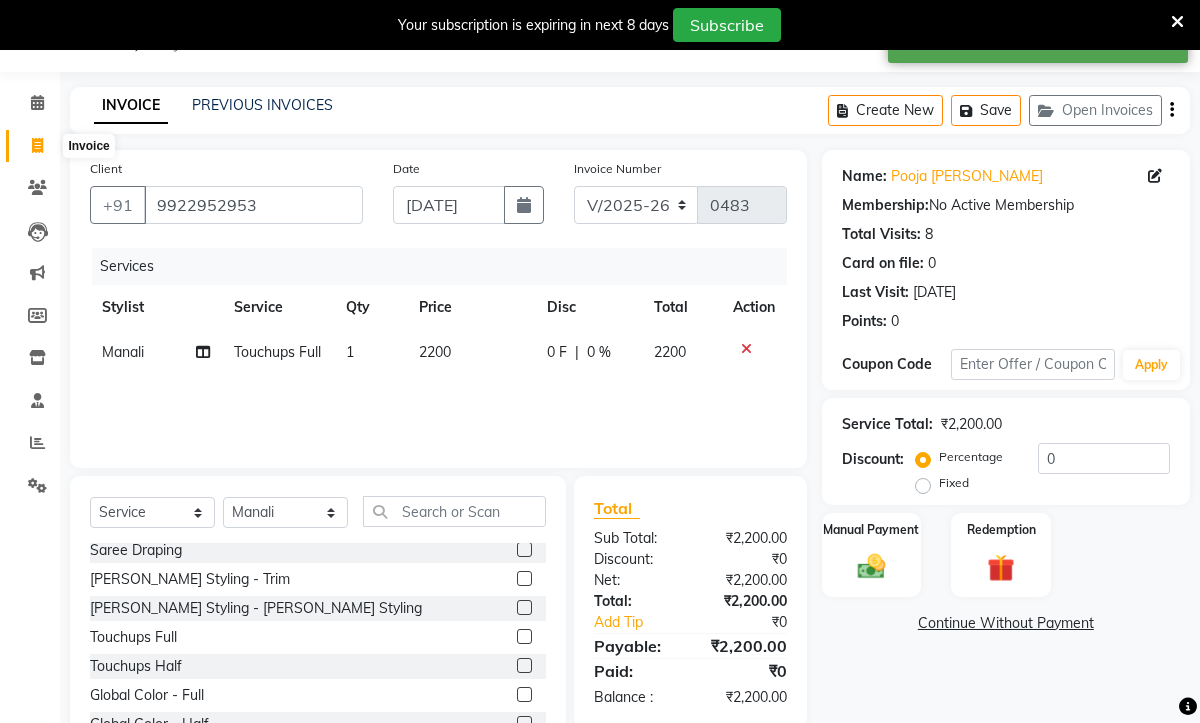click 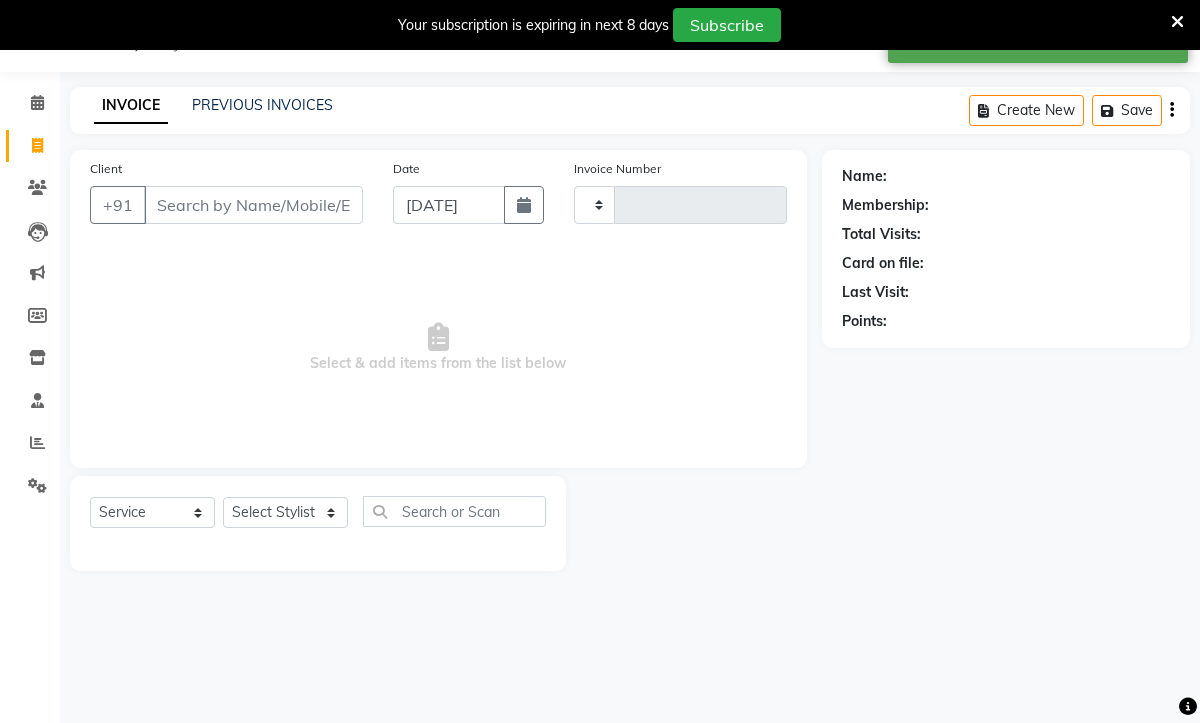type on "0483" 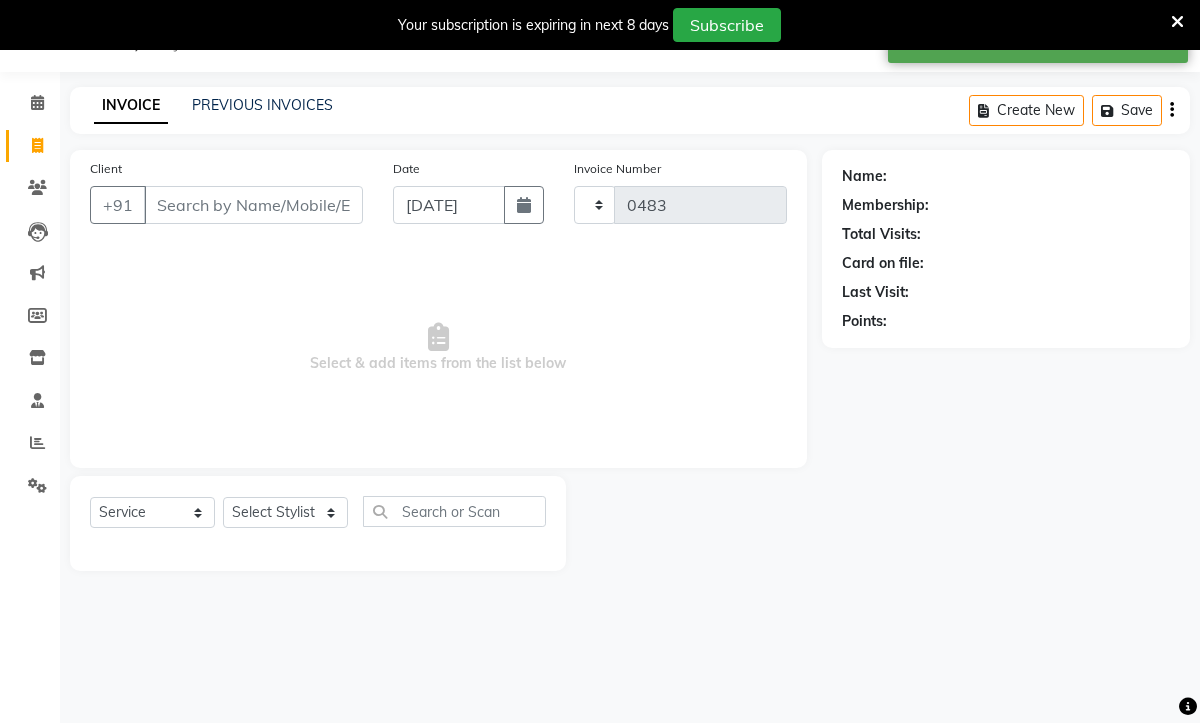select on "782" 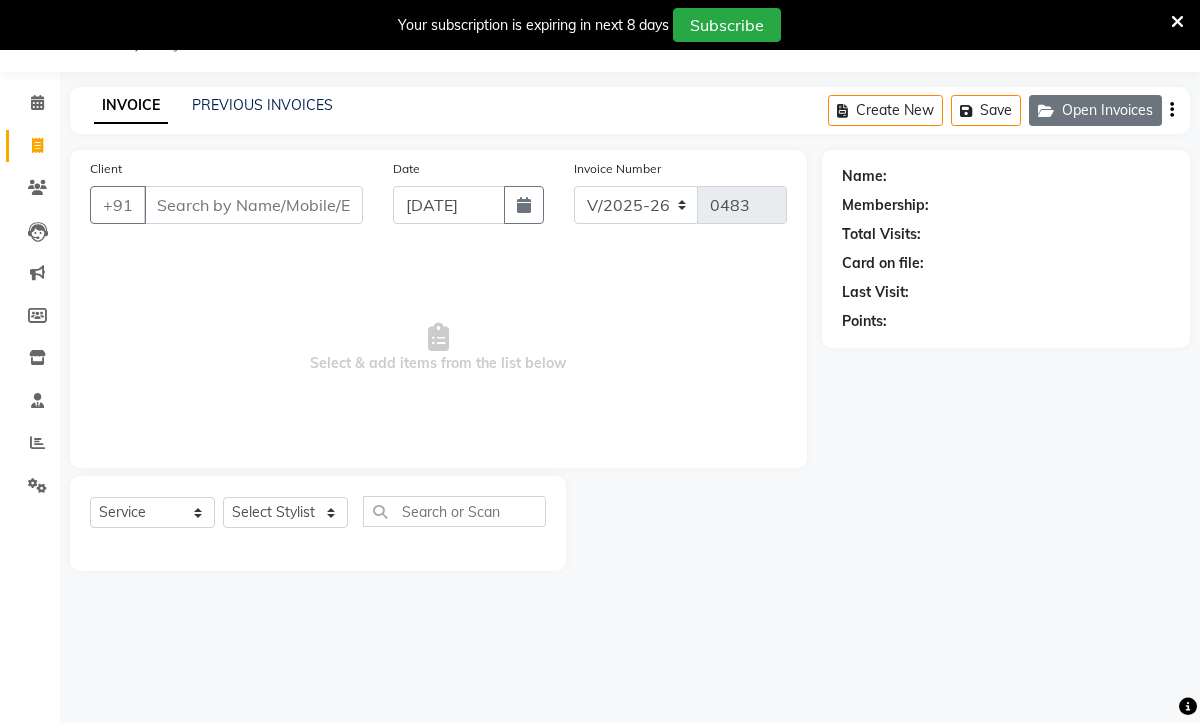 click on "Open Invoices" 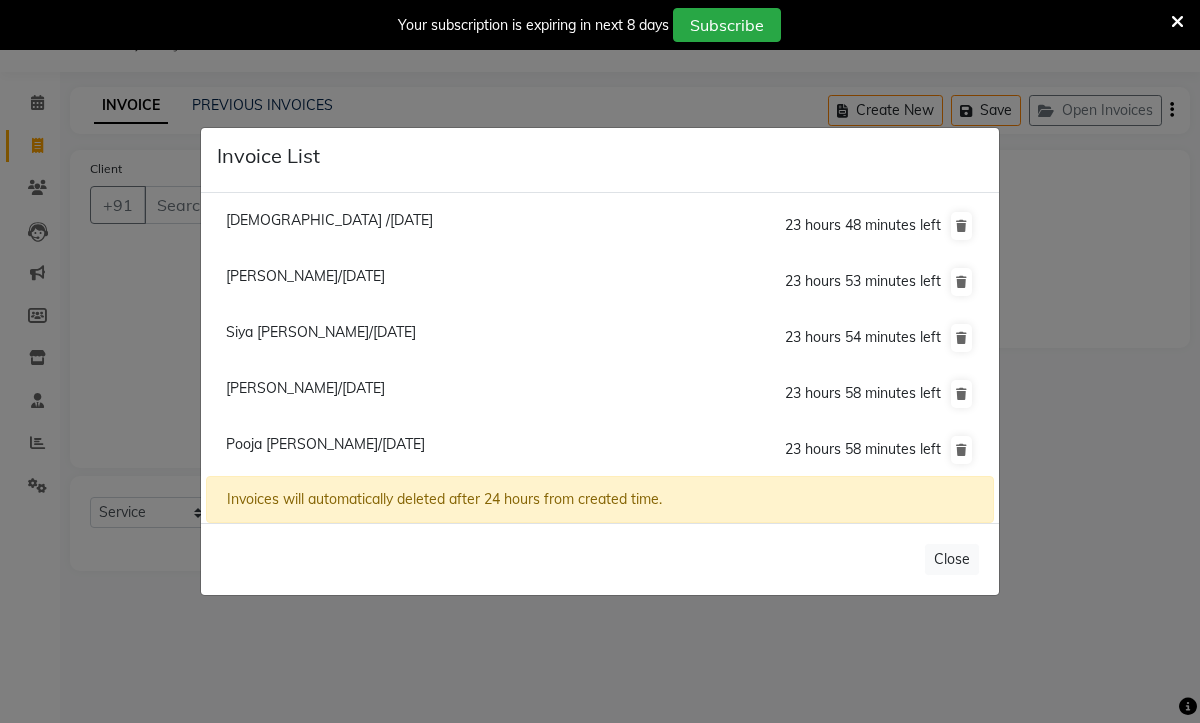 click on "Siya [PERSON_NAME]/[DATE]" 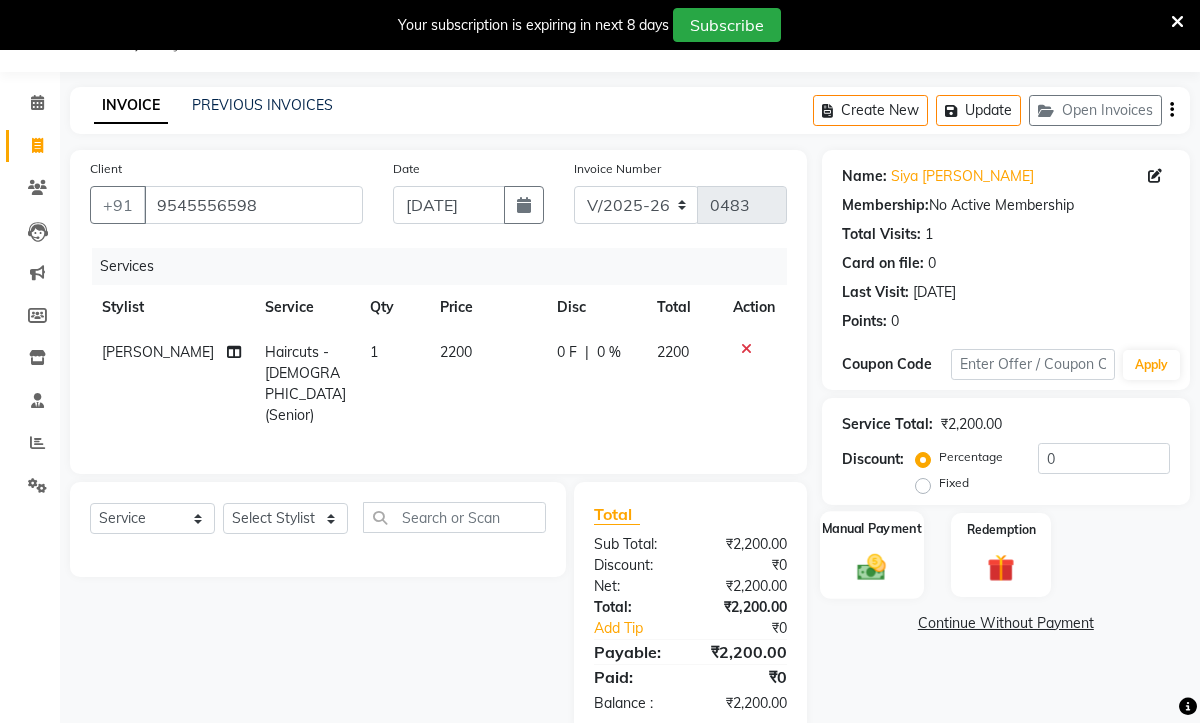 click on "Manual Payment" 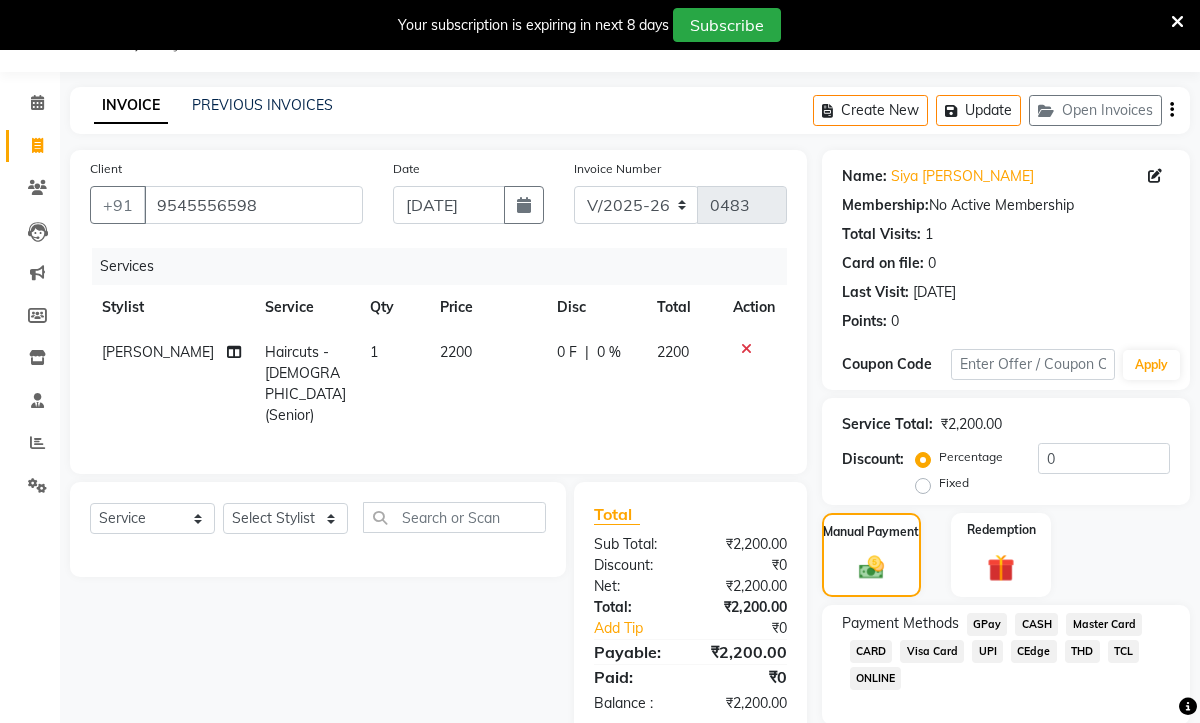 click on "CEdge" 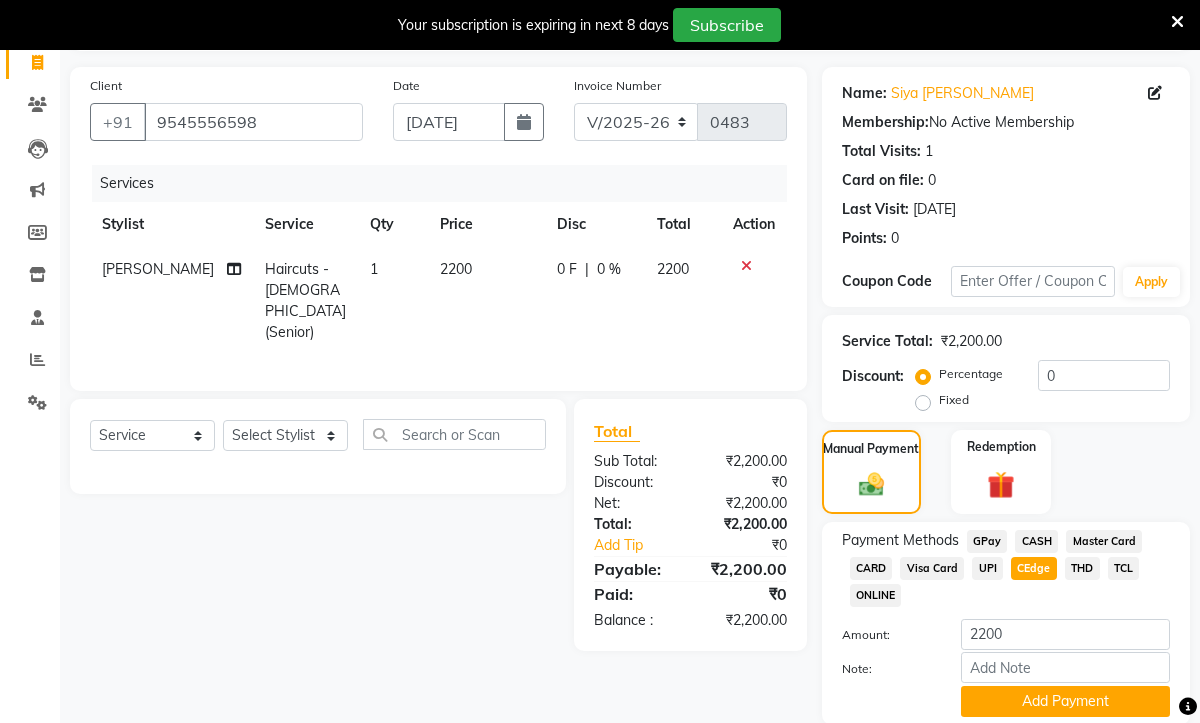 scroll, scrollTop: 191, scrollLeft: 0, axis: vertical 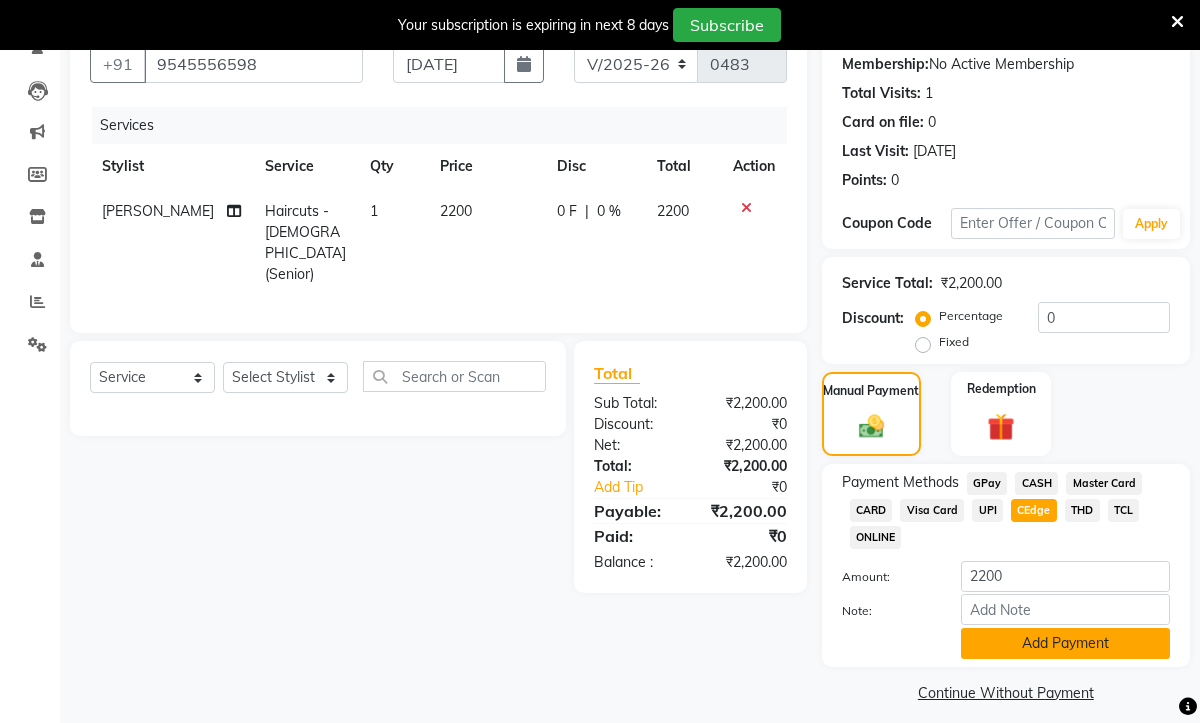 click on "Add Payment" 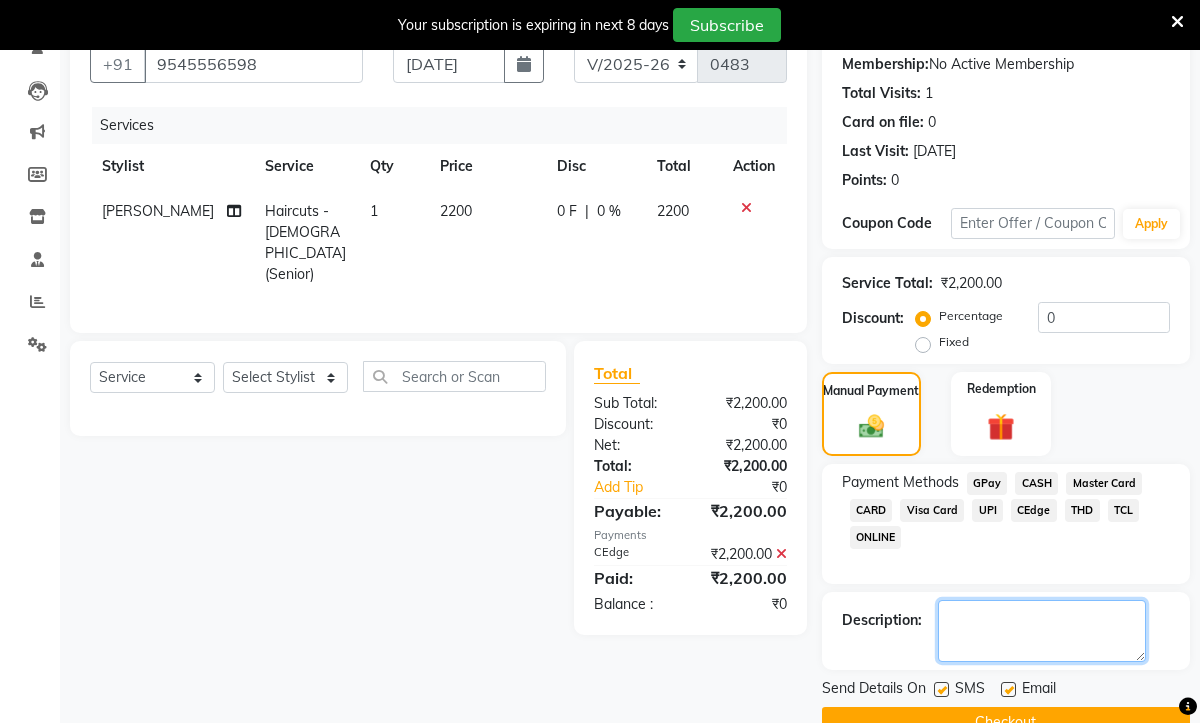 click 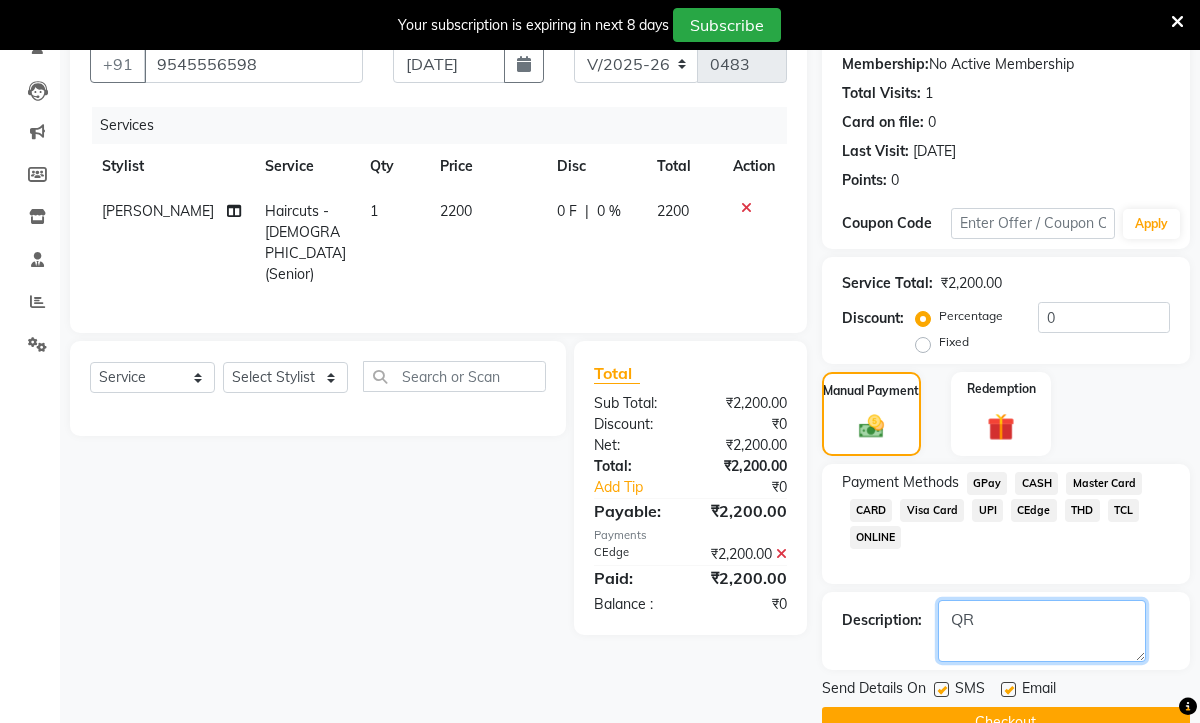 type on "QR" 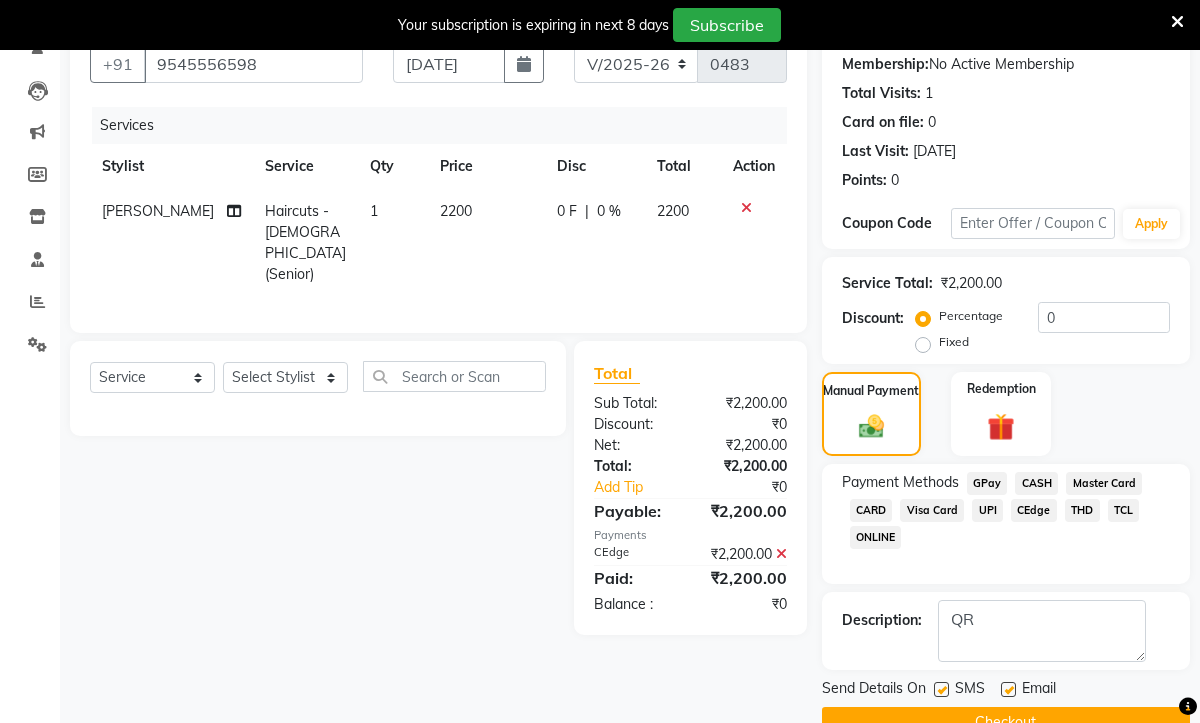 click 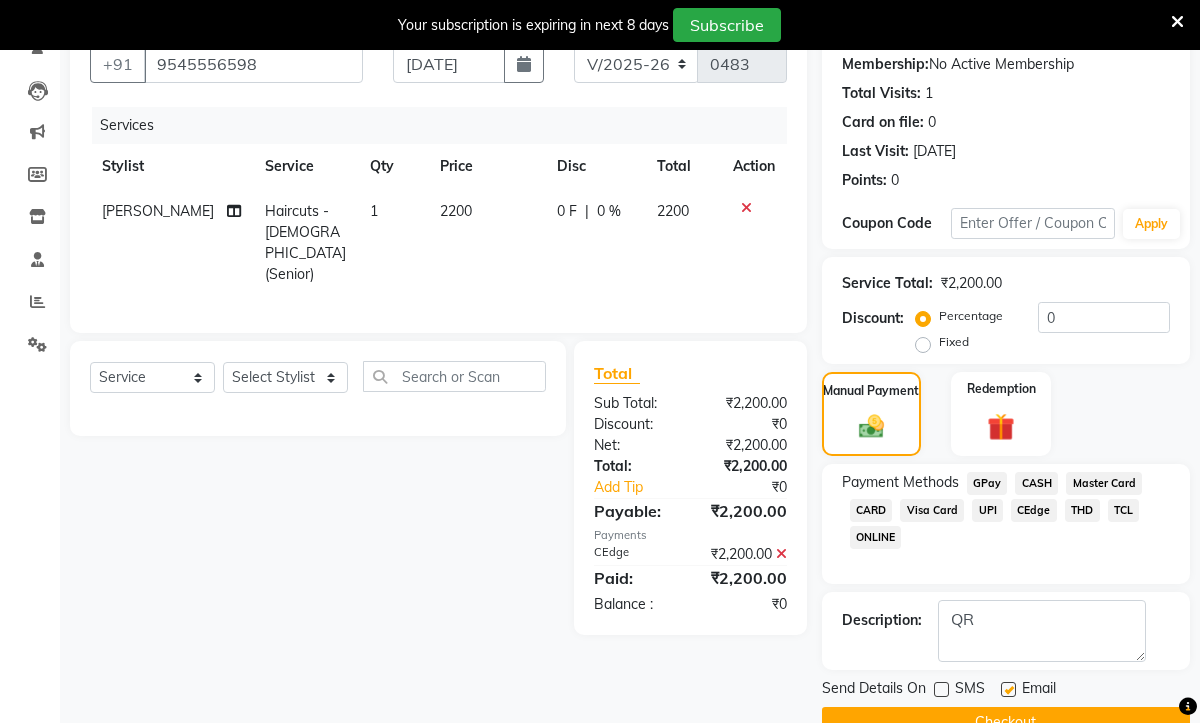click 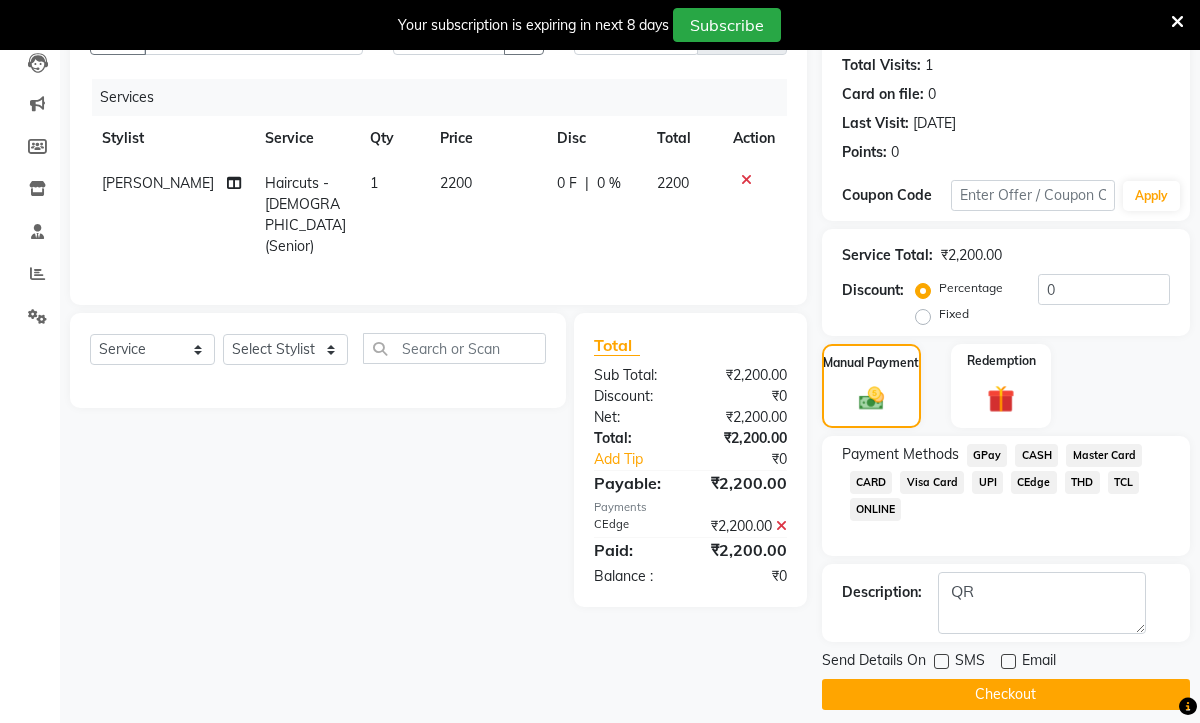 scroll, scrollTop: 236, scrollLeft: 0, axis: vertical 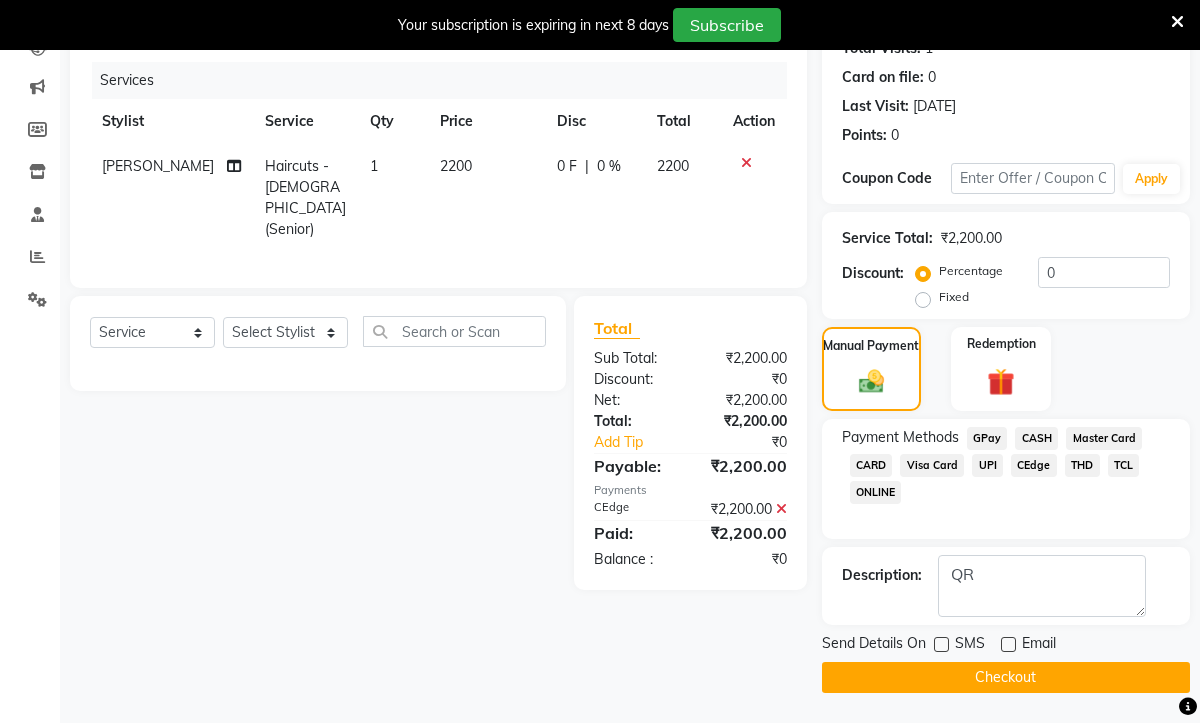click on "Checkout" 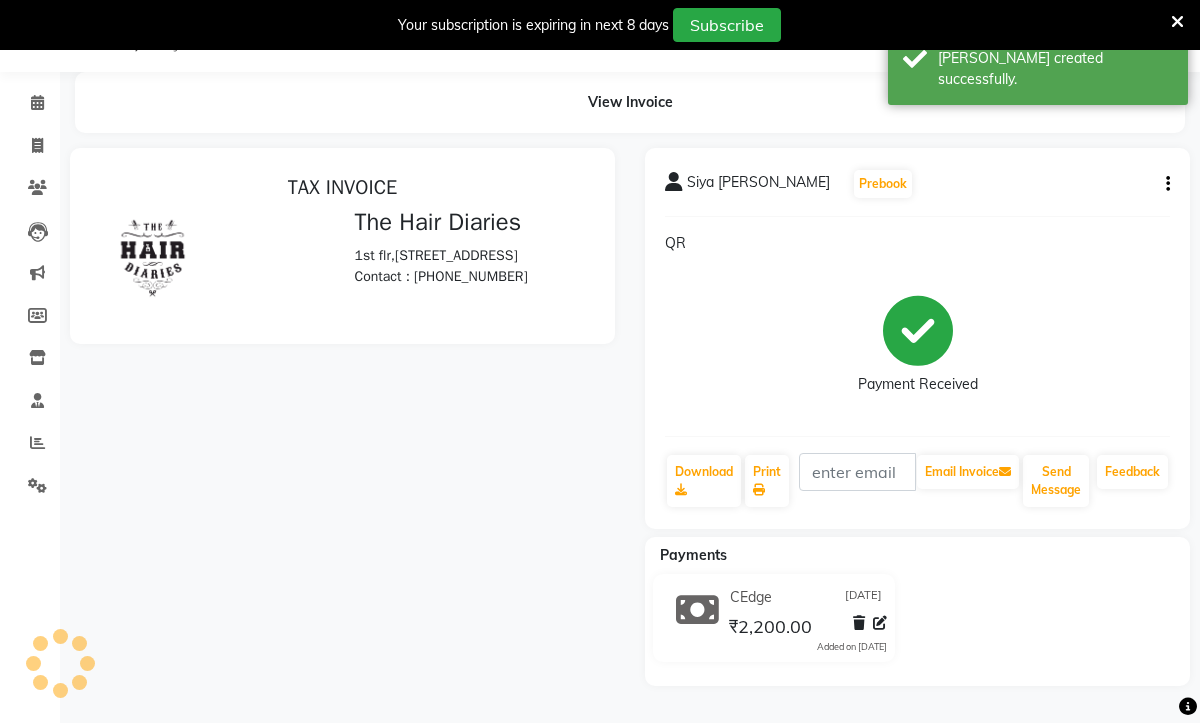 scroll, scrollTop: 0, scrollLeft: 0, axis: both 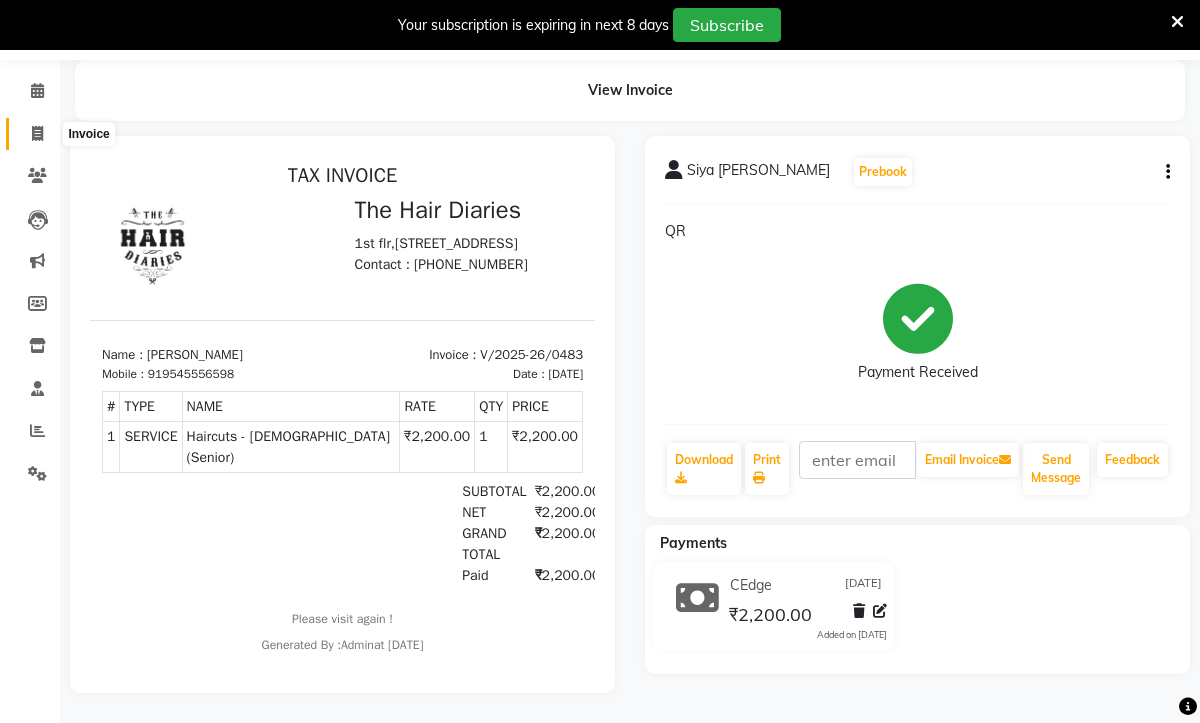 click 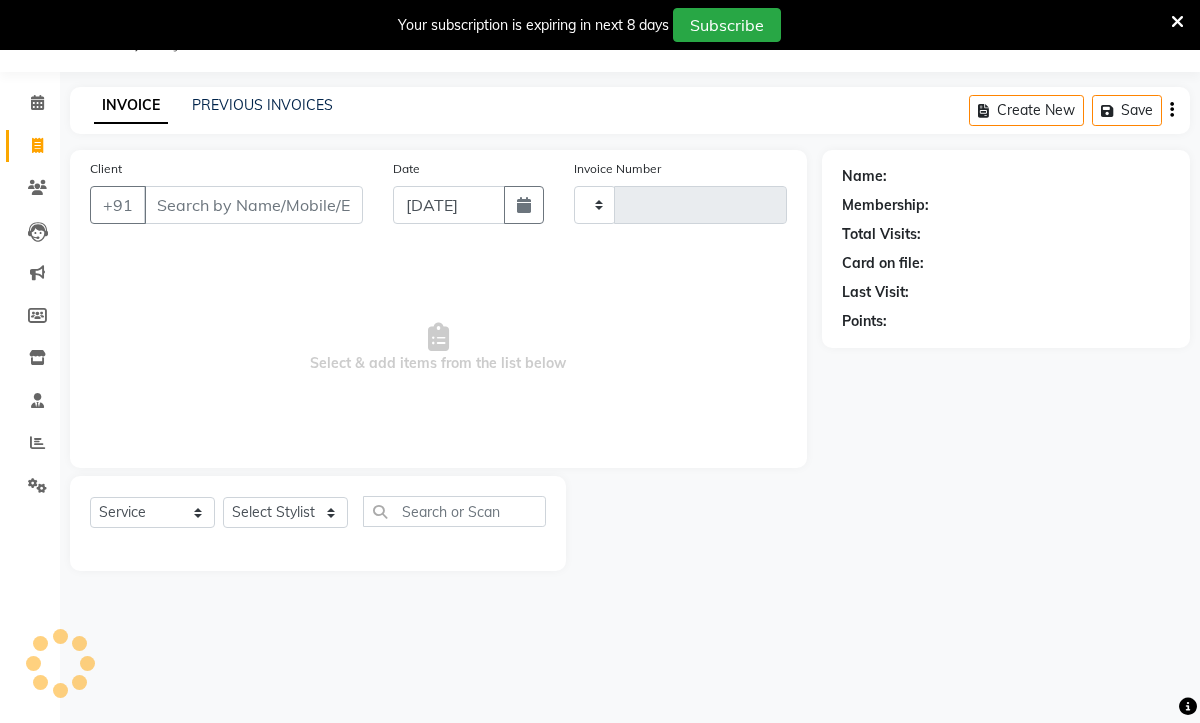scroll, scrollTop: 50, scrollLeft: 0, axis: vertical 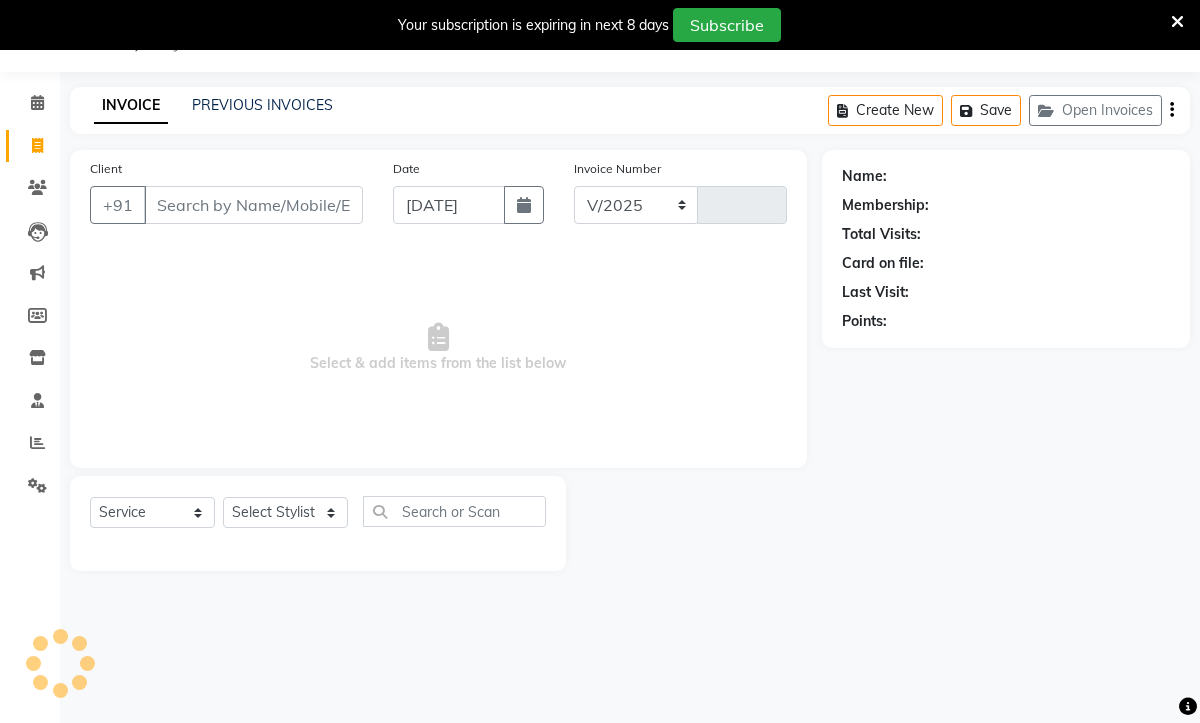 select on "782" 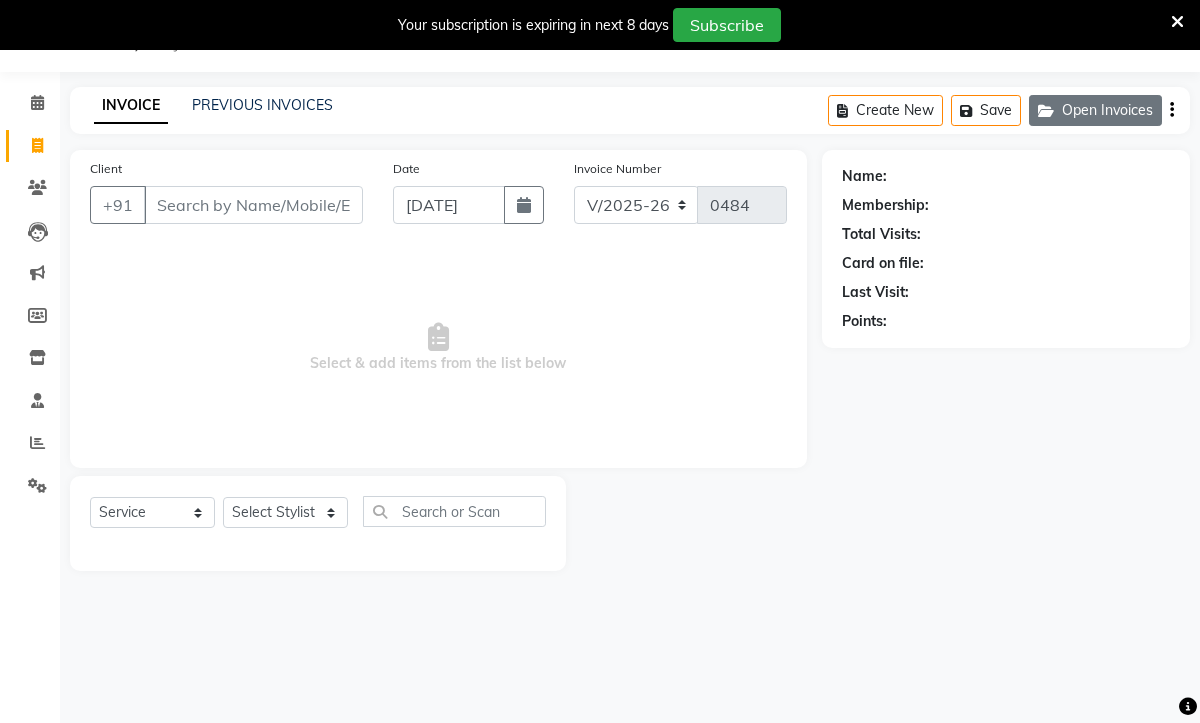 click on "Open Invoices" 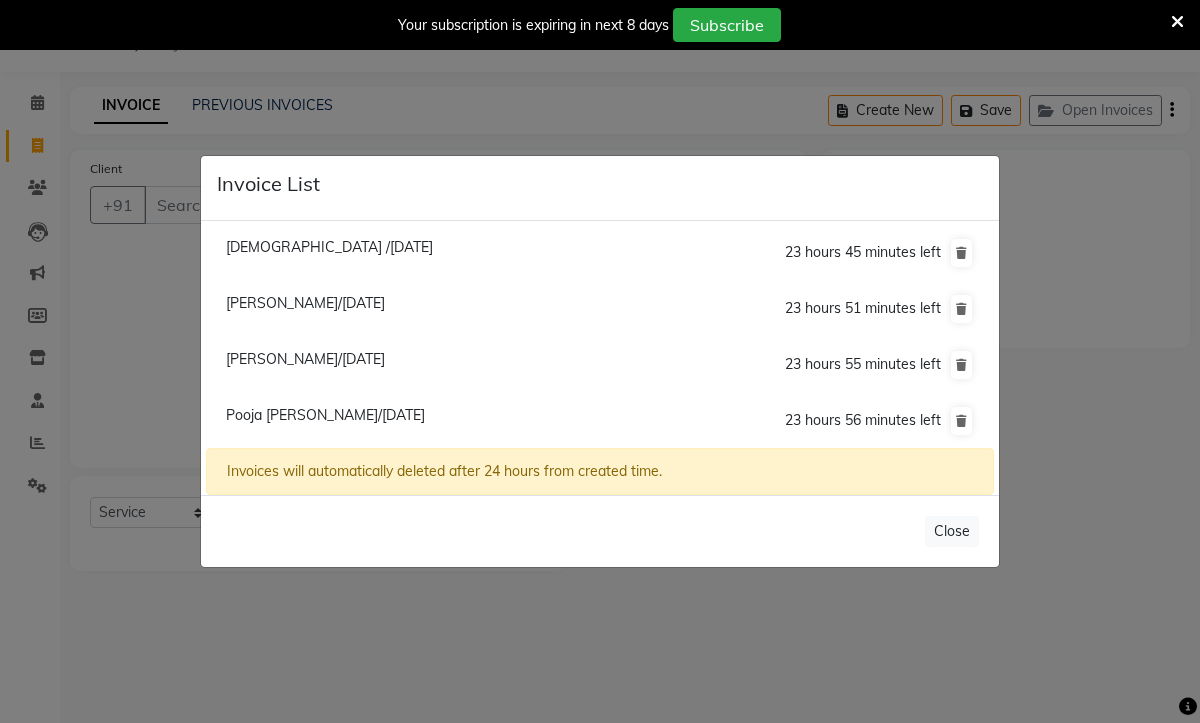 click on "Pooja [PERSON_NAME]/[DATE]" 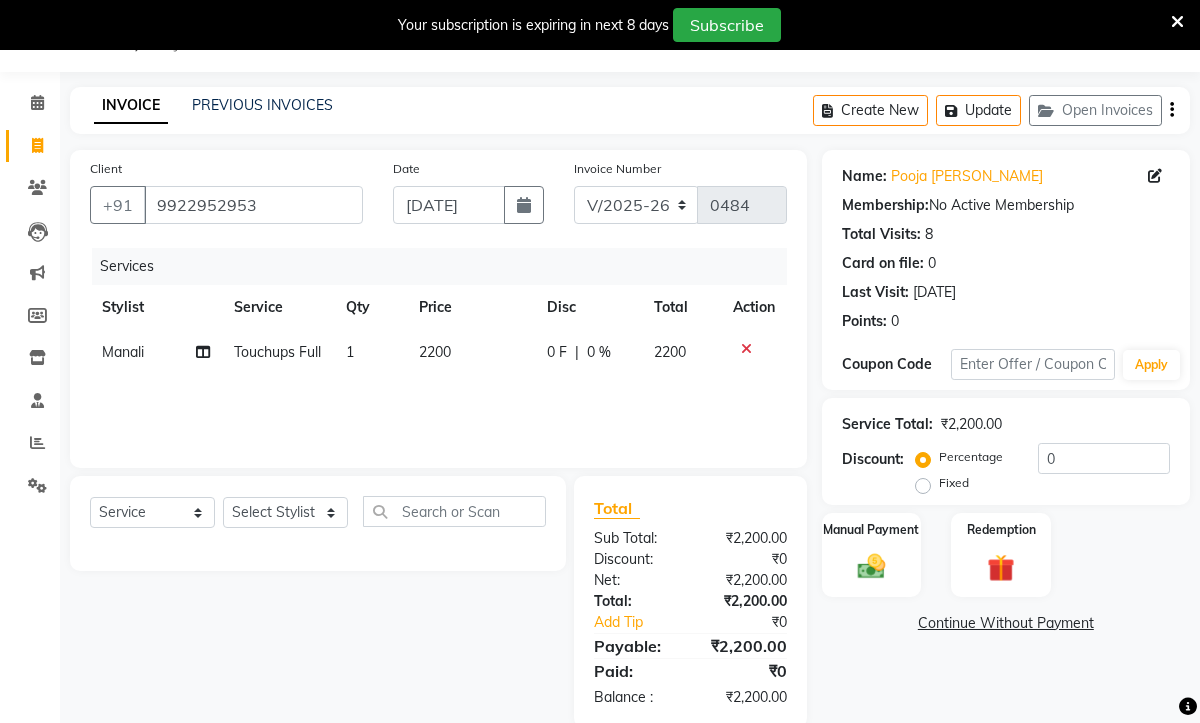 click on "Touchups Full" 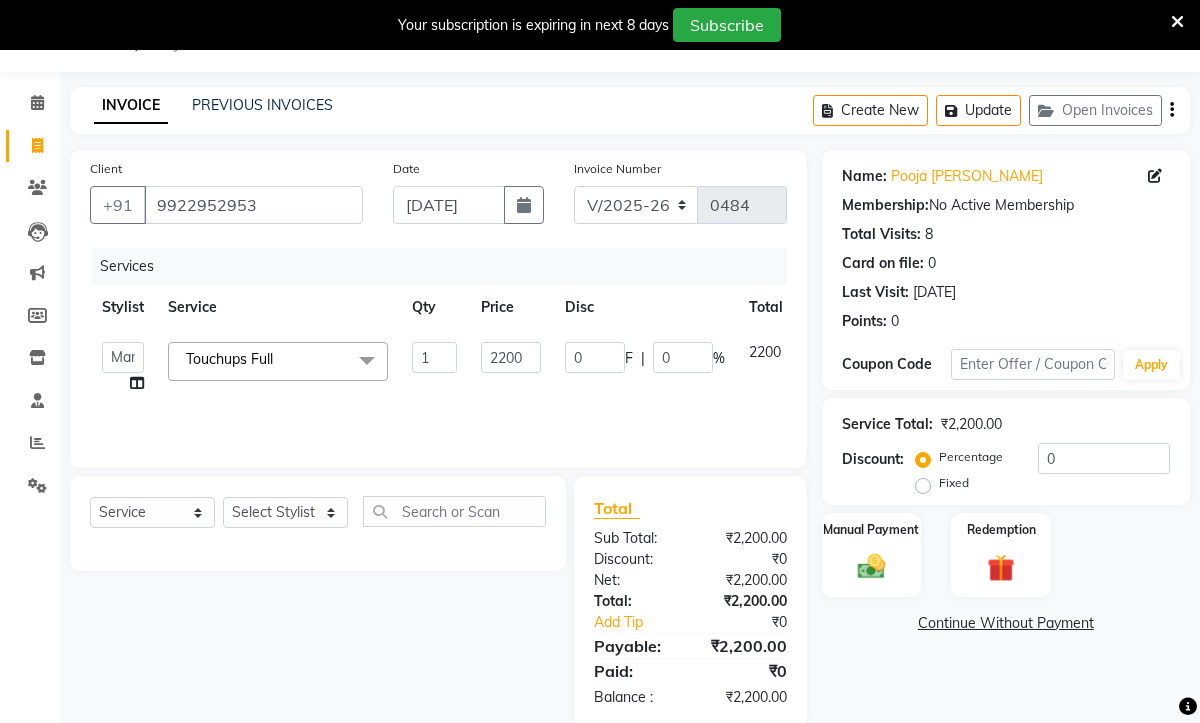 click 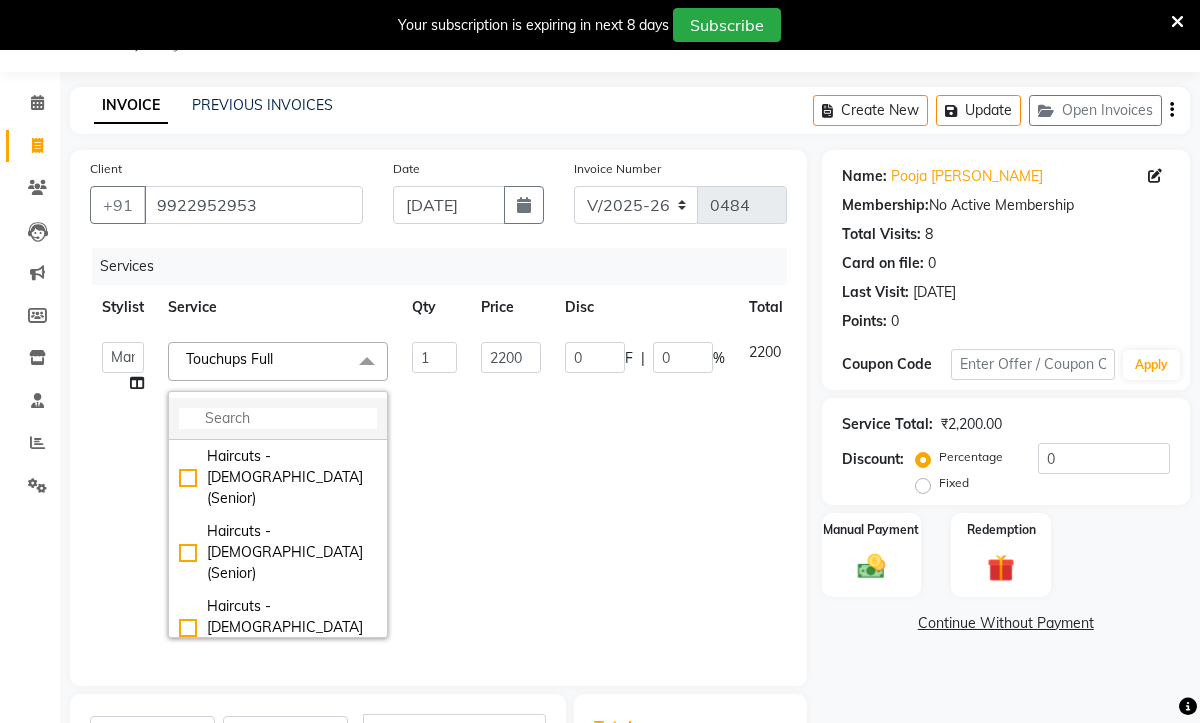 click 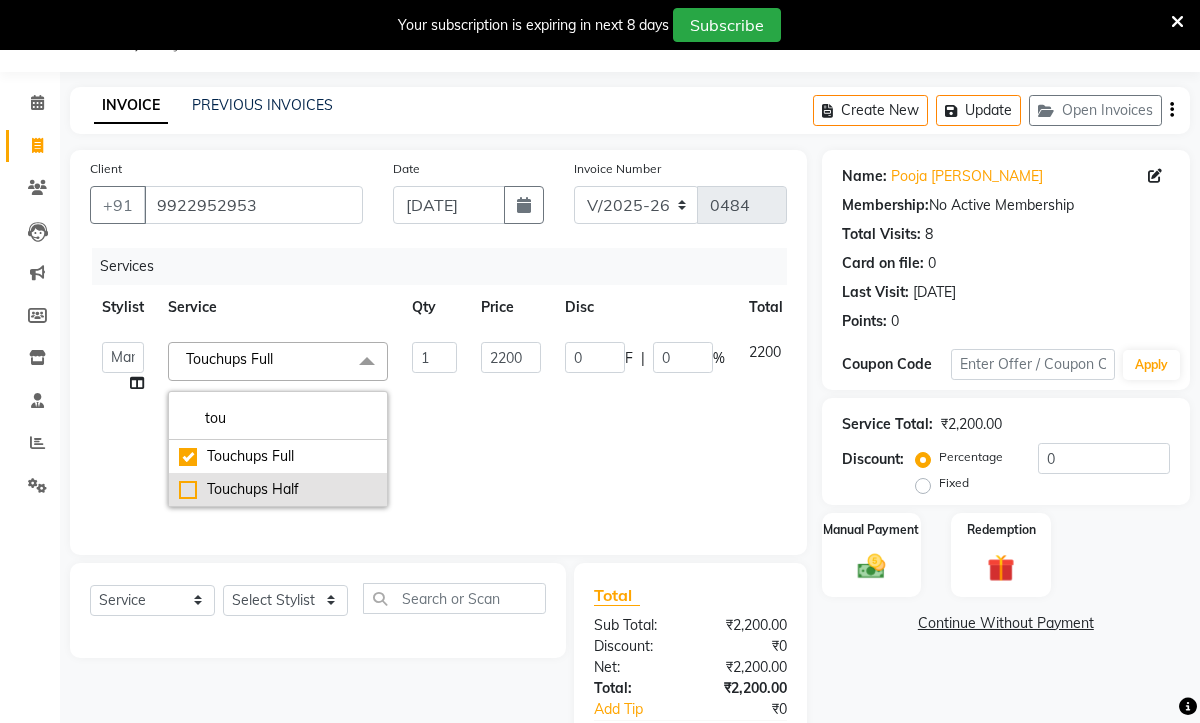 type on "tou" 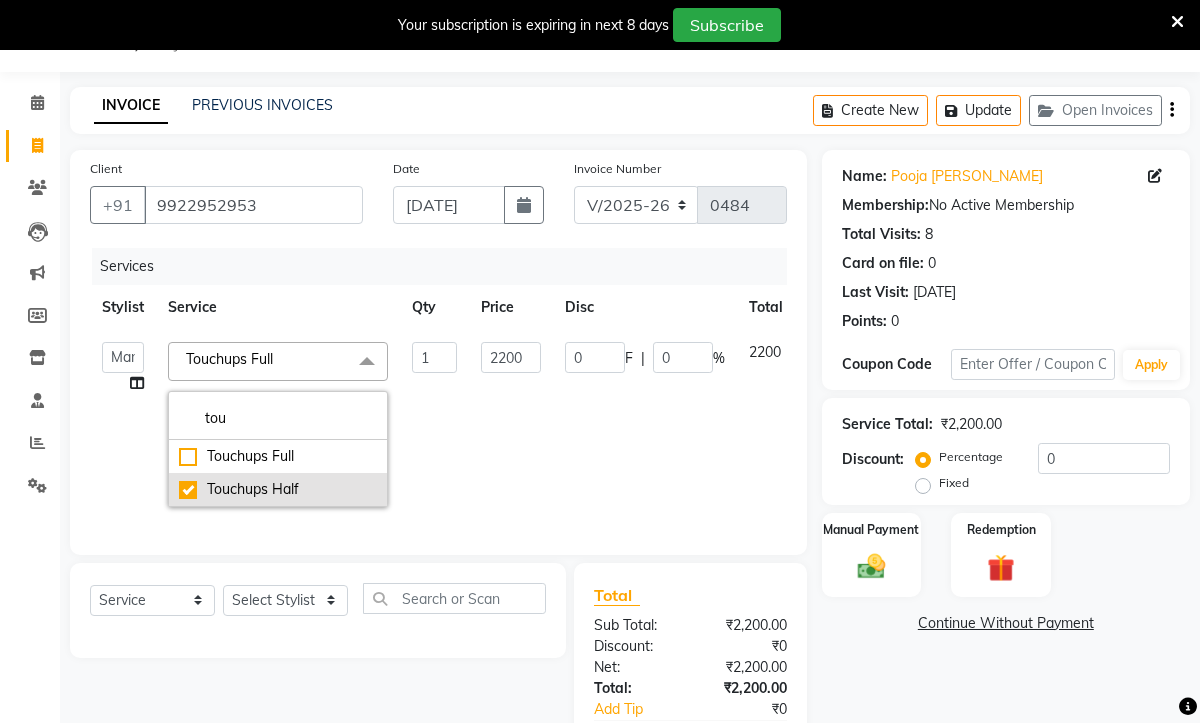 checkbox on "false" 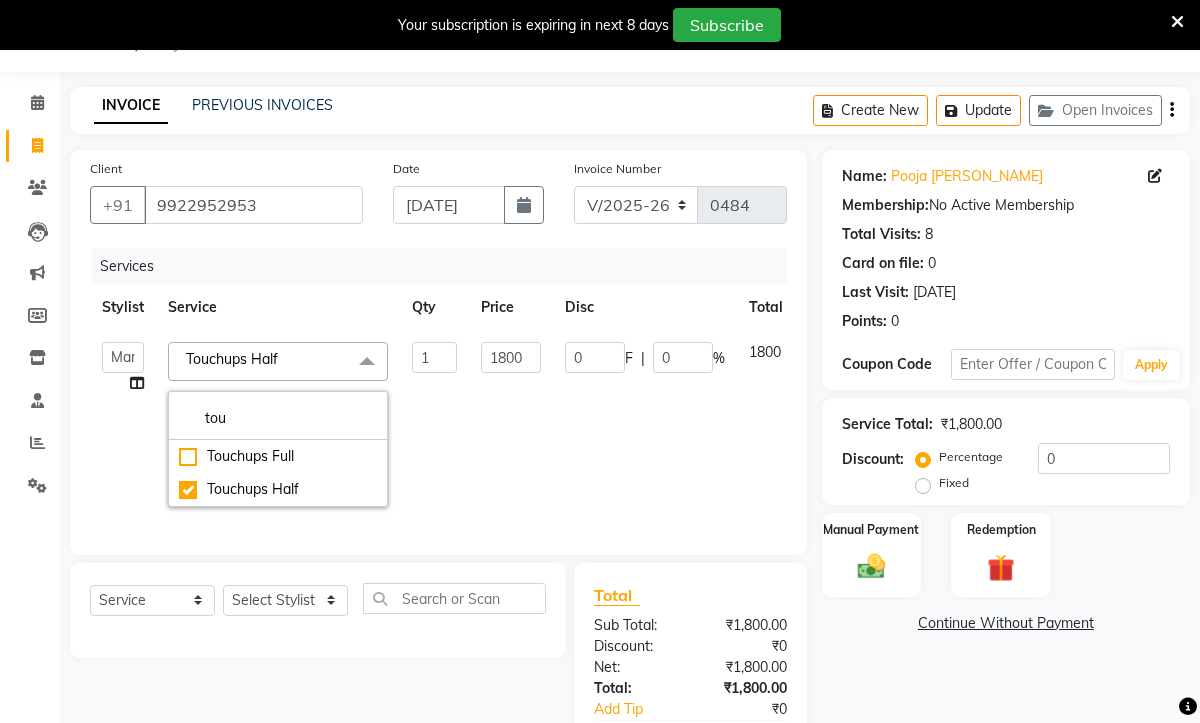 click on "0 F | 0 %" 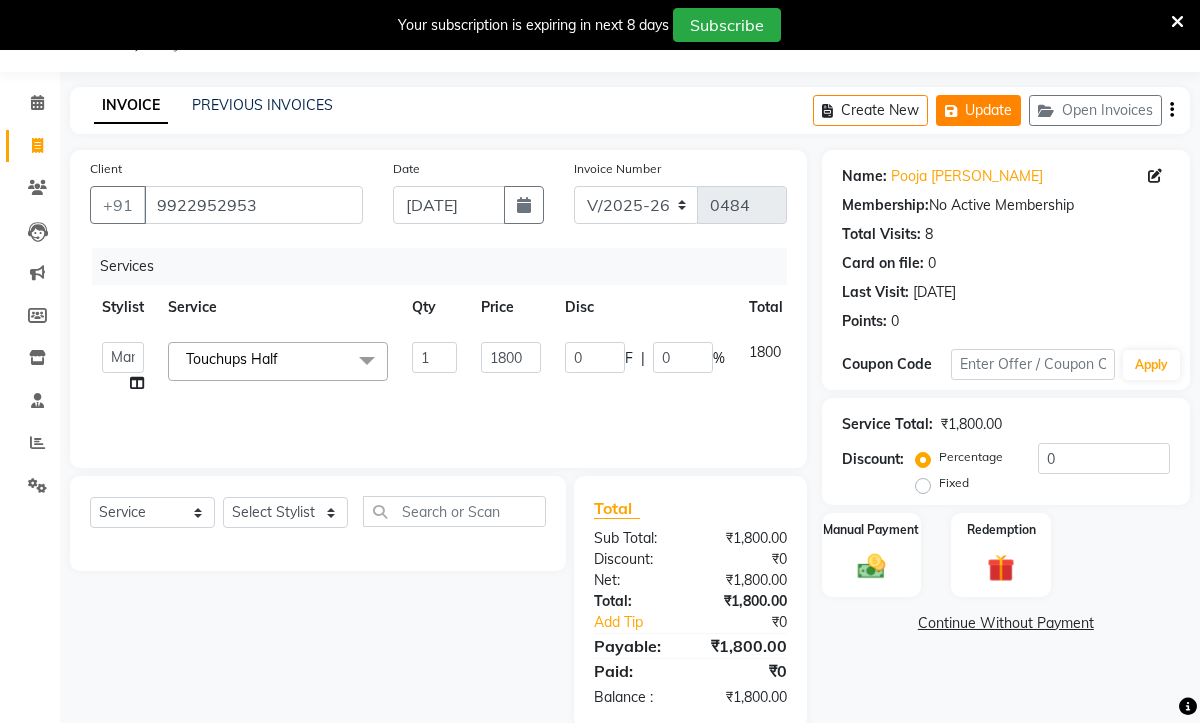 click on "Update" 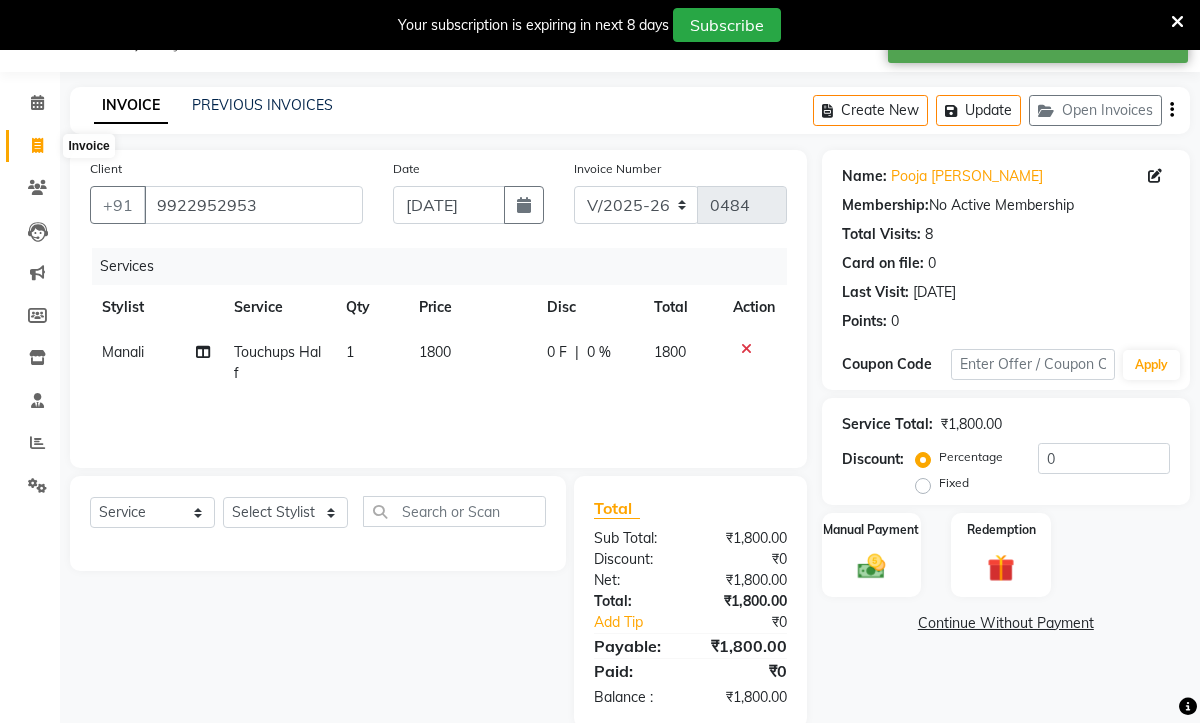 click 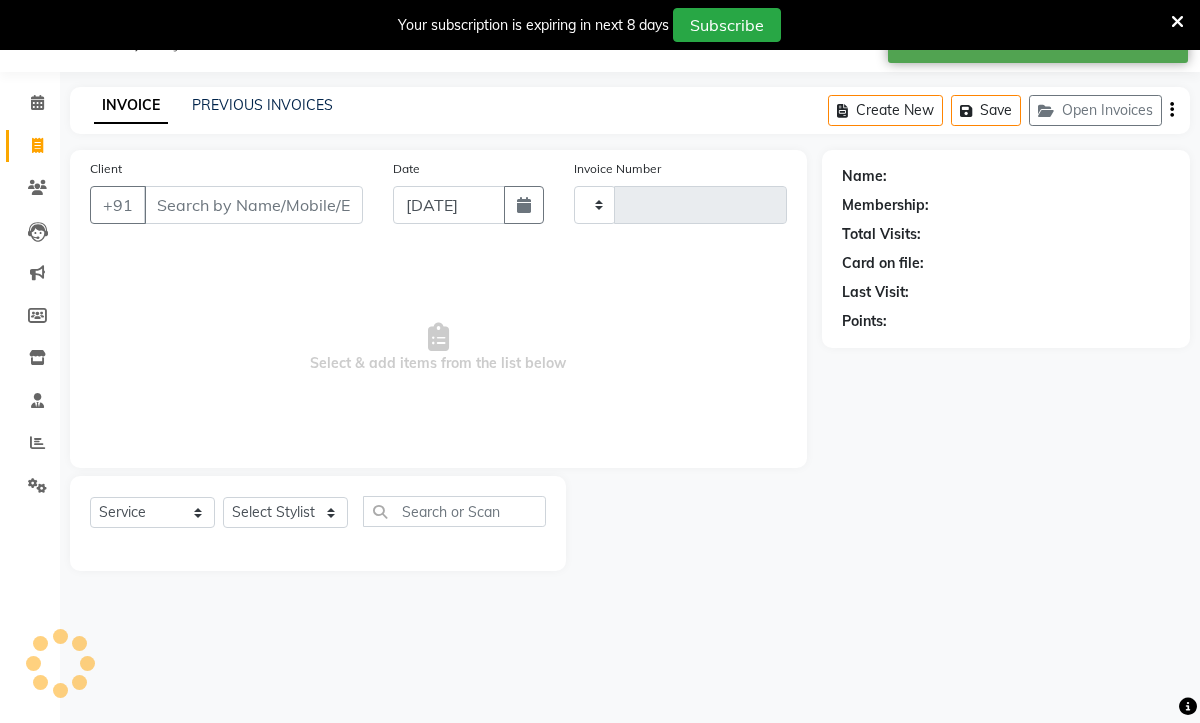 type on "0484" 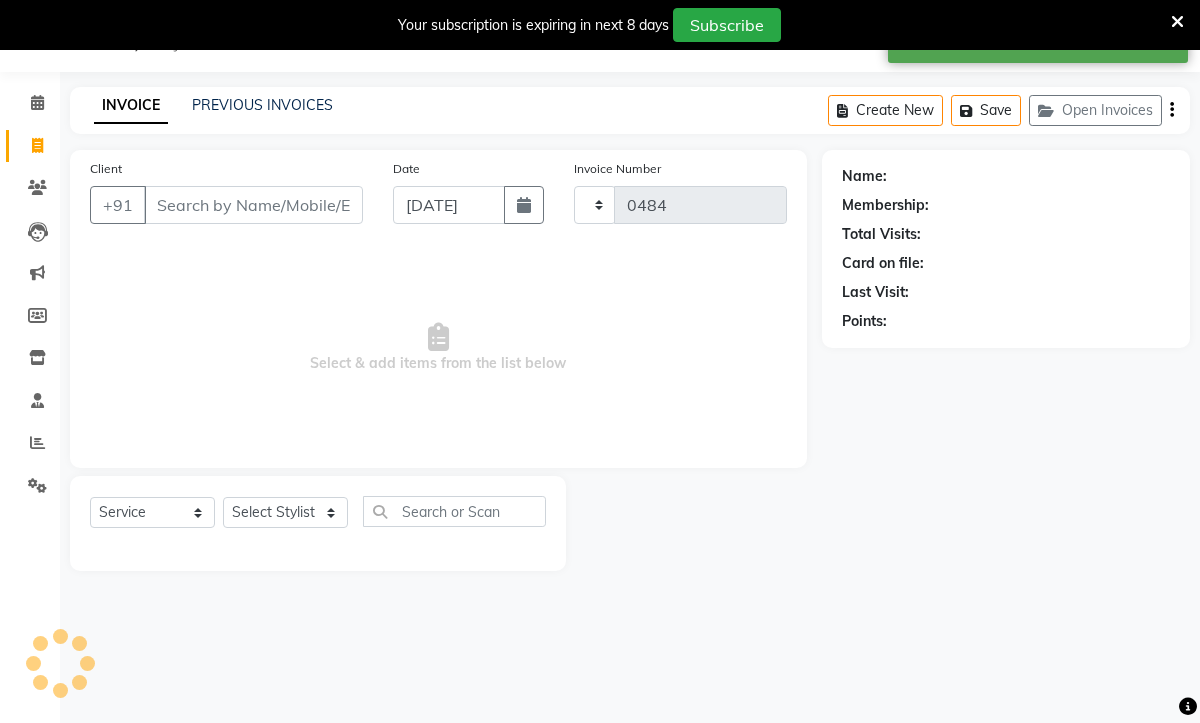 select on "782" 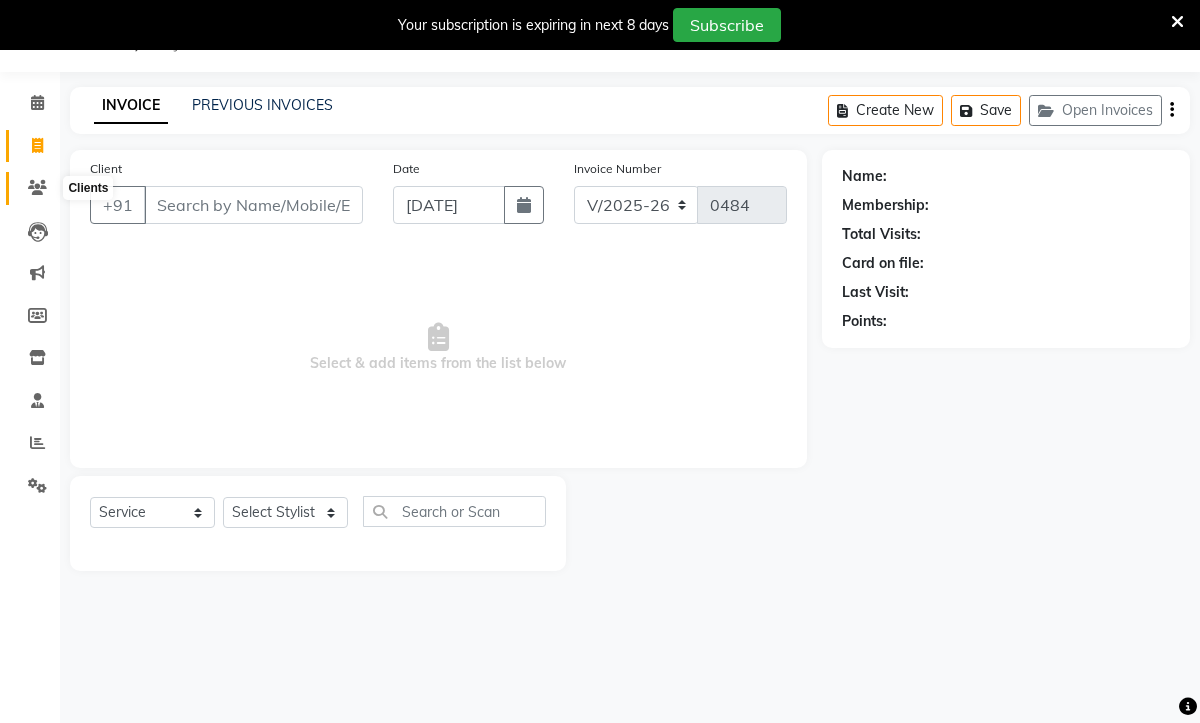 click 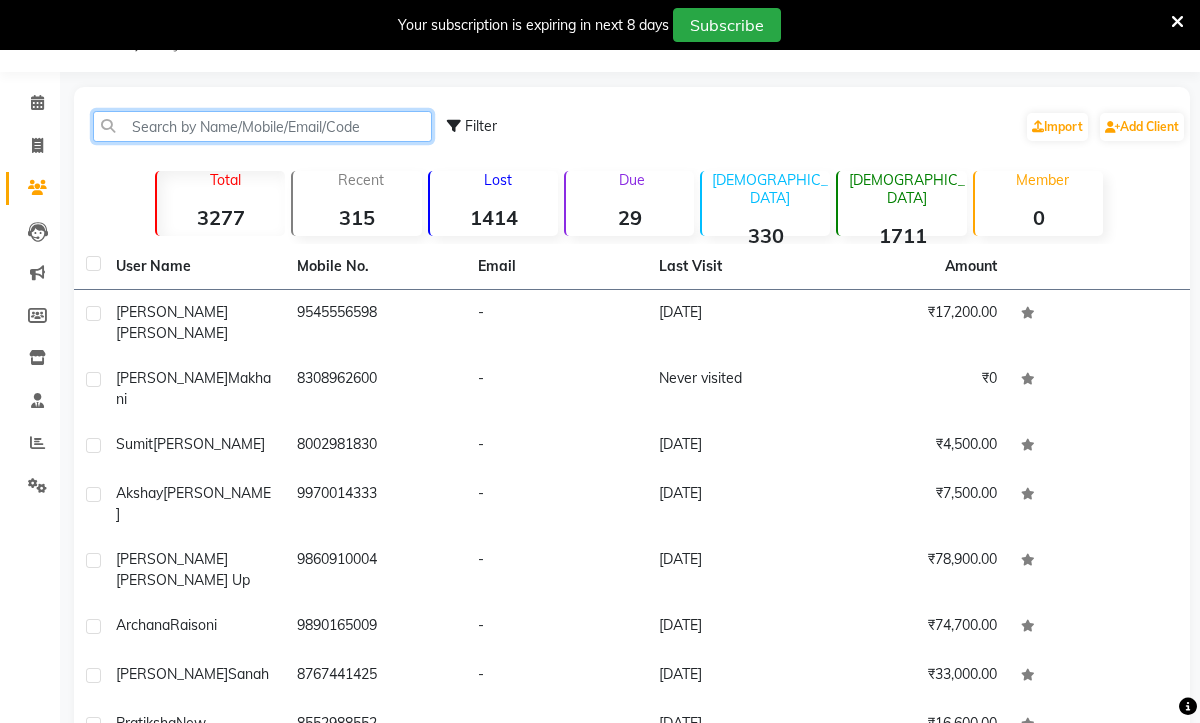 click 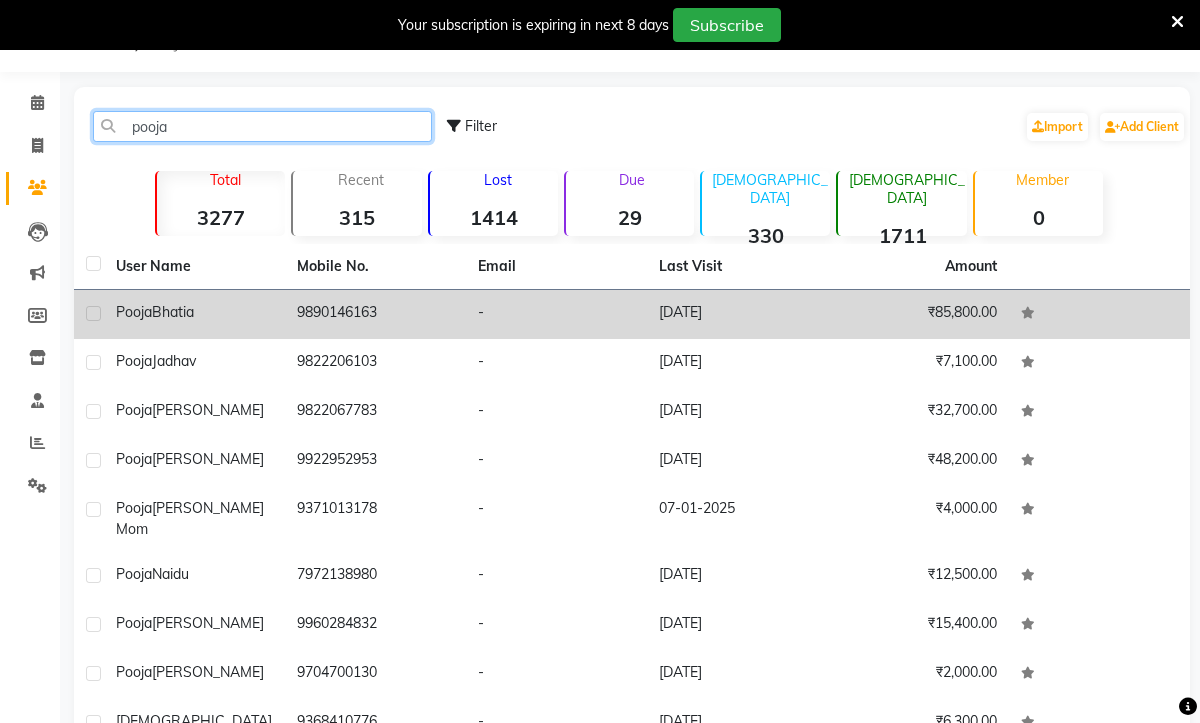 type on "pooja" 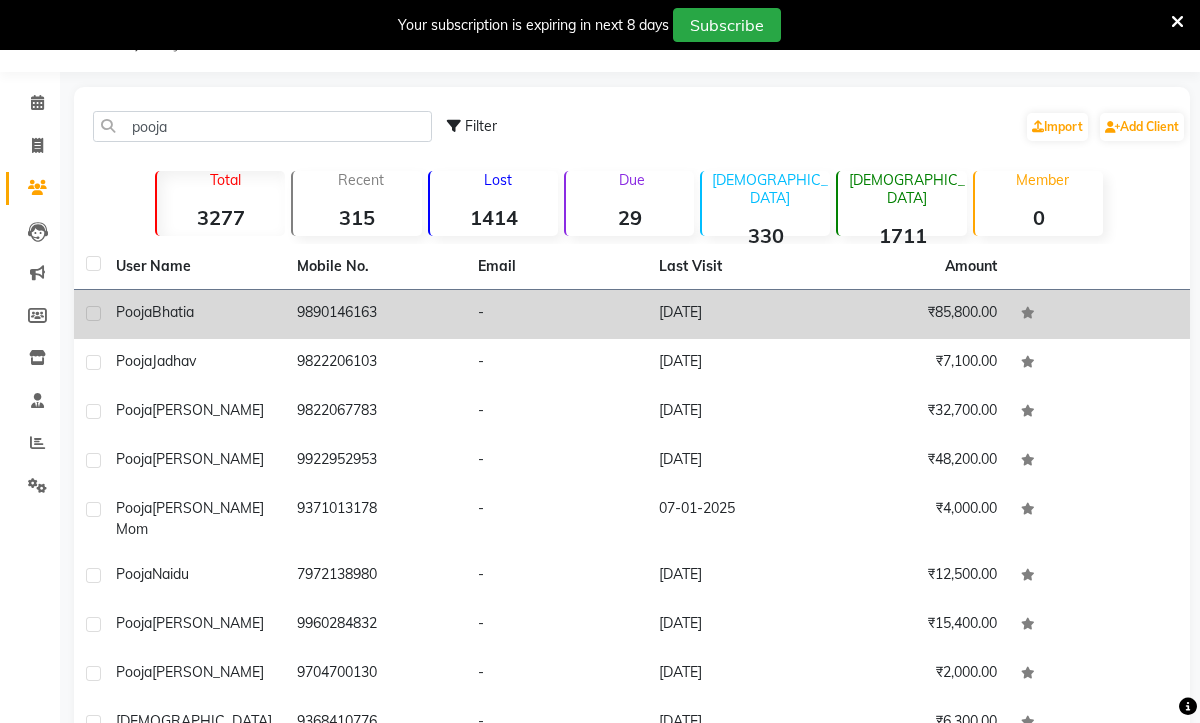 click on "Bhatia" 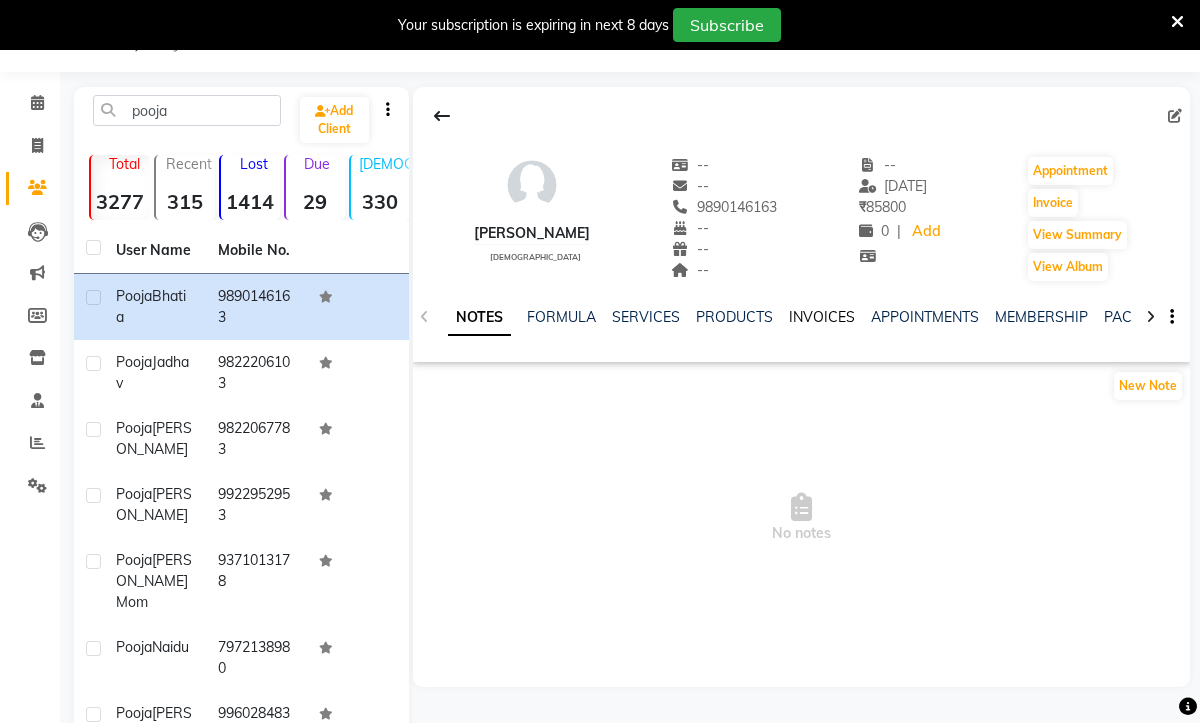 click on "INVOICES" 